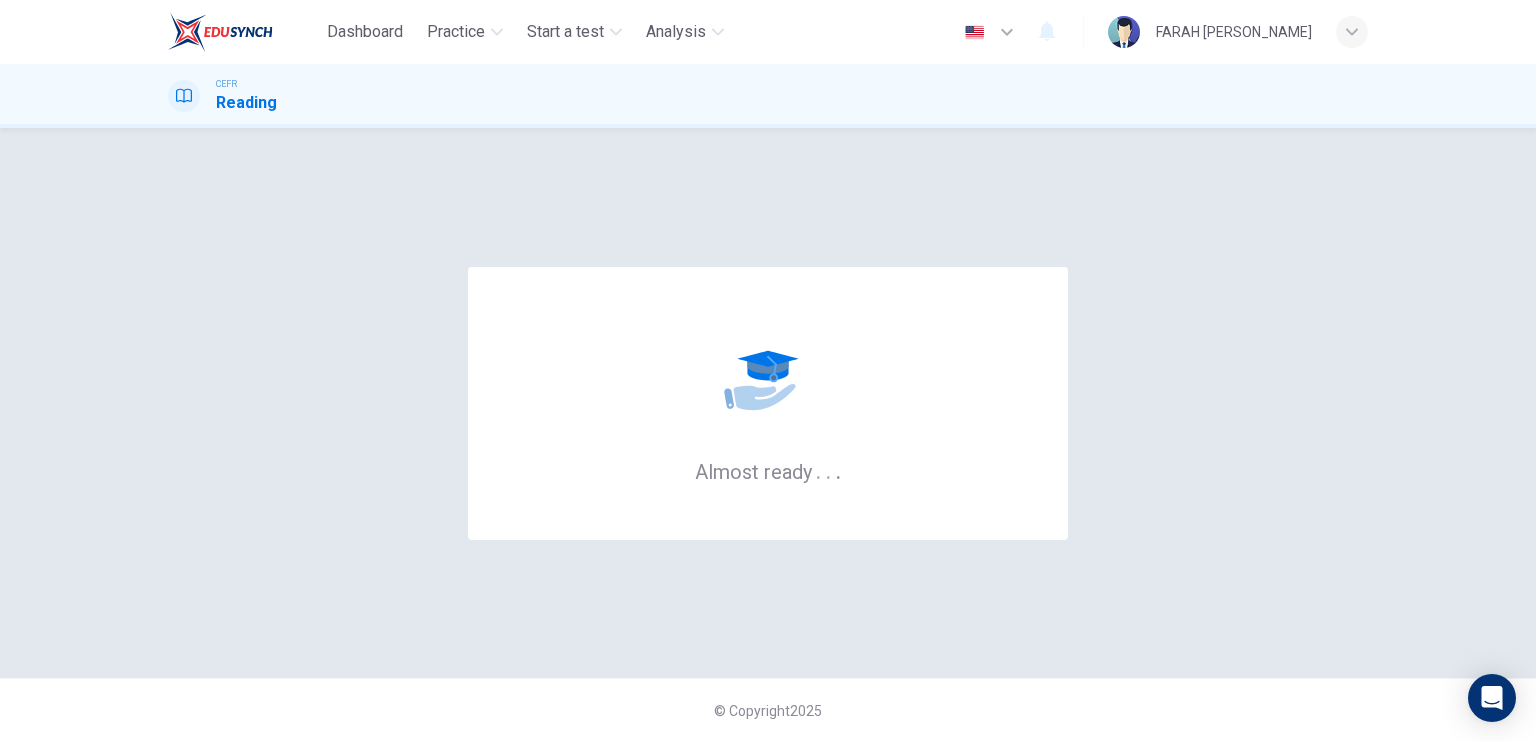 scroll, scrollTop: 0, scrollLeft: 0, axis: both 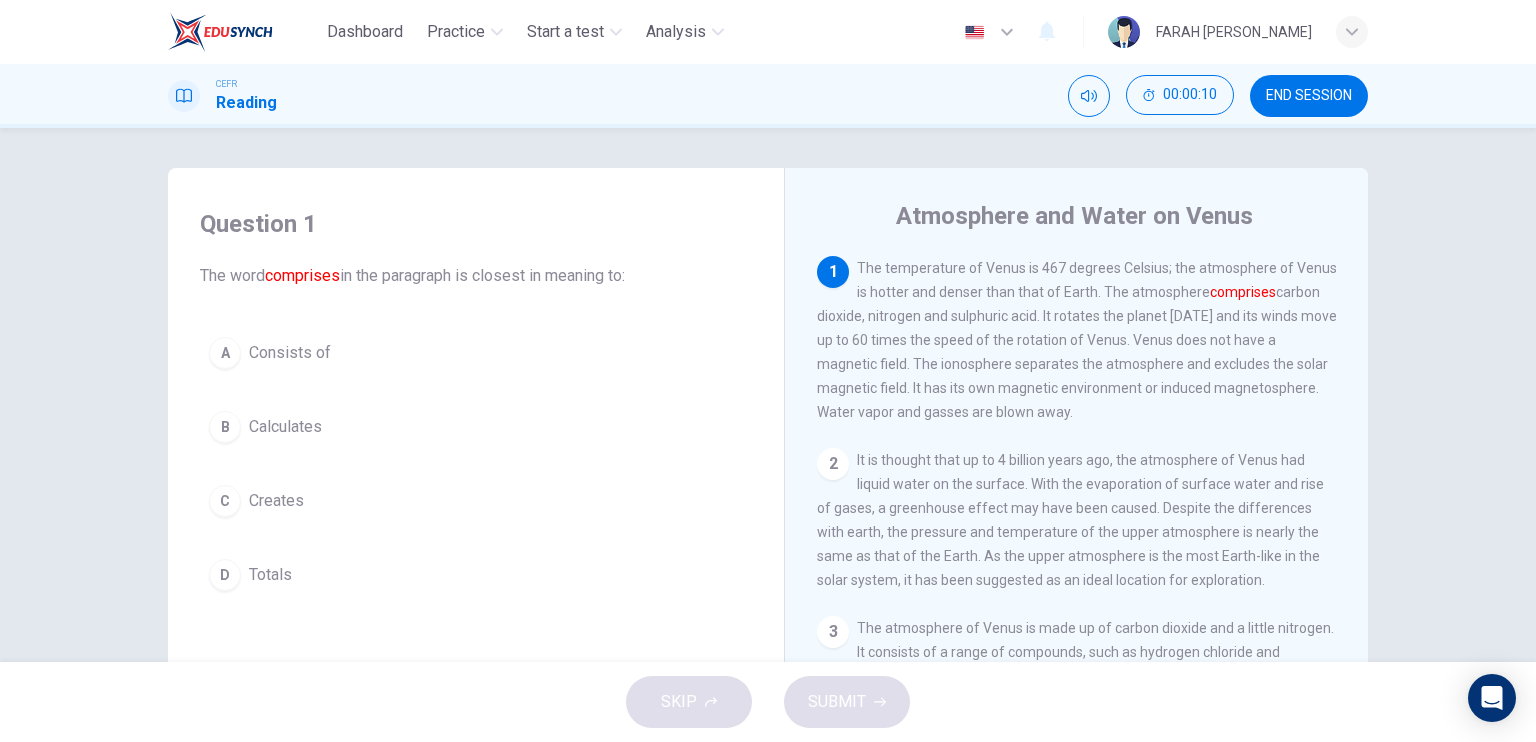 click on "A Consists of" at bounding box center [476, 353] 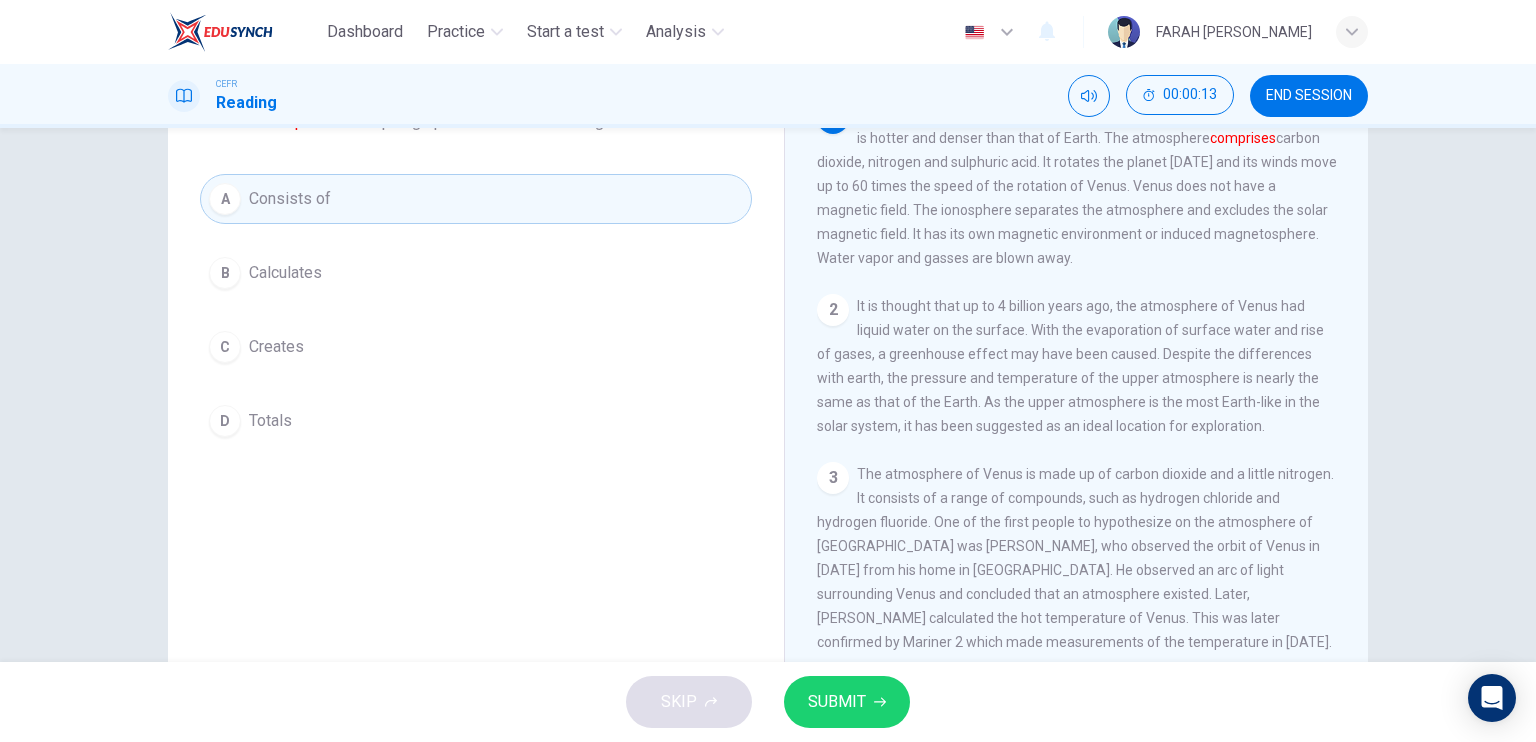 scroll, scrollTop: 240, scrollLeft: 0, axis: vertical 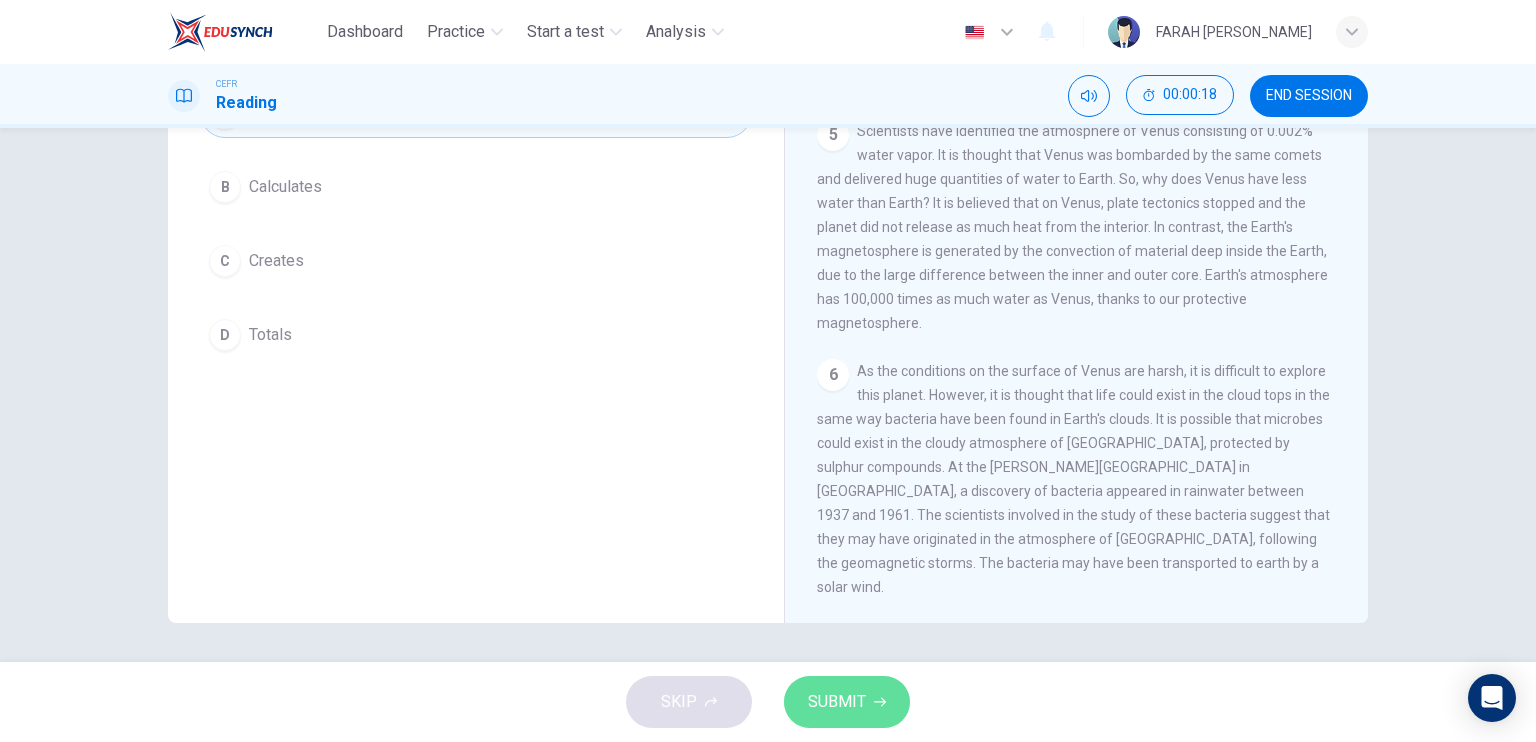 click 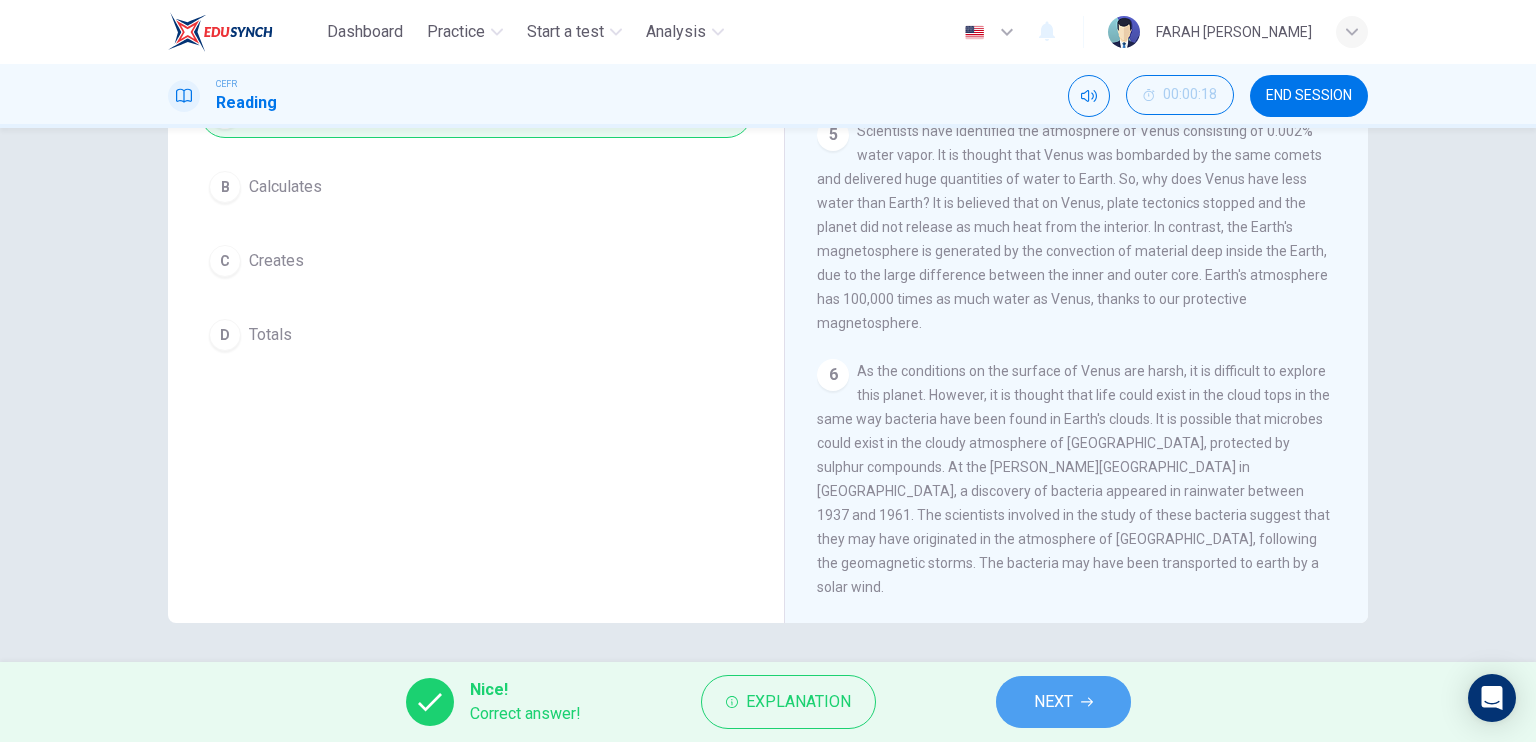 click on "NEXT" at bounding box center [1063, 702] 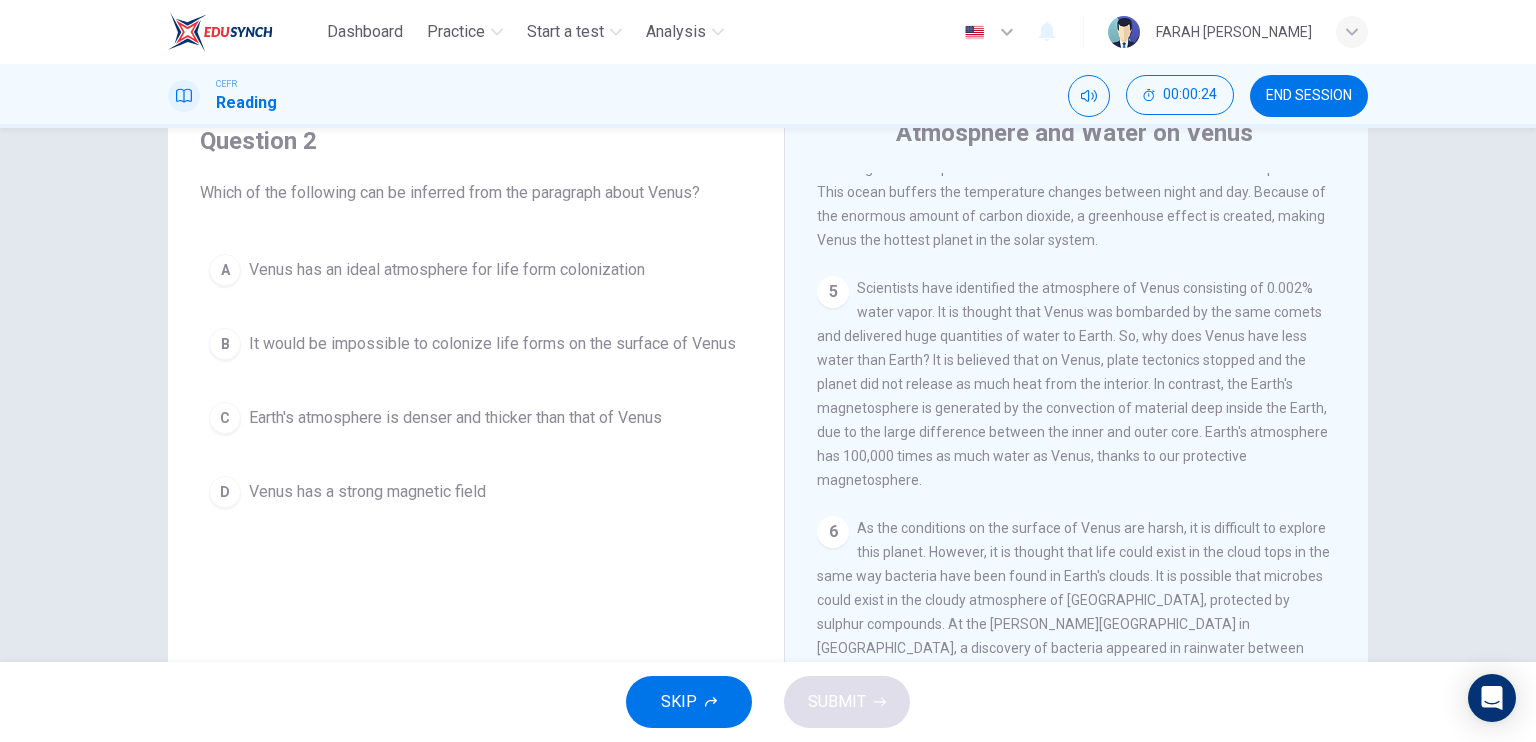 scroll, scrollTop: 69, scrollLeft: 0, axis: vertical 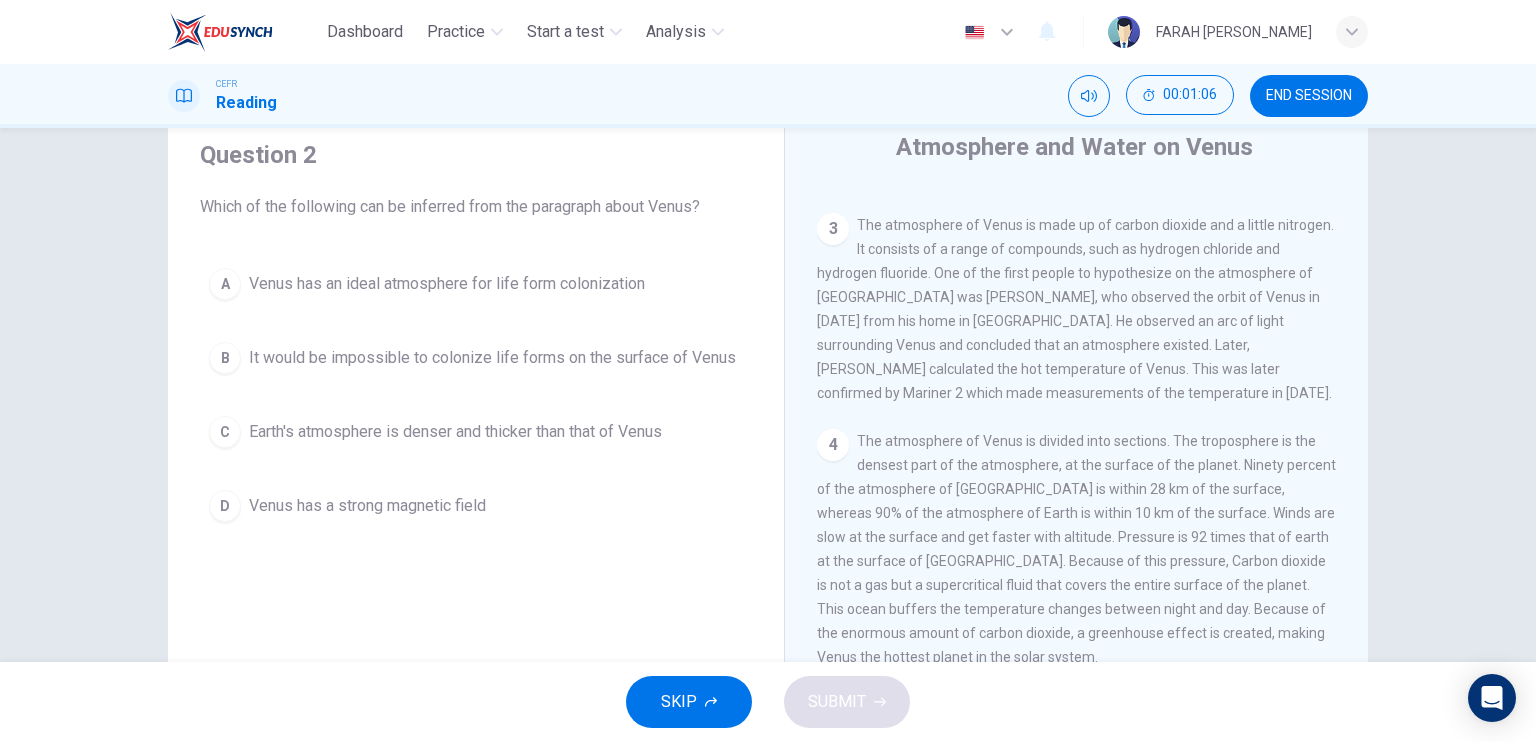 drag, startPoint x: 1358, startPoint y: 397, endPoint x: 1351, endPoint y: 445, distance: 48.507732 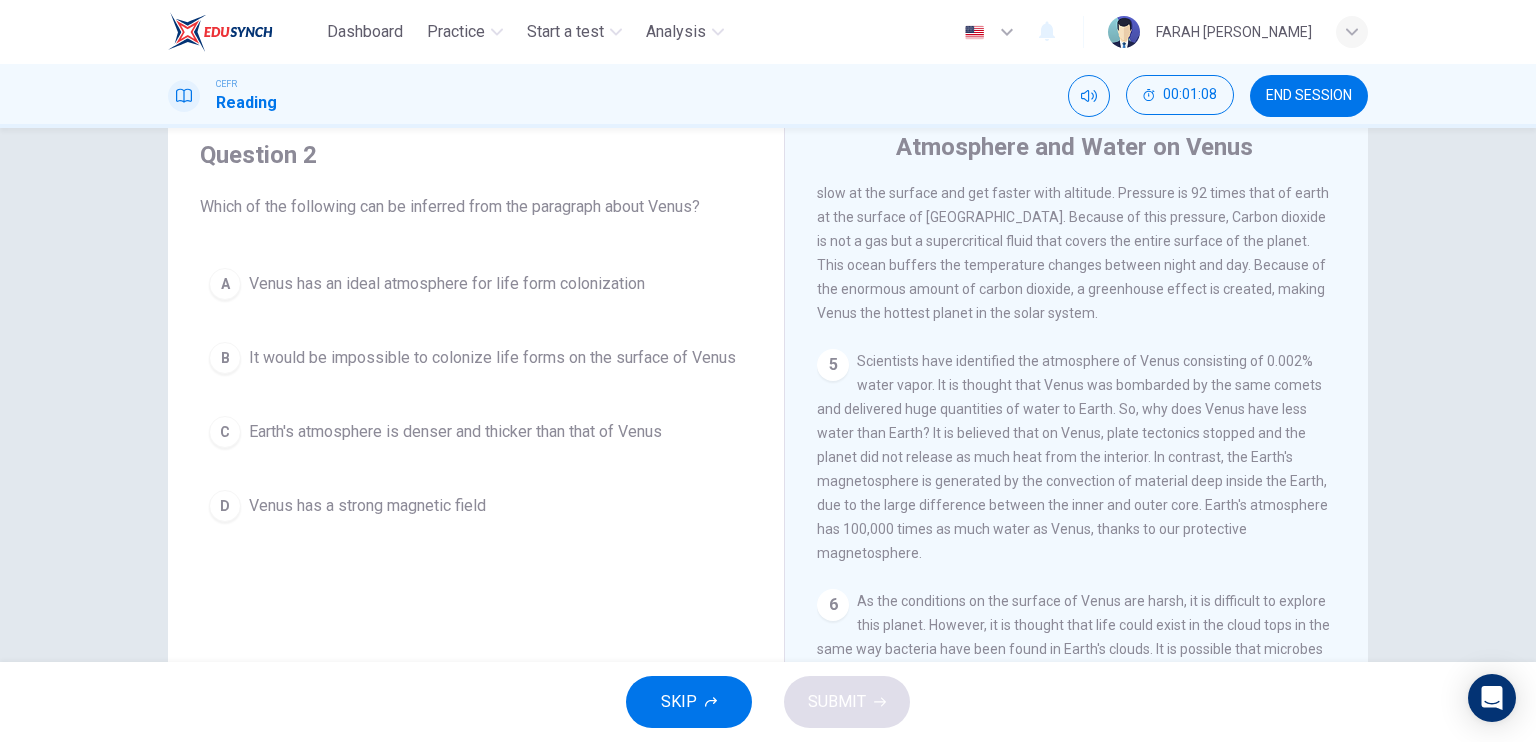 scroll, scrollTop: 752, scrollLeft: 0, axis: vertical 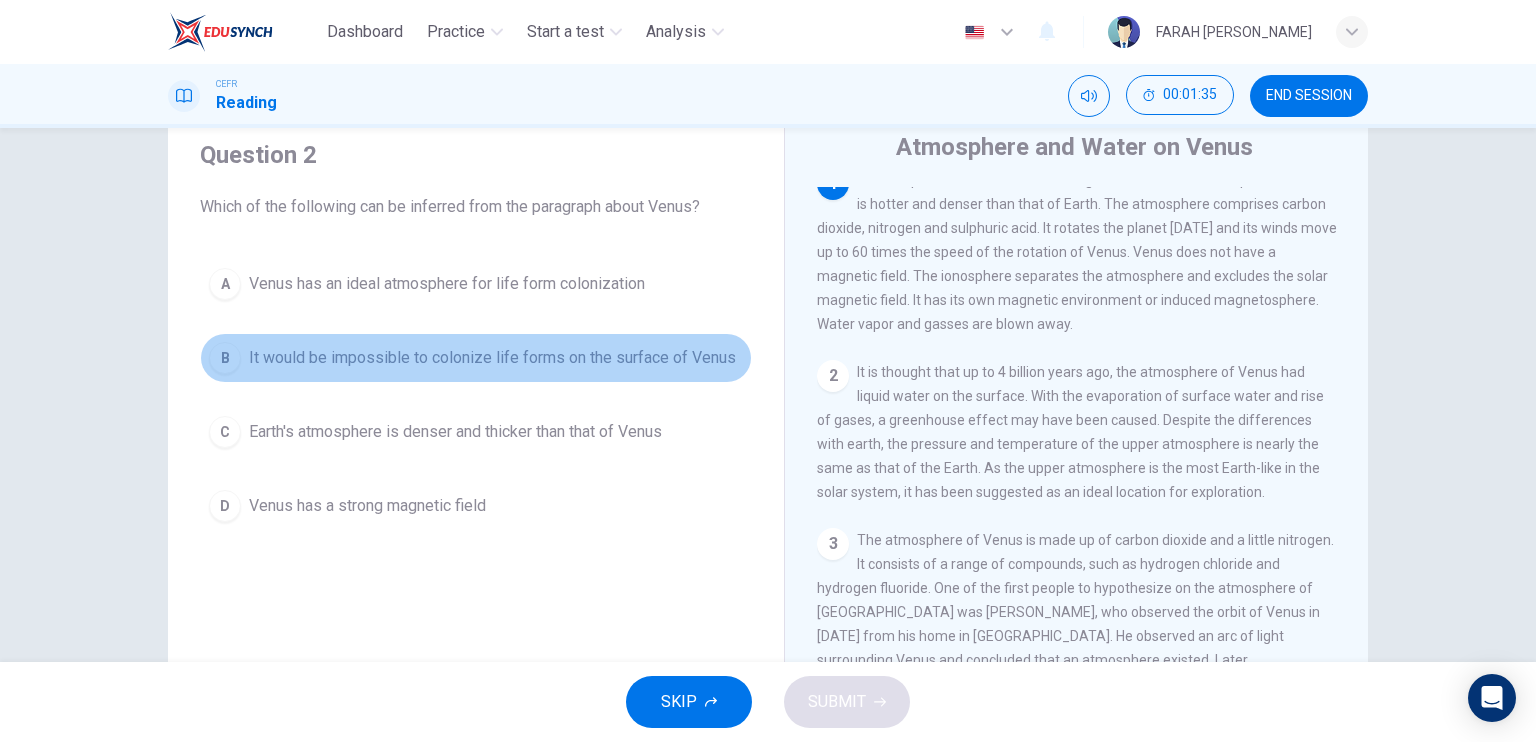 click on "It would be impossible to colonize life forms on the surface of Venus" at bounding box center (492, 358) 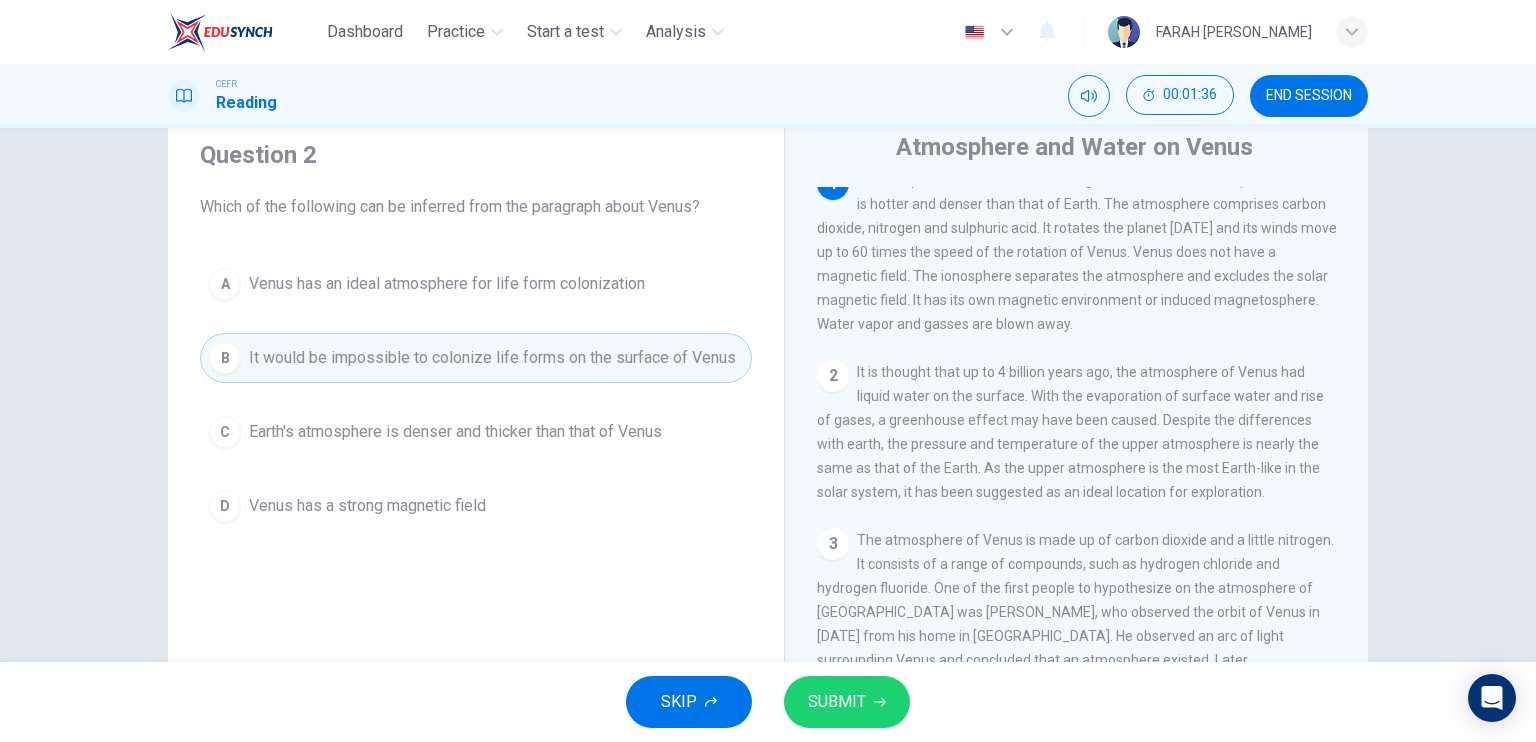 click on "SUBMIT" at bounding box center (837, 702) 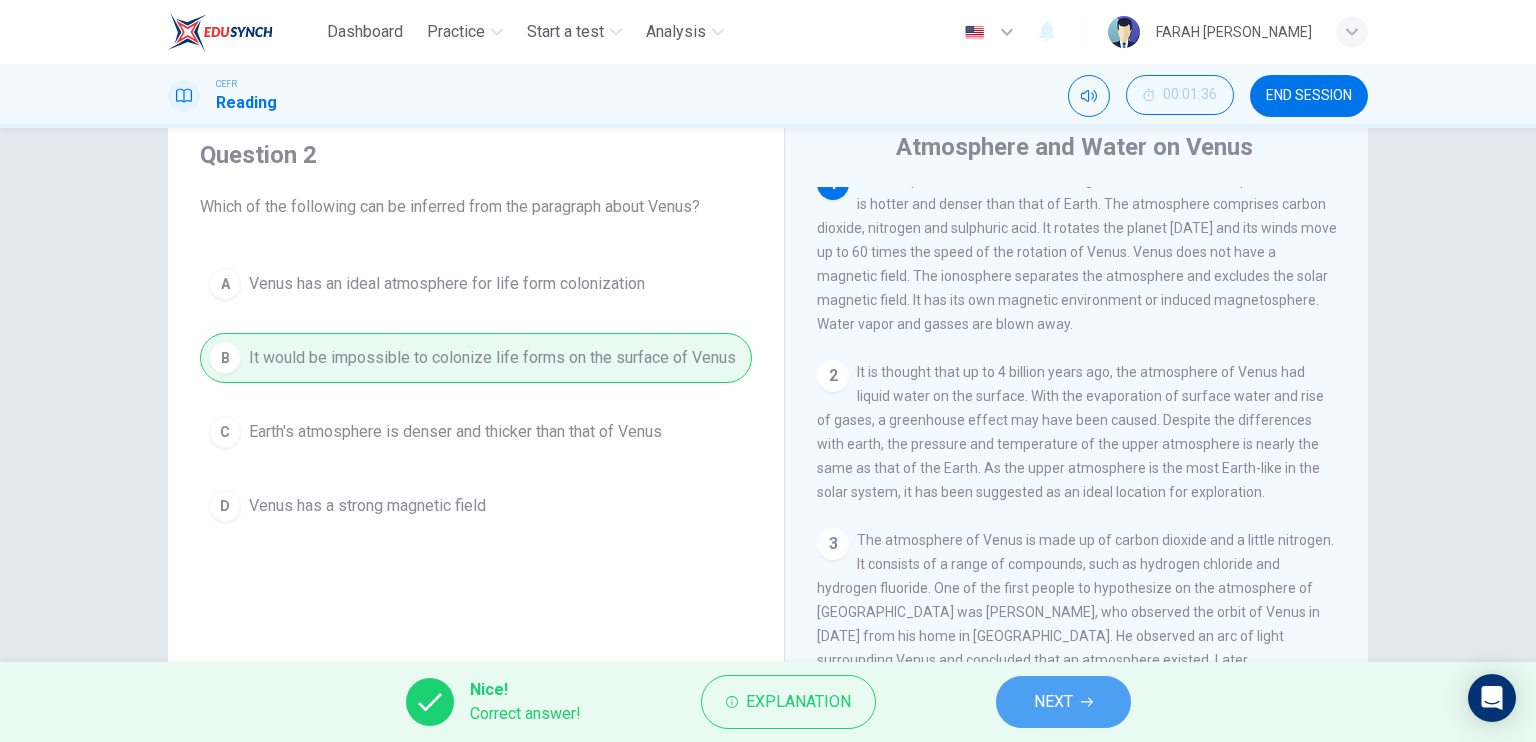 click on "NEXT" at bounding box center (1063, 702) 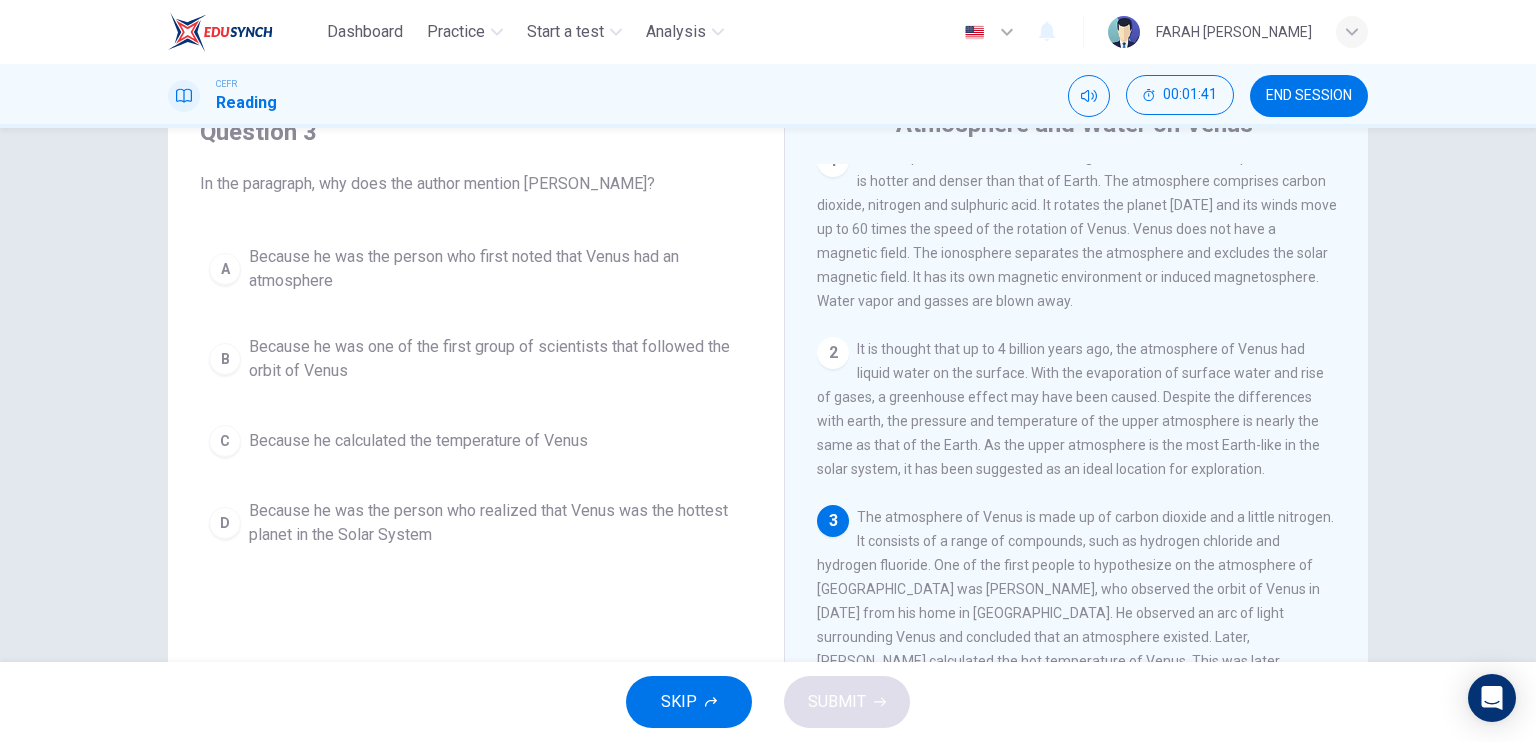 scroll, scrollTop: 102, scrollLeft: 0, axis: vertical 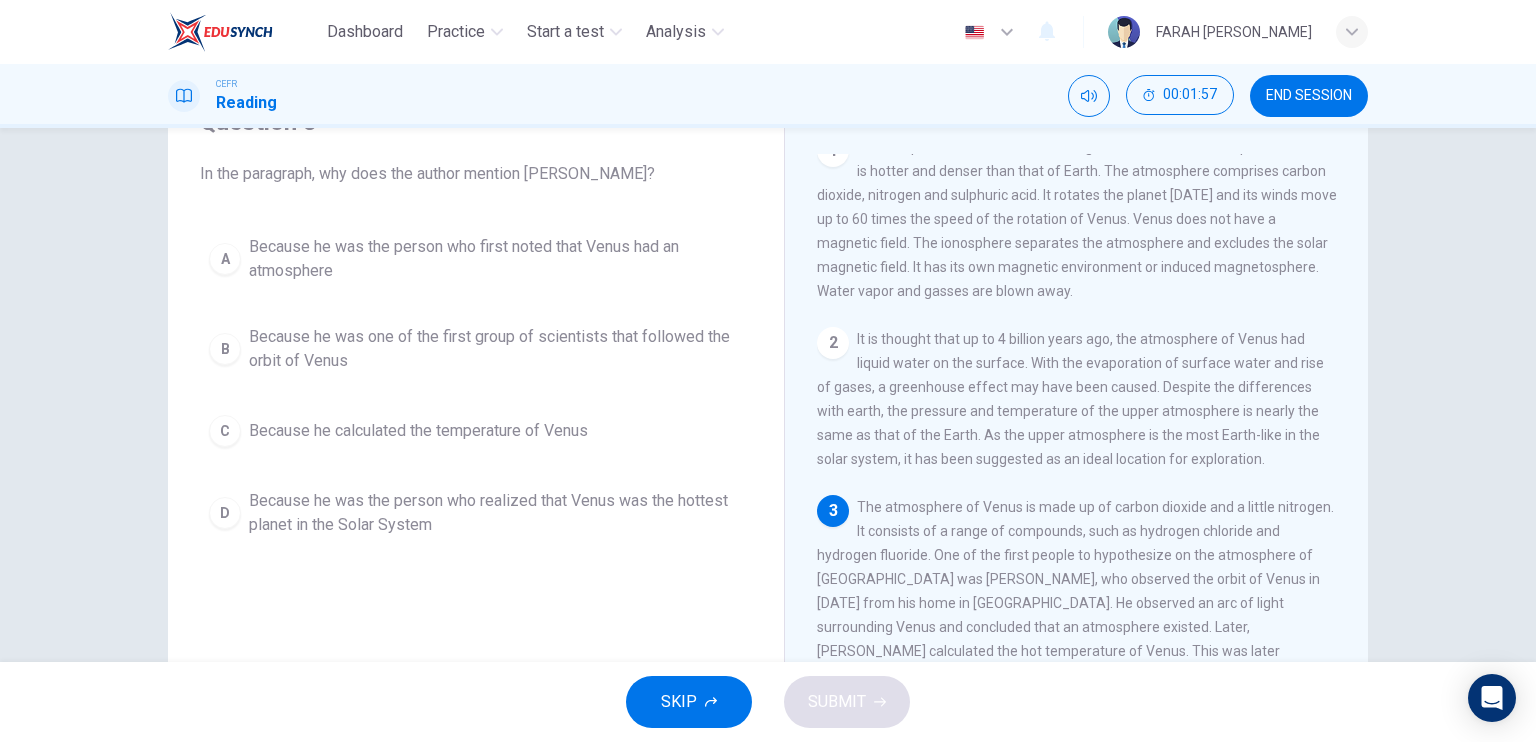 click on "Because he was the person who first noted that Venus had an atmosphere" at bounding box center (496, 259) 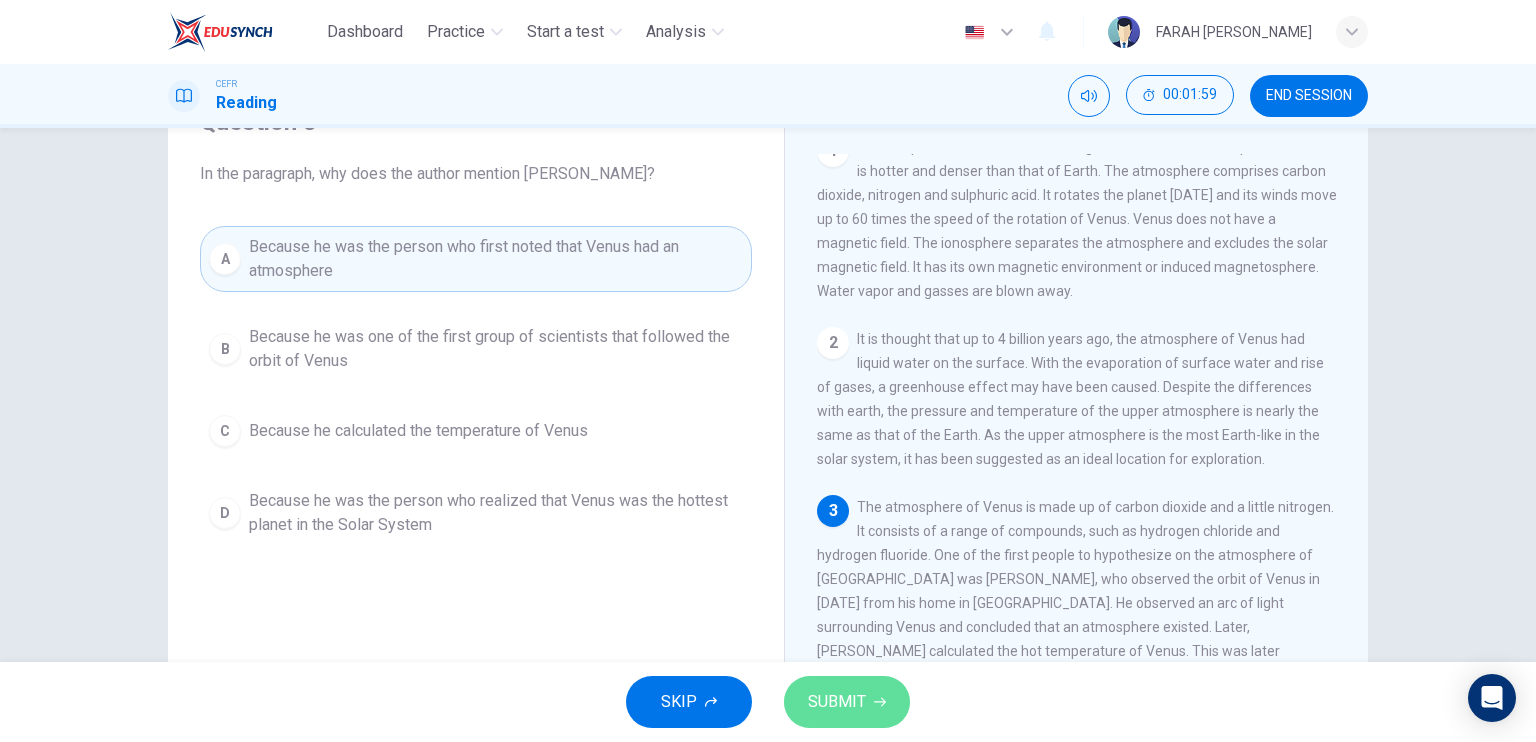 click on "SUBMIT" at bounding box center [837, 702] 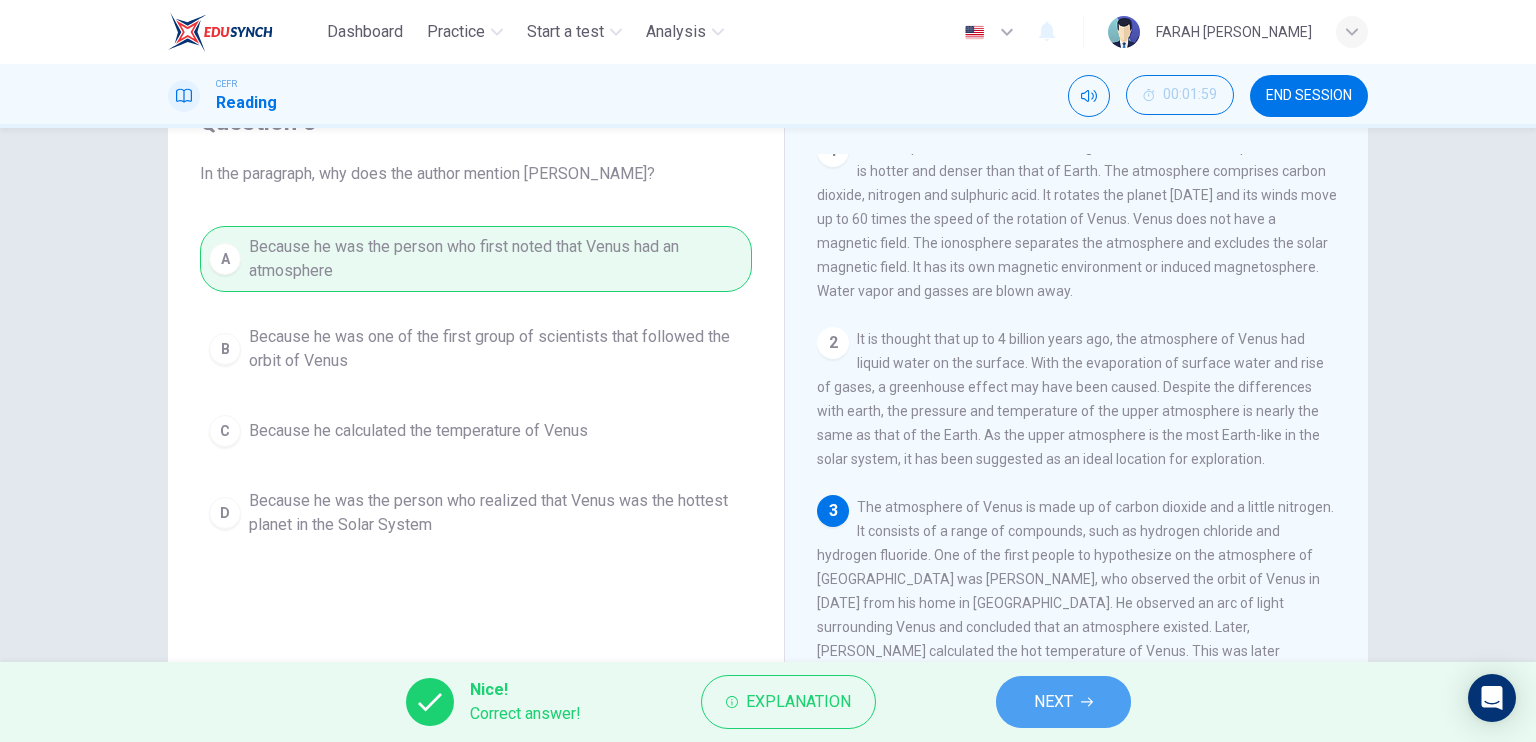 click on "NEXT" at bounding box center [1063, 702] 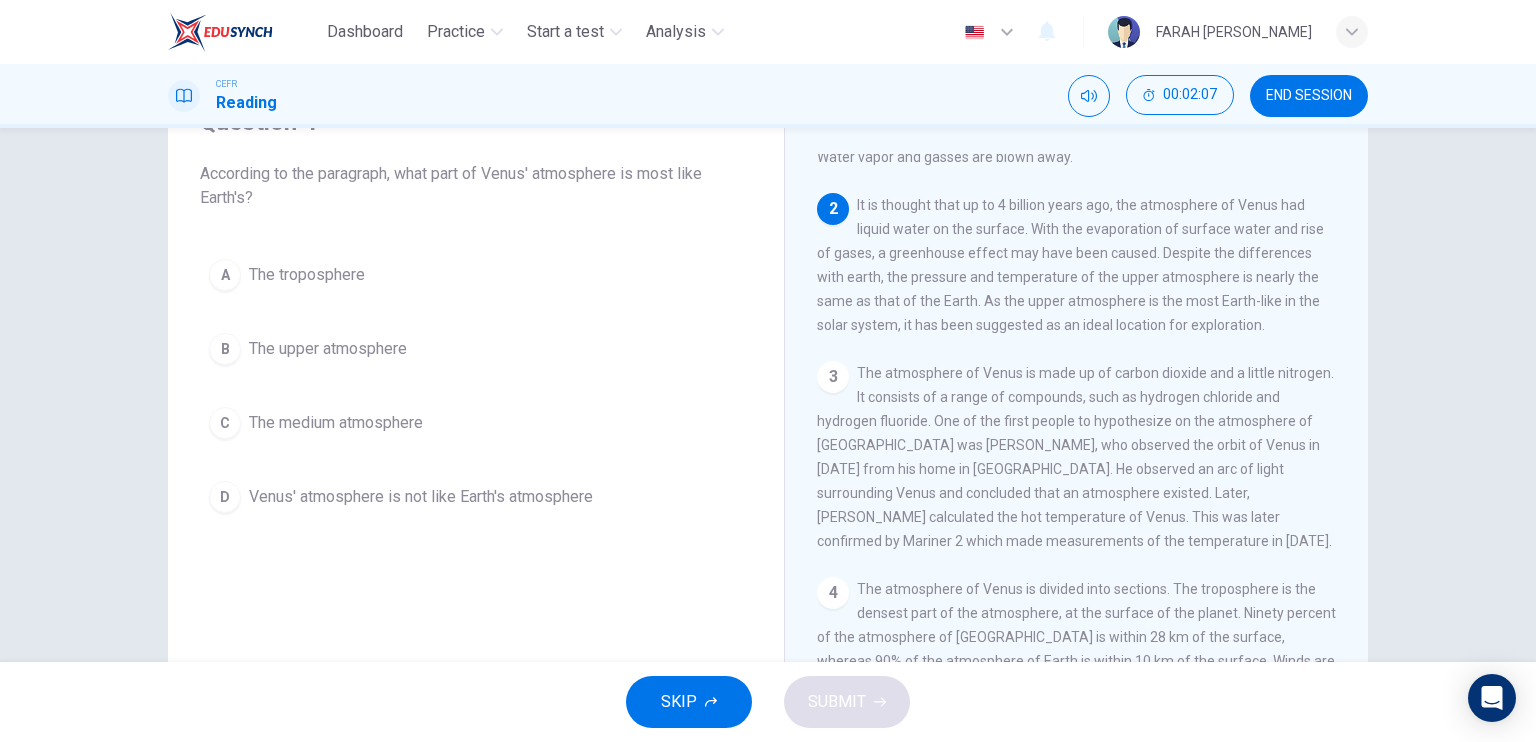 scroll, scrollTop: 157, scrollLeft: 0, axis: vertical 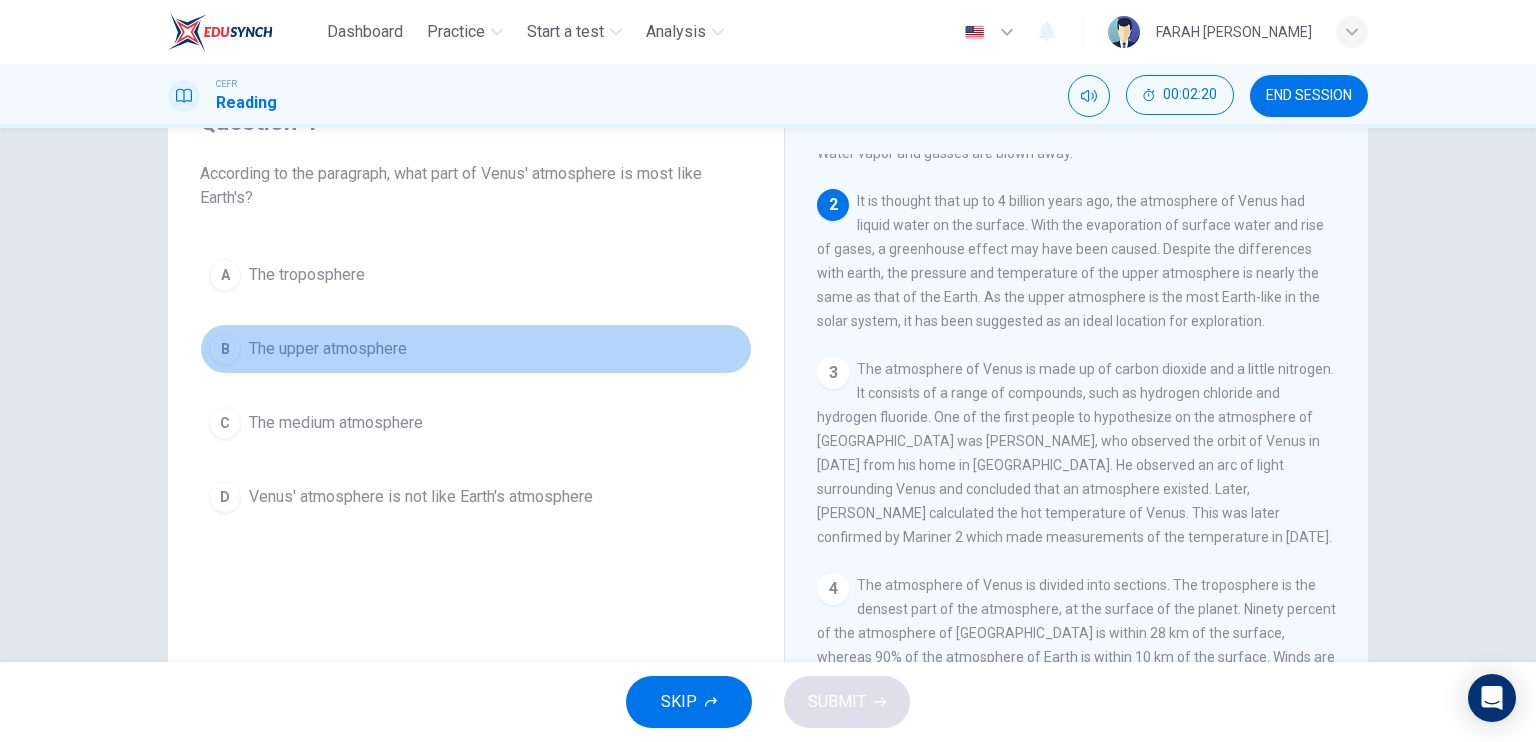 click on "B The upper atmosphere" at bounding box center [476, 349] 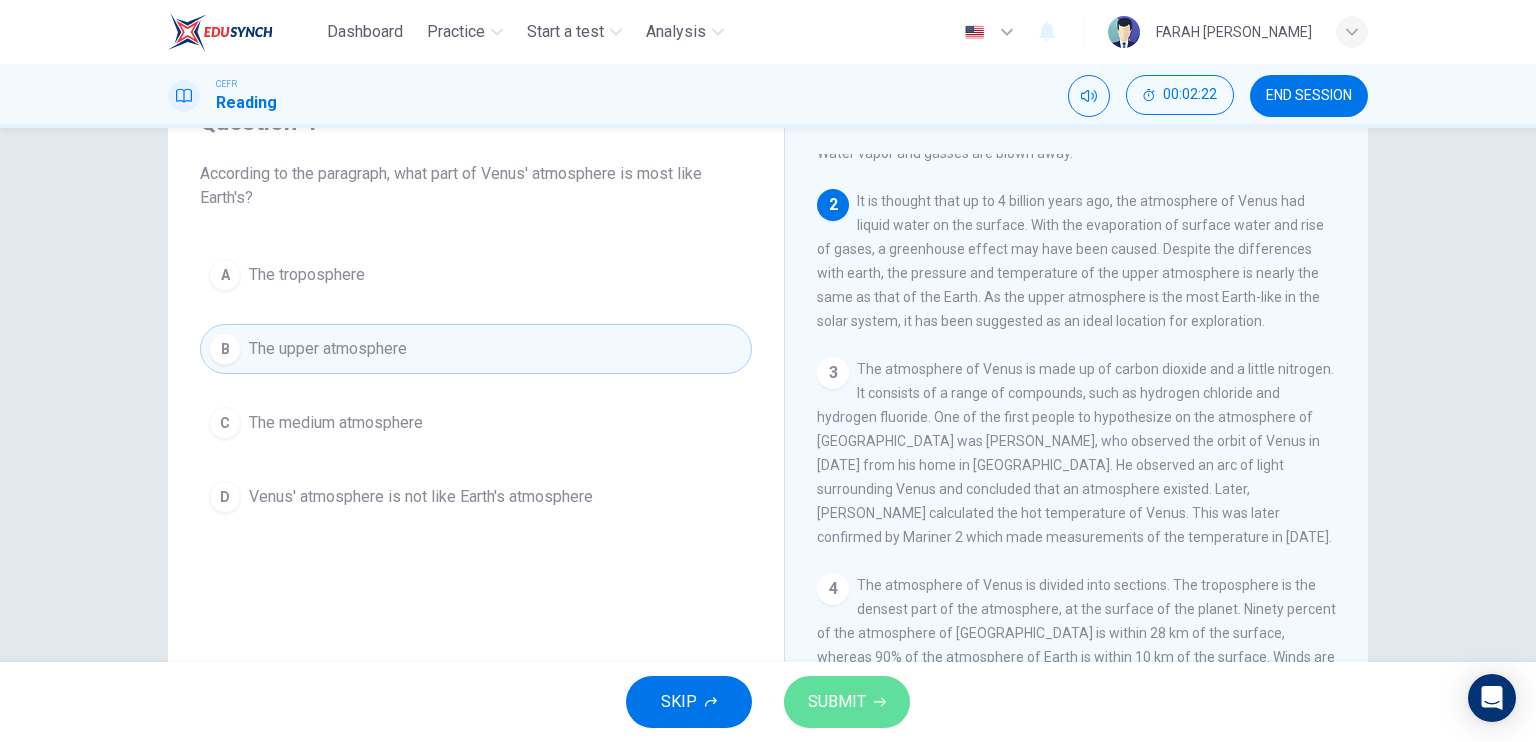 click on "SUBMIT" at bounding box center (837, 702) 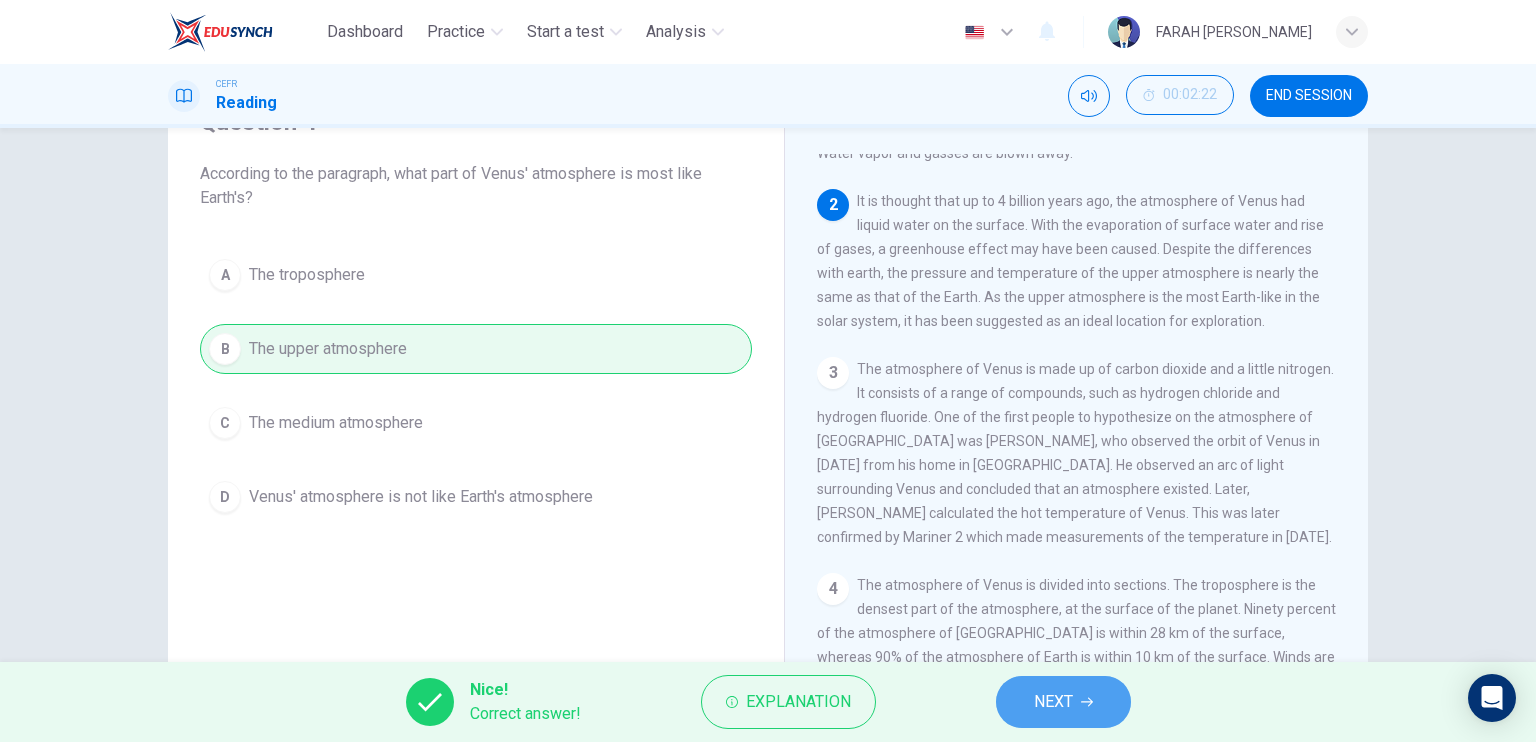 click on "NEXT" at bounding box center (1063, 702) 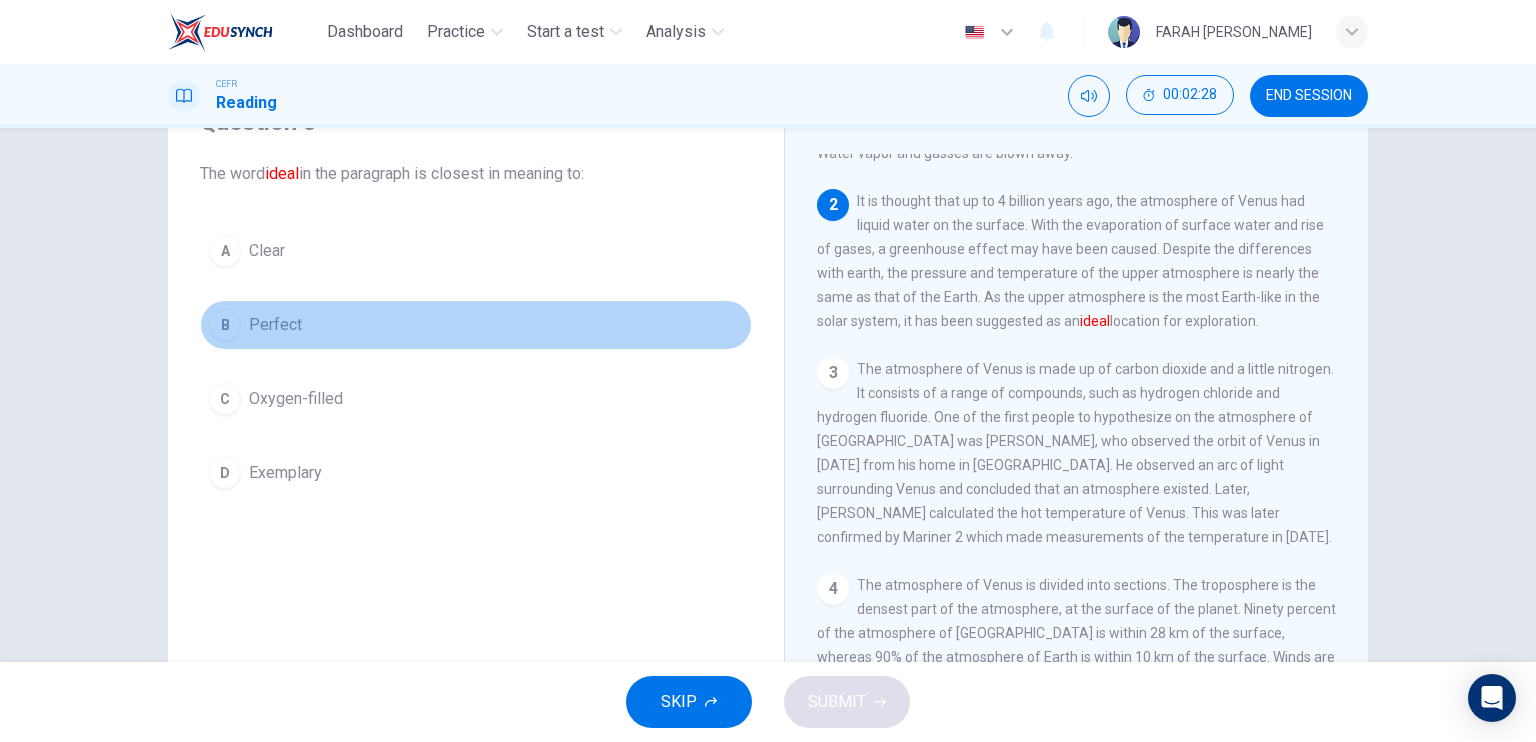 click on "B Perfect" at bounding box center [476, 325] 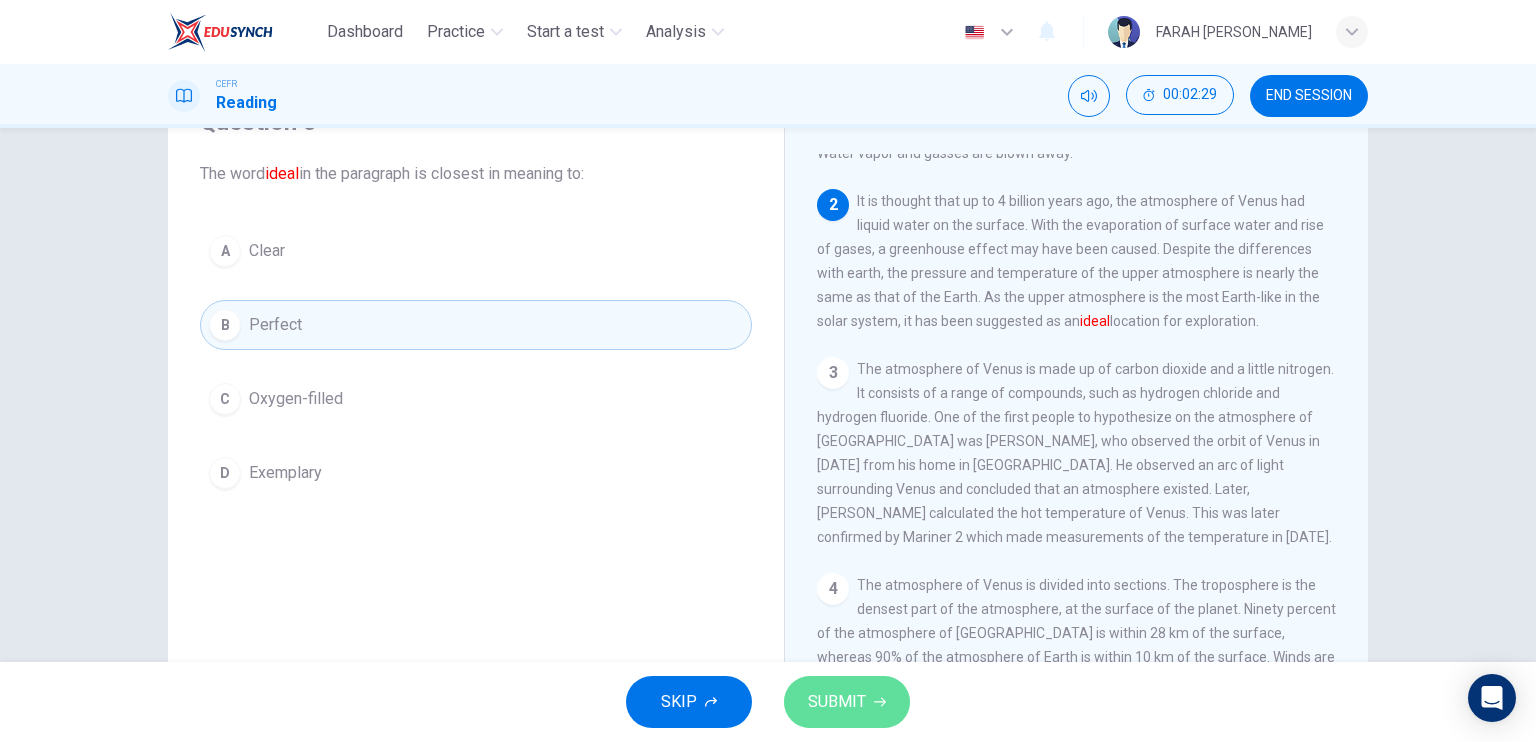 click on "SUBMIT" at bounding box center (837, 702) 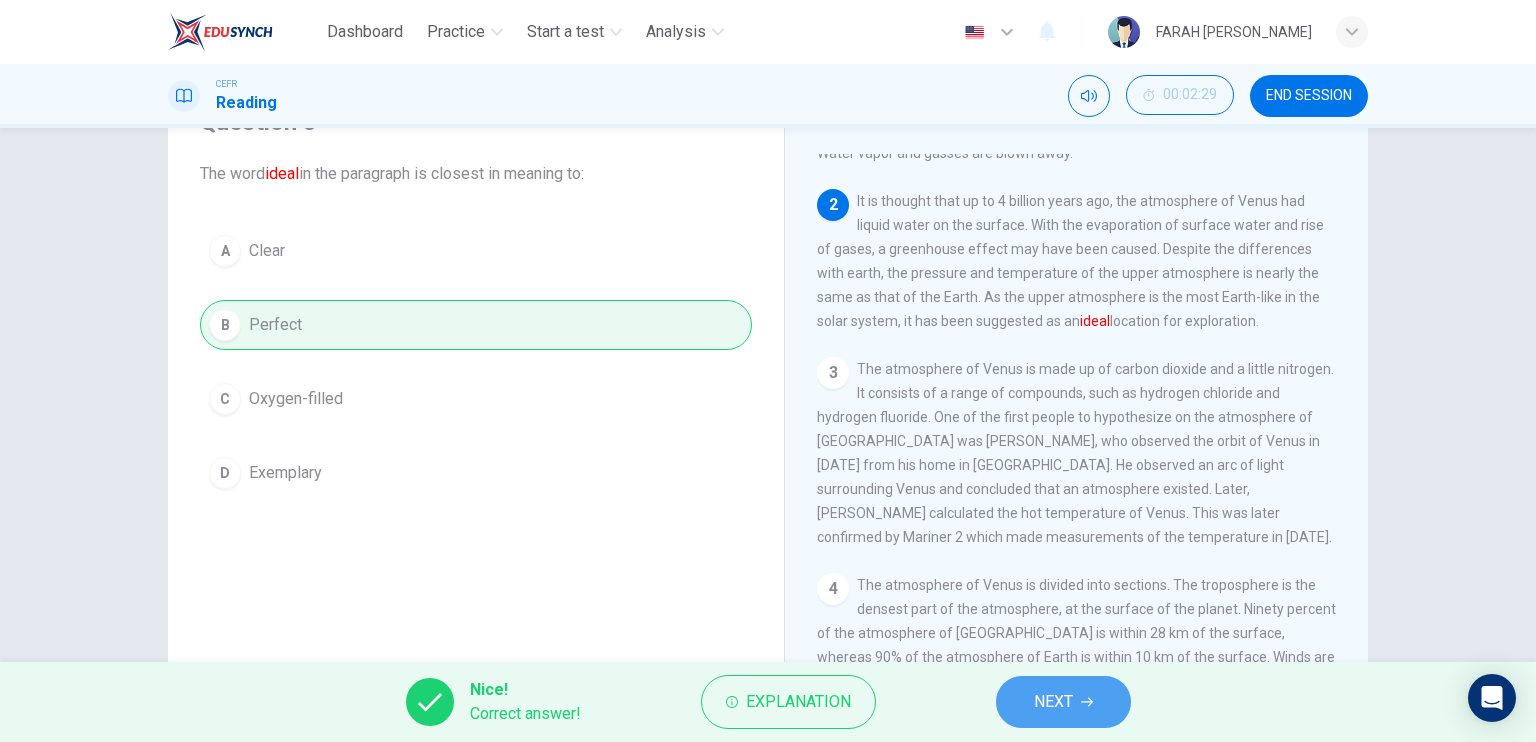 click on "NEXT" at bounding box center (1053, 702) 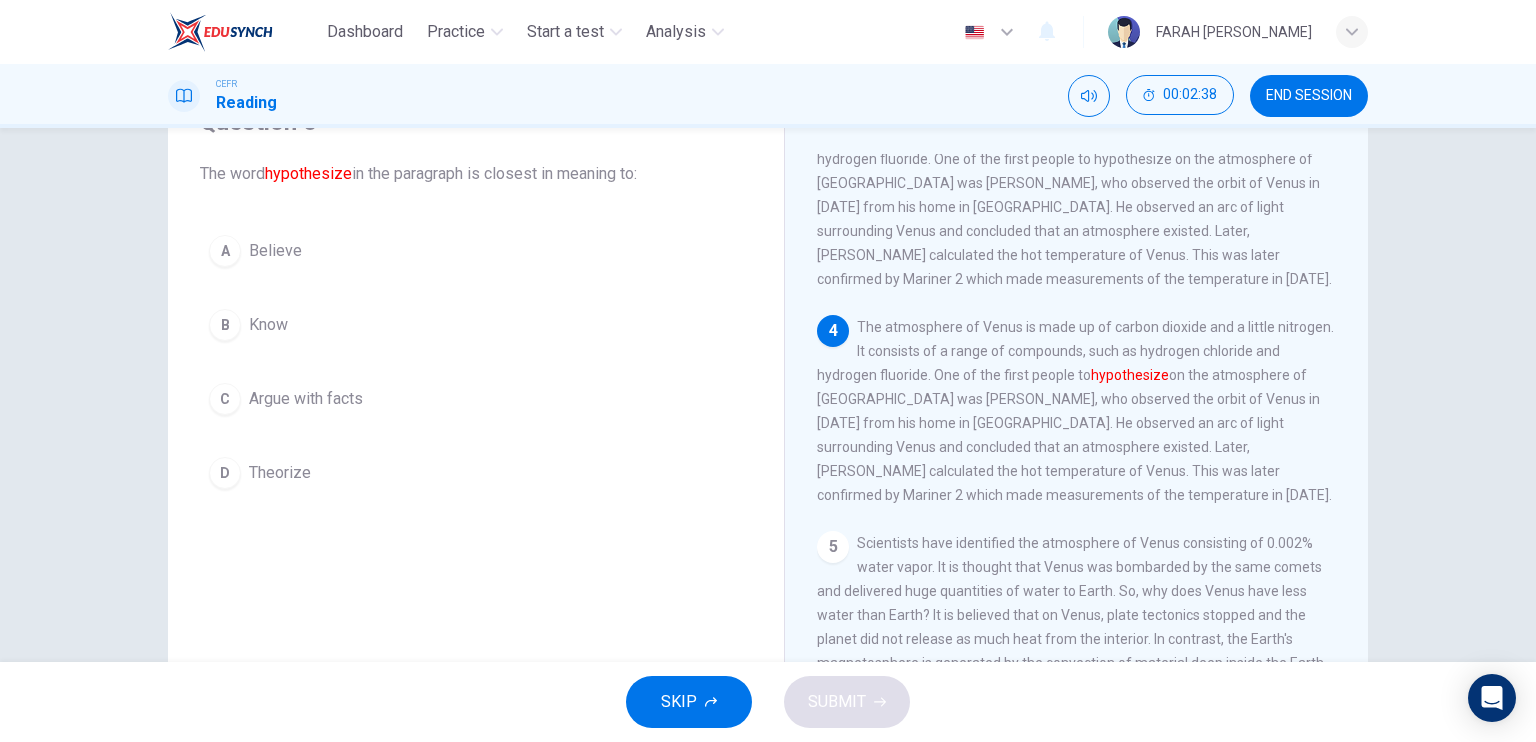 scroll, scrollTop: 420, scrollLeft: 0, axis: vertical 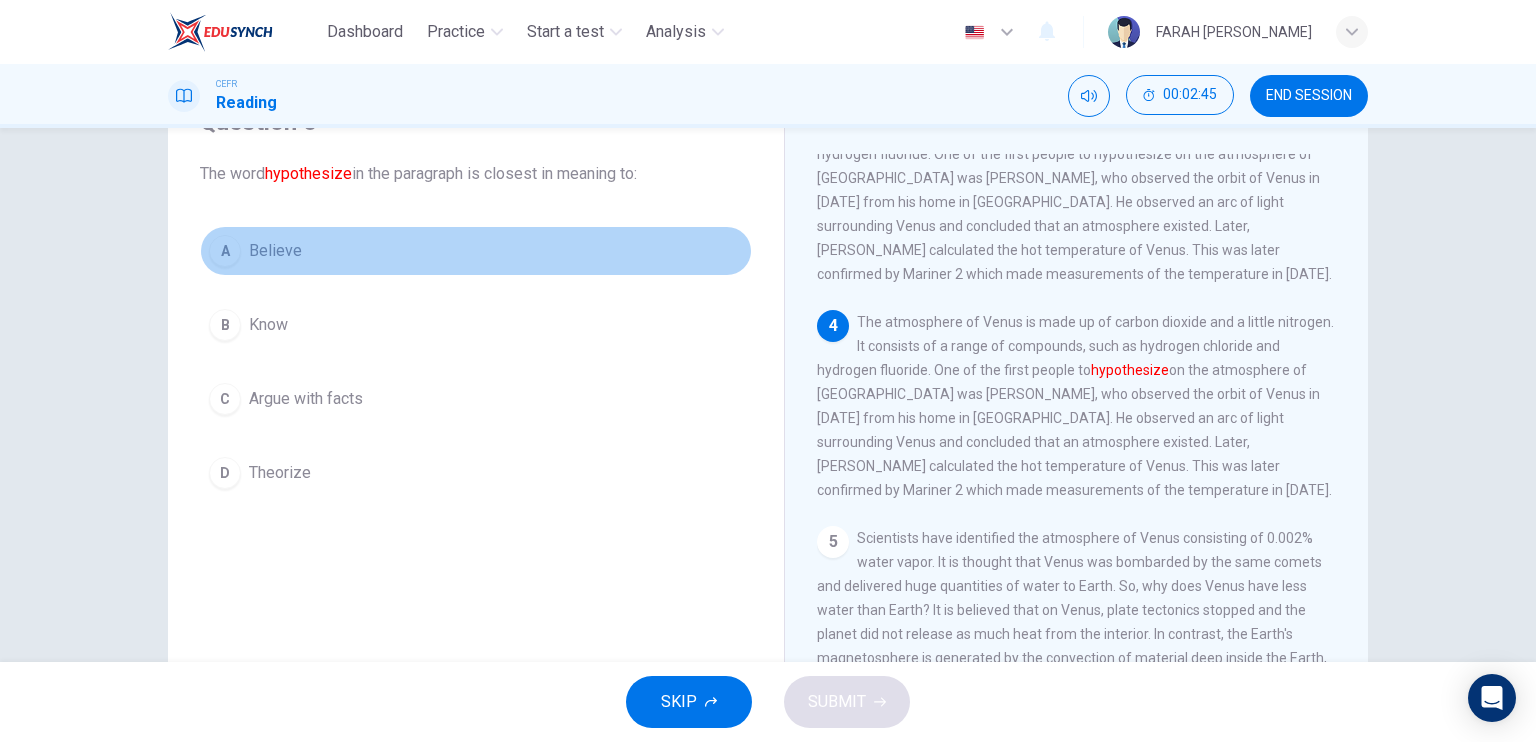 click on "A Believe" at bounding box center (476, 251) 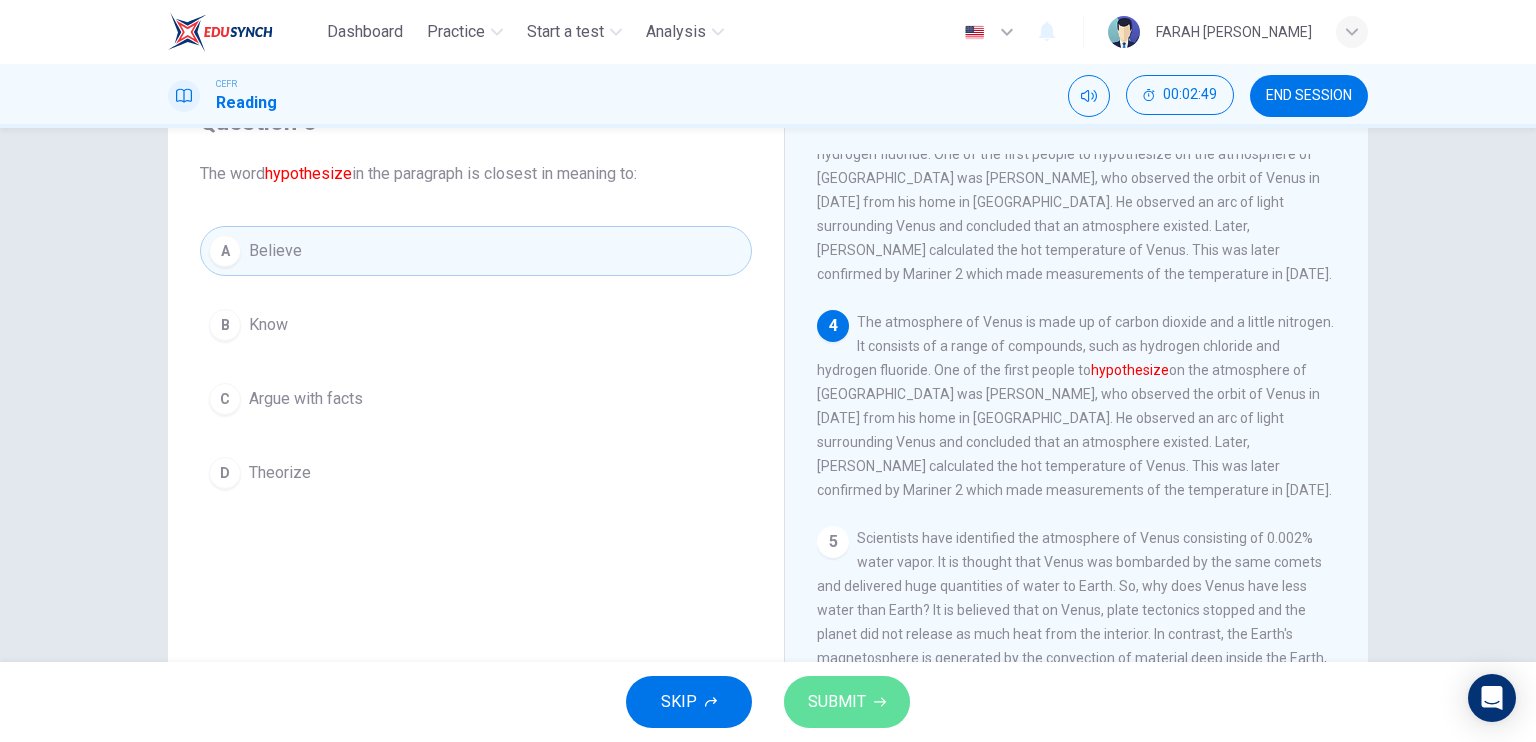 click on "SUBMIT" at bounding box center [847, 702] 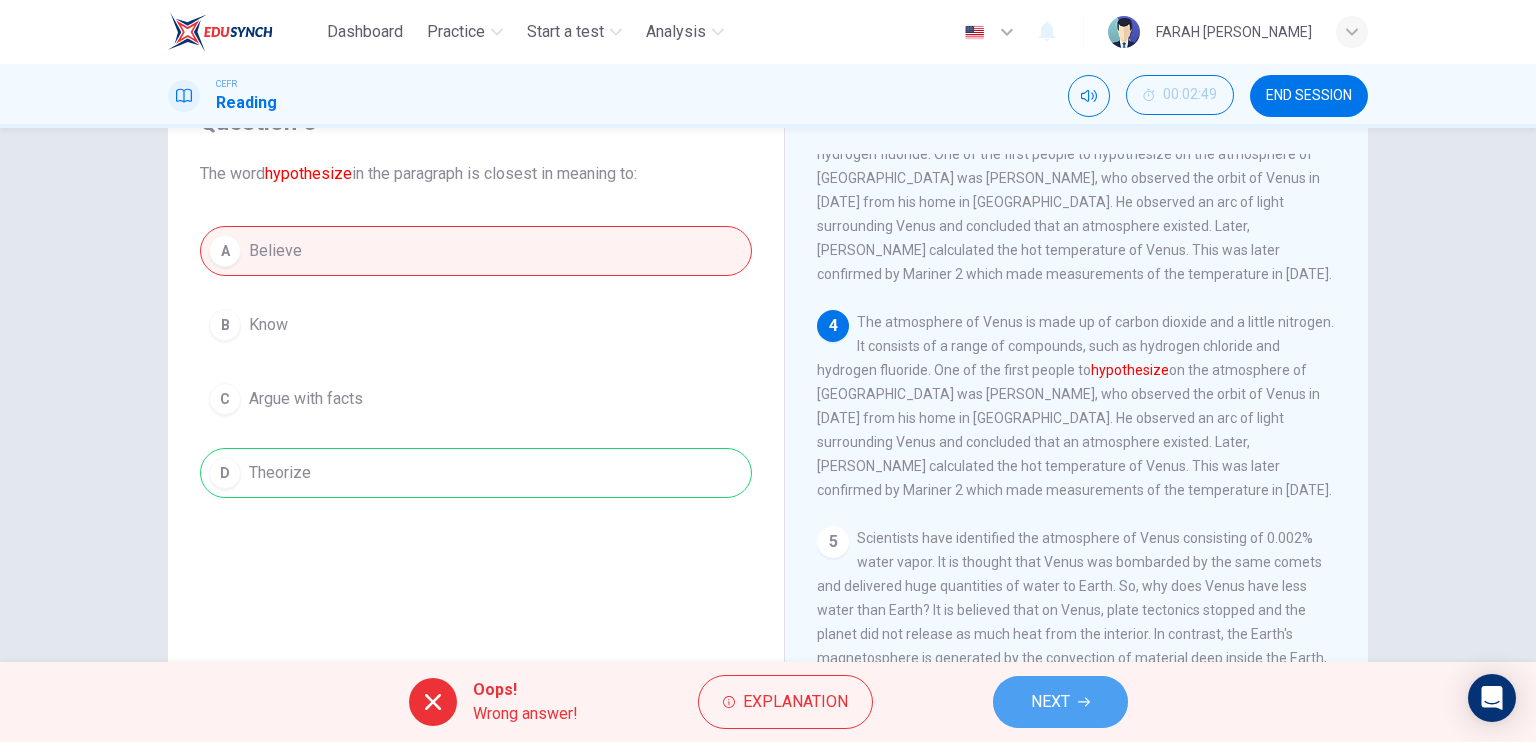 click on "NEXT" at bounding box center (1050, 702) 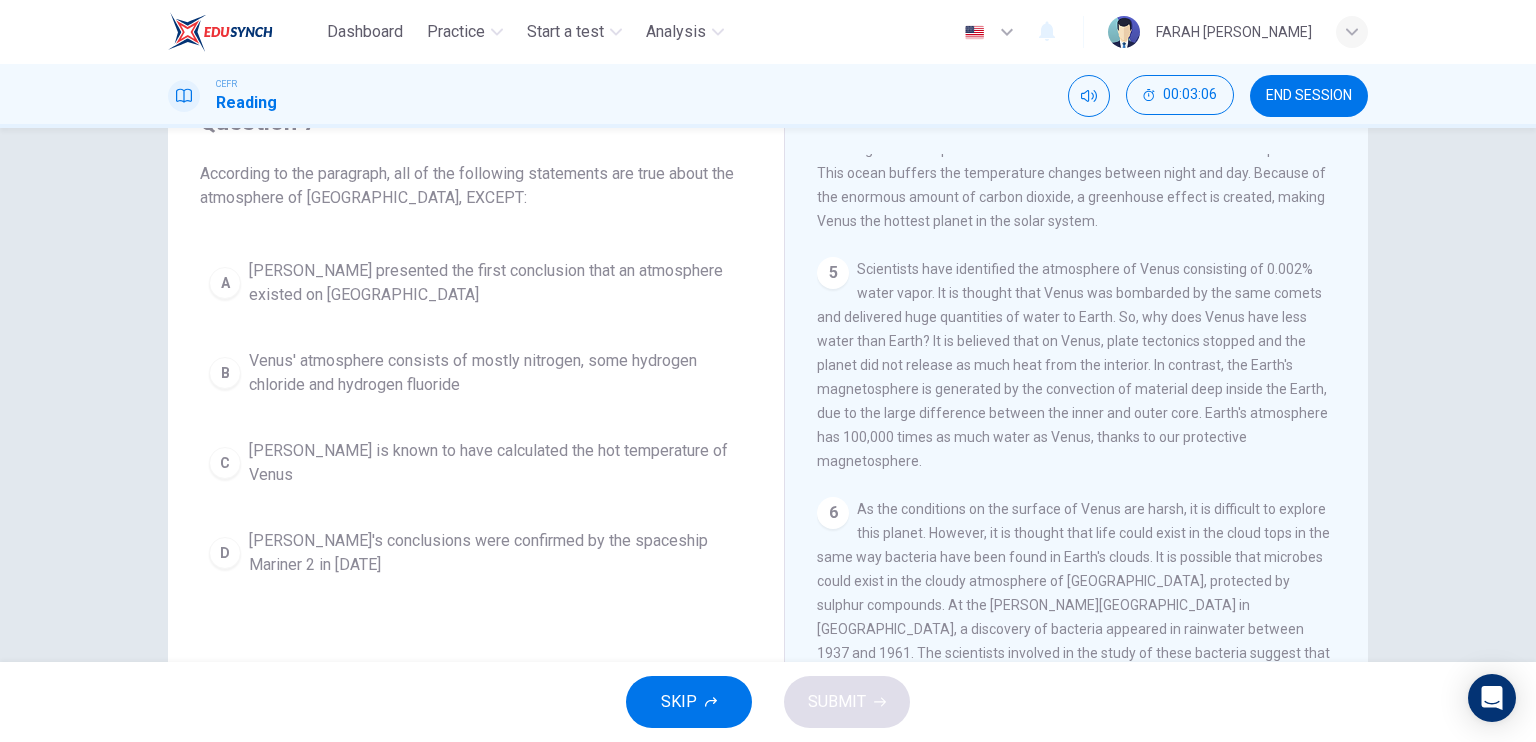 scroll, scrollTop: 752, scrollLeft: 0, axis: vertical 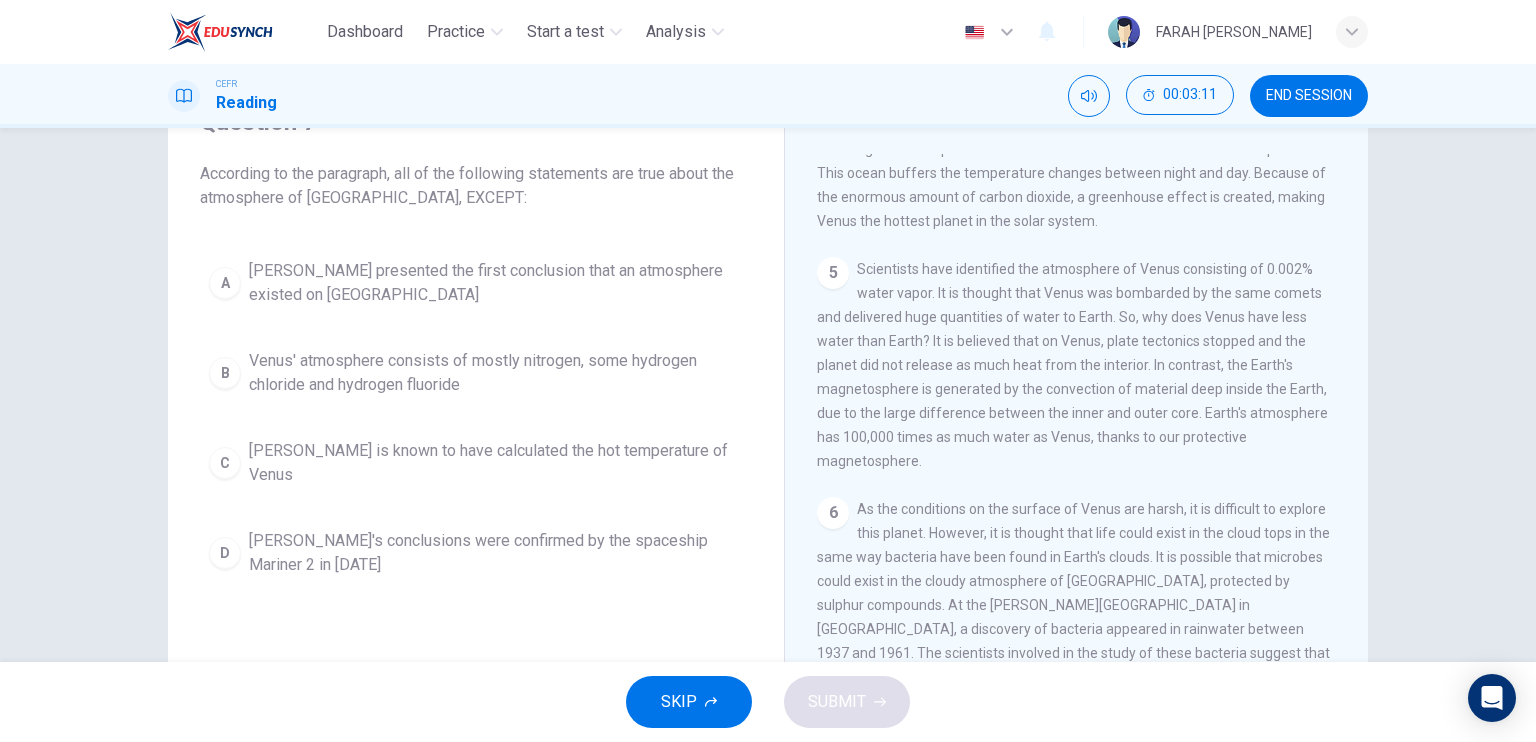 drag, startPoint x: 1345, startPoint y: 595, endPoint x: 1358, endPoint y: 558, distance: 39.217342 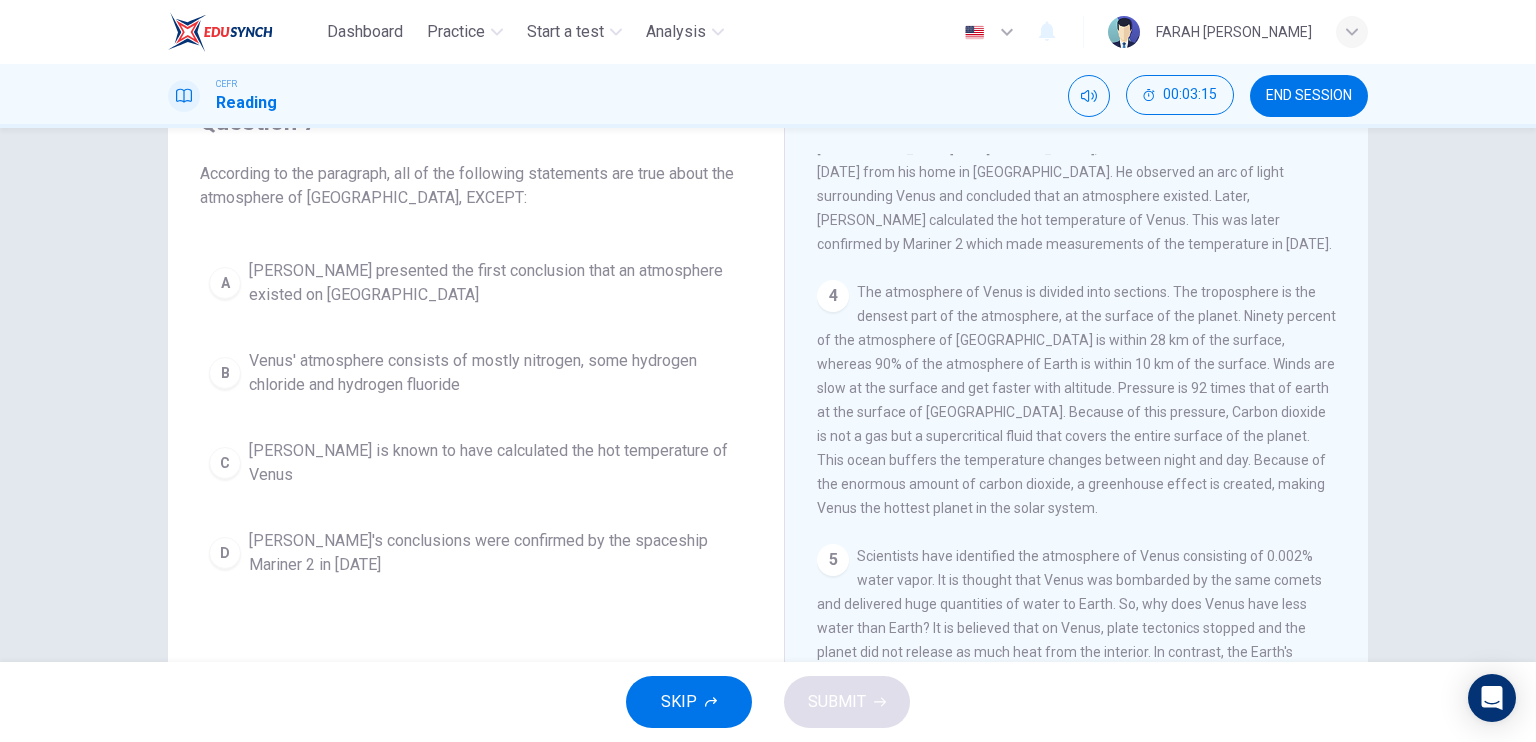 scroll, scrollTop: 440, scrollLeft: 0, axis: vertical 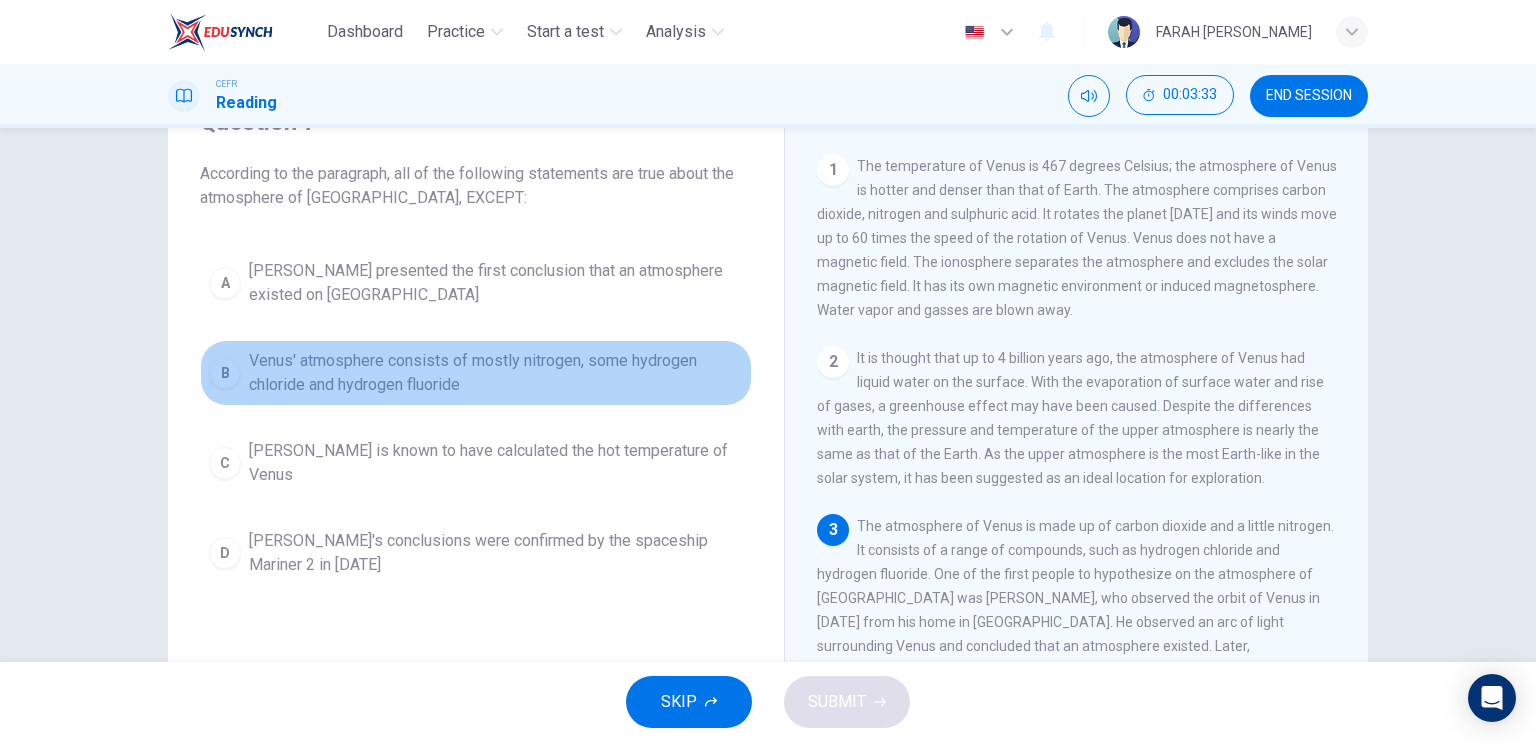click on "Venus' atmosphere consists of mostly nitrogen, some hydrogen chloride and hydrogen fluoride" at bounding box center (496, 373) 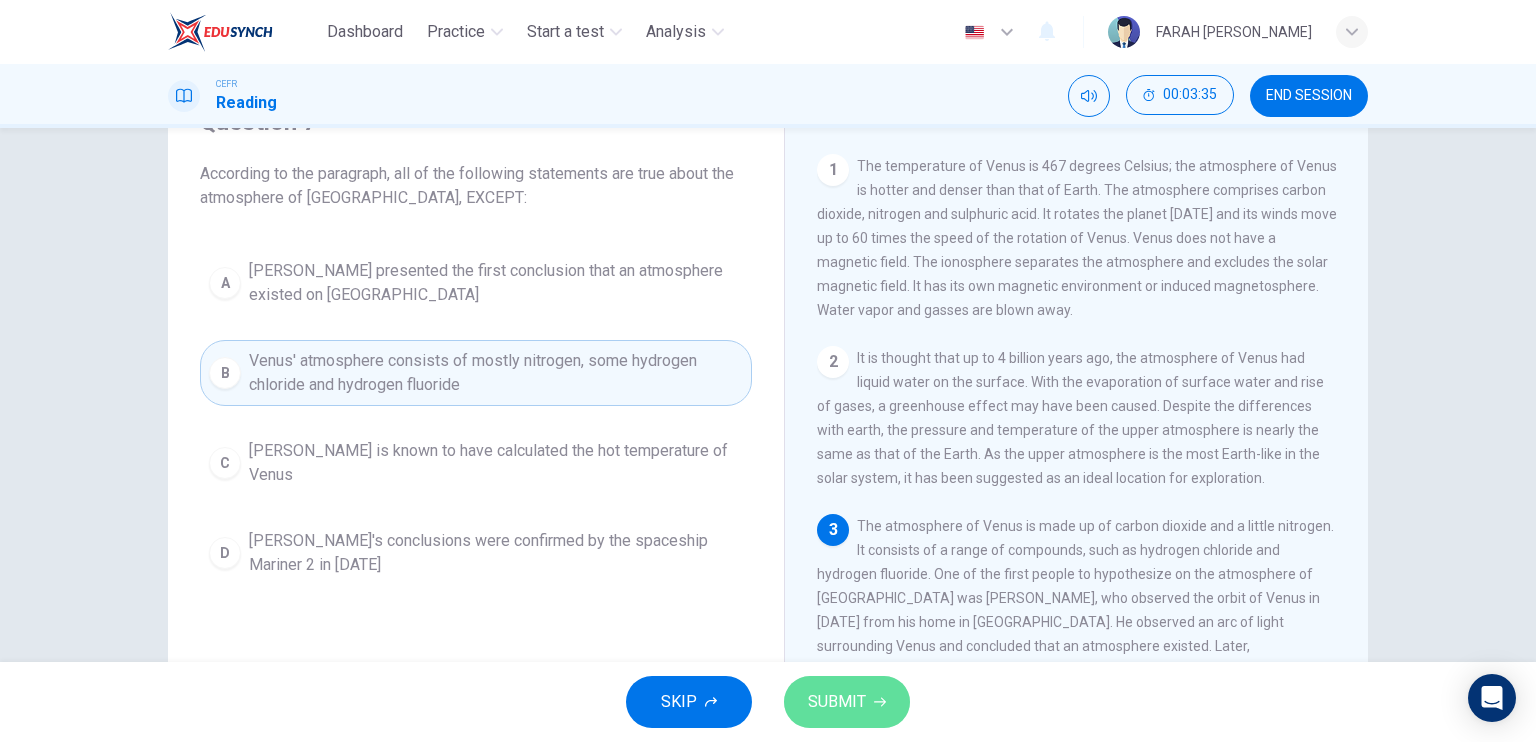 click on "SUBMIT" at bounding box center [837, 702] 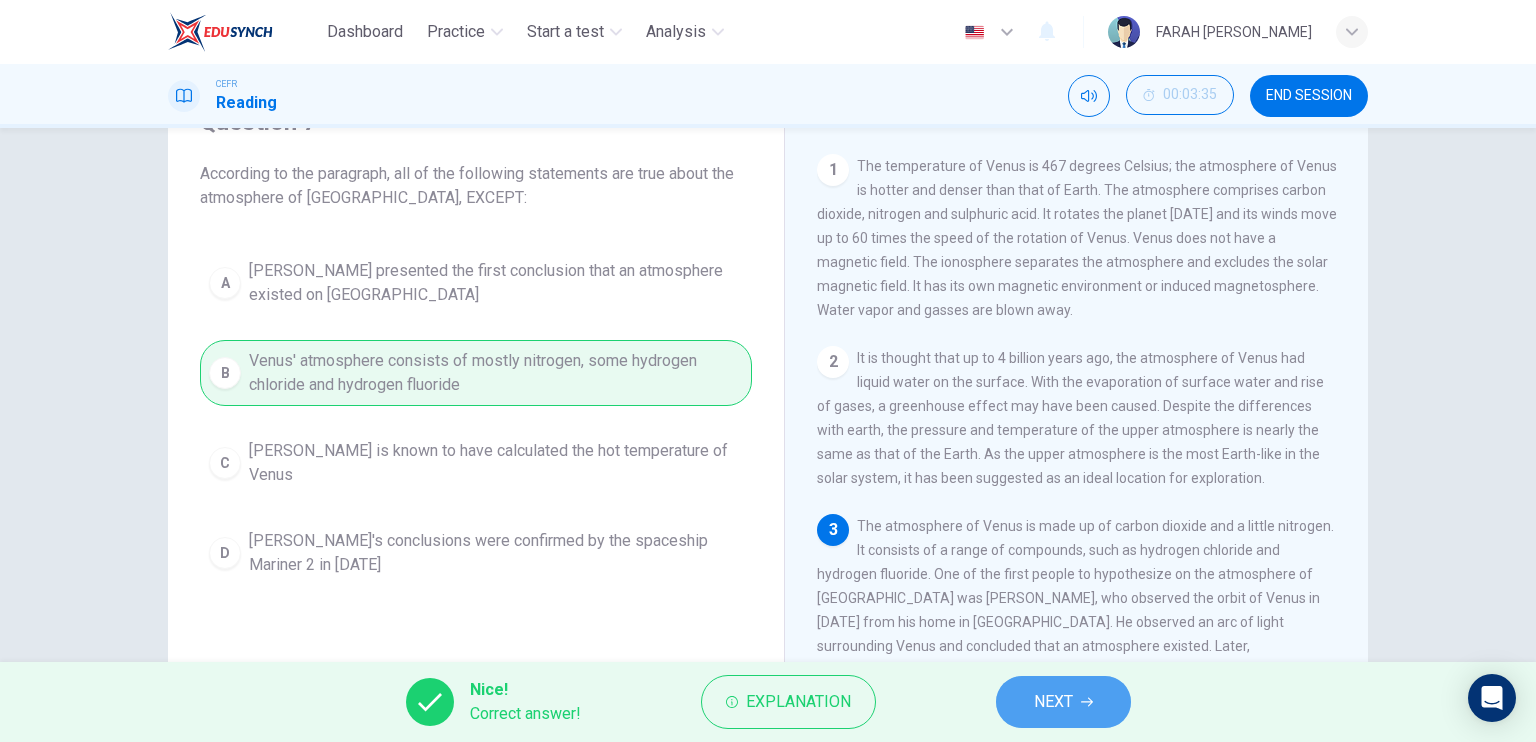 click on "NEXT" at bounding box center (1053, 702) 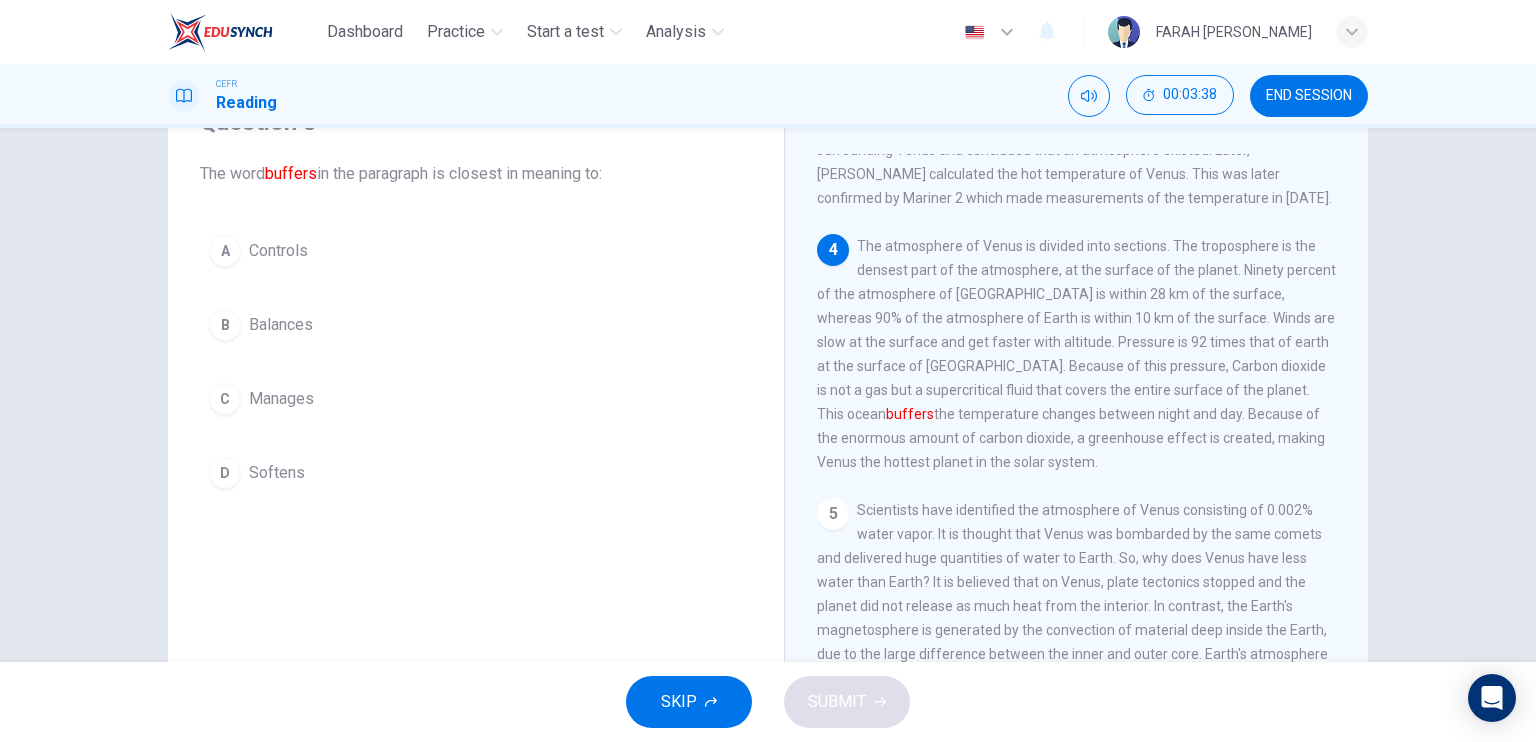 scroll, scrollTop: 498, scrollLeft: 0, axis: vertical 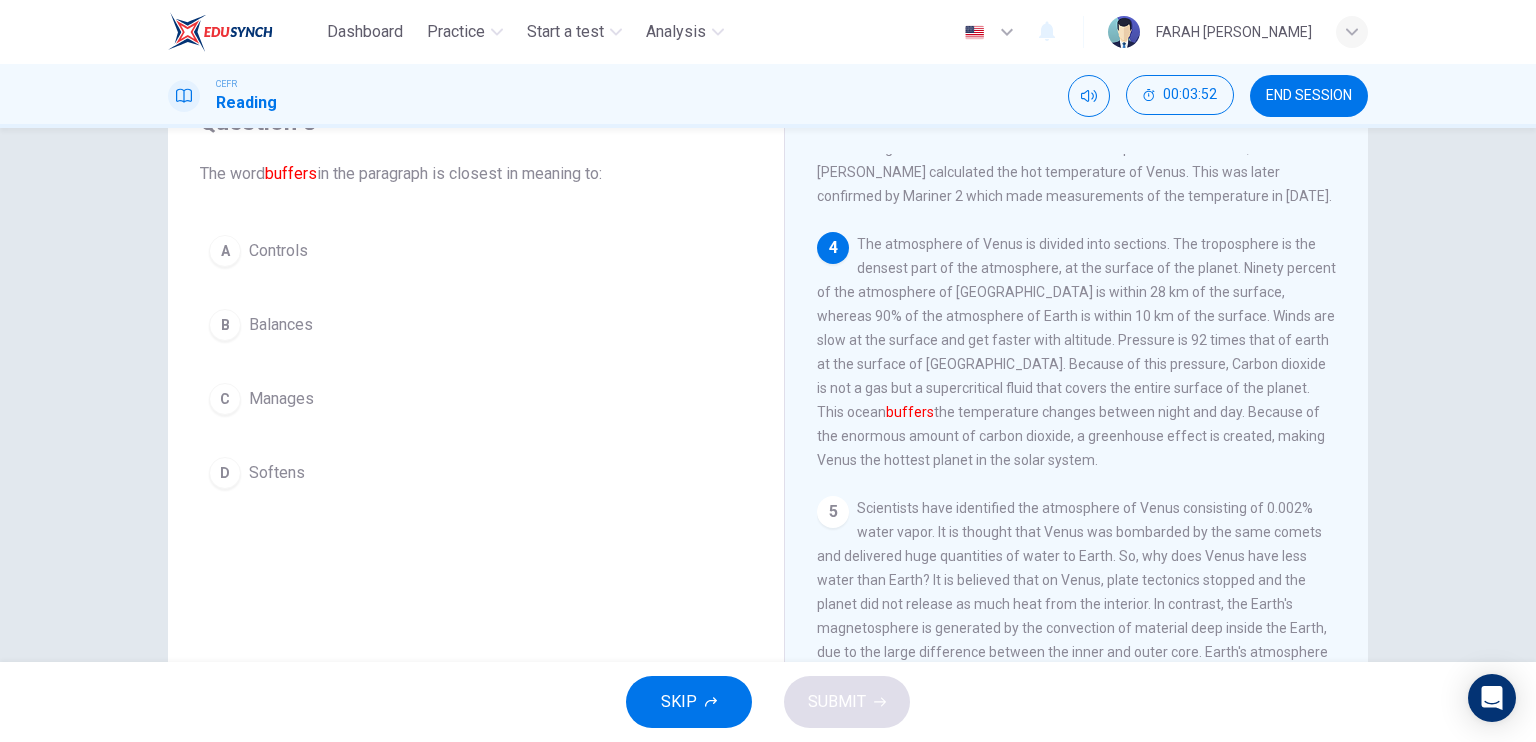 click on "A Controls" at bounding box center [476, 251] 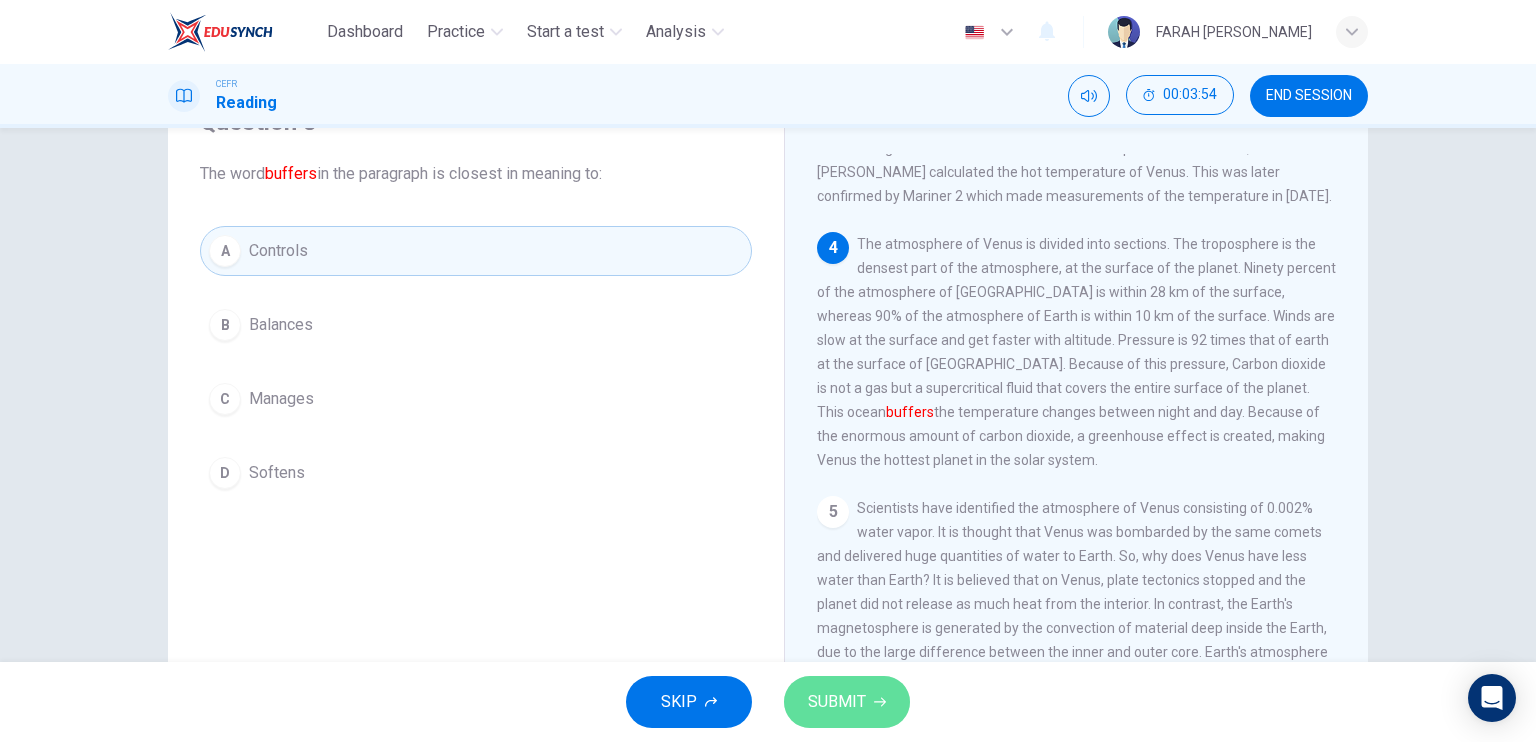 click on "SUBMIT" at bounding box center [837, 702] 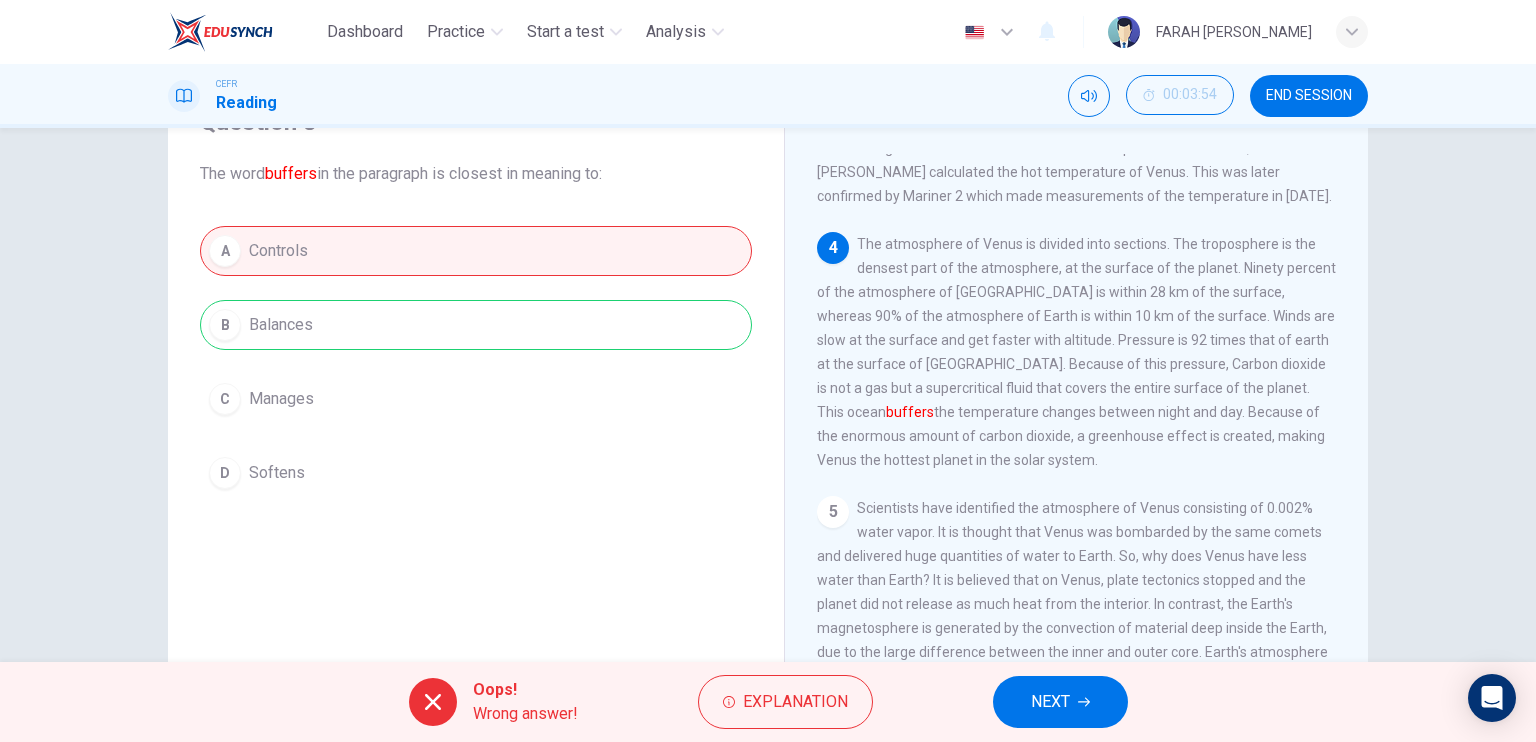 click on "NEXT" at bounding box center [1060, 702] 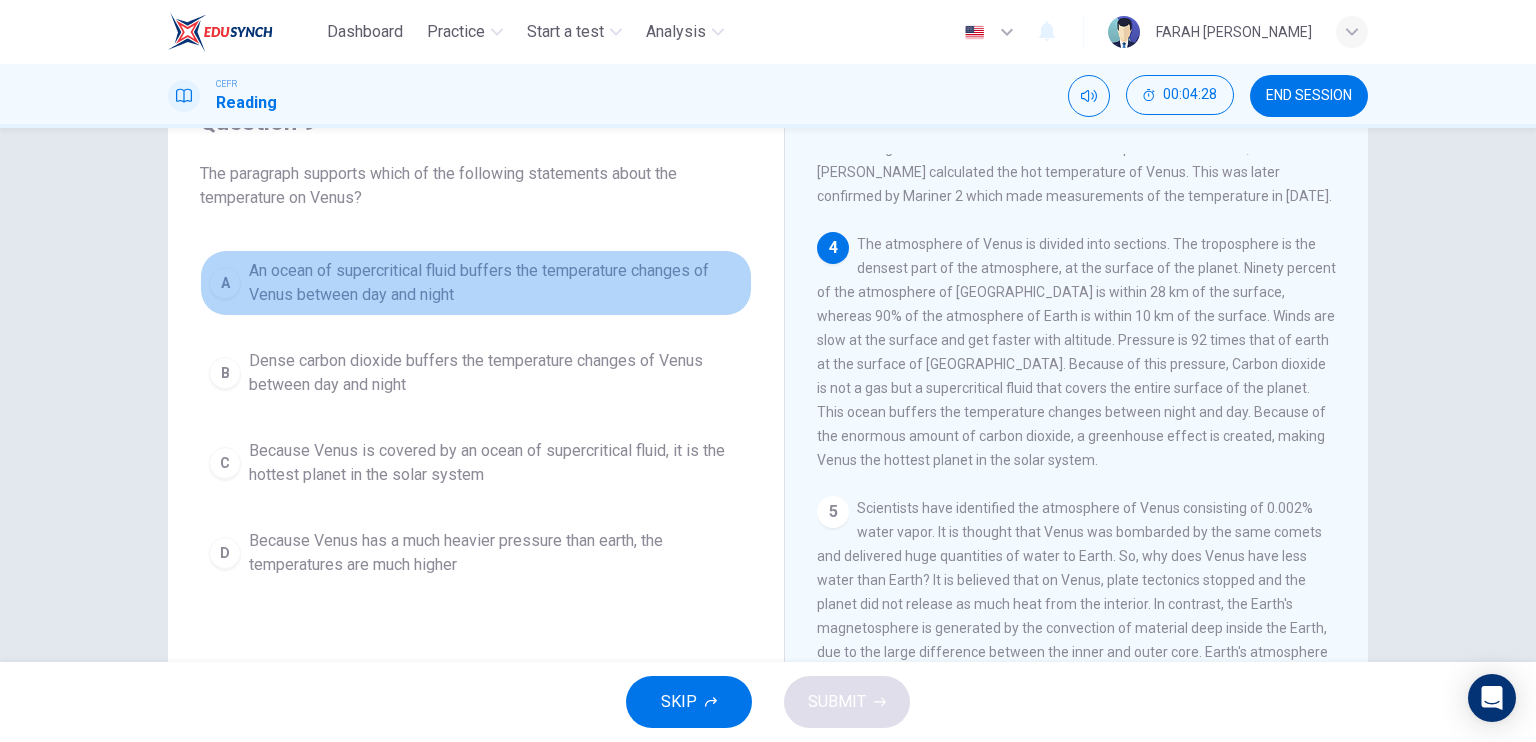 click on "An ocean of supercritical fluid buffers the temperature changes of Venus between day and night" at bounding box center [496, 283] 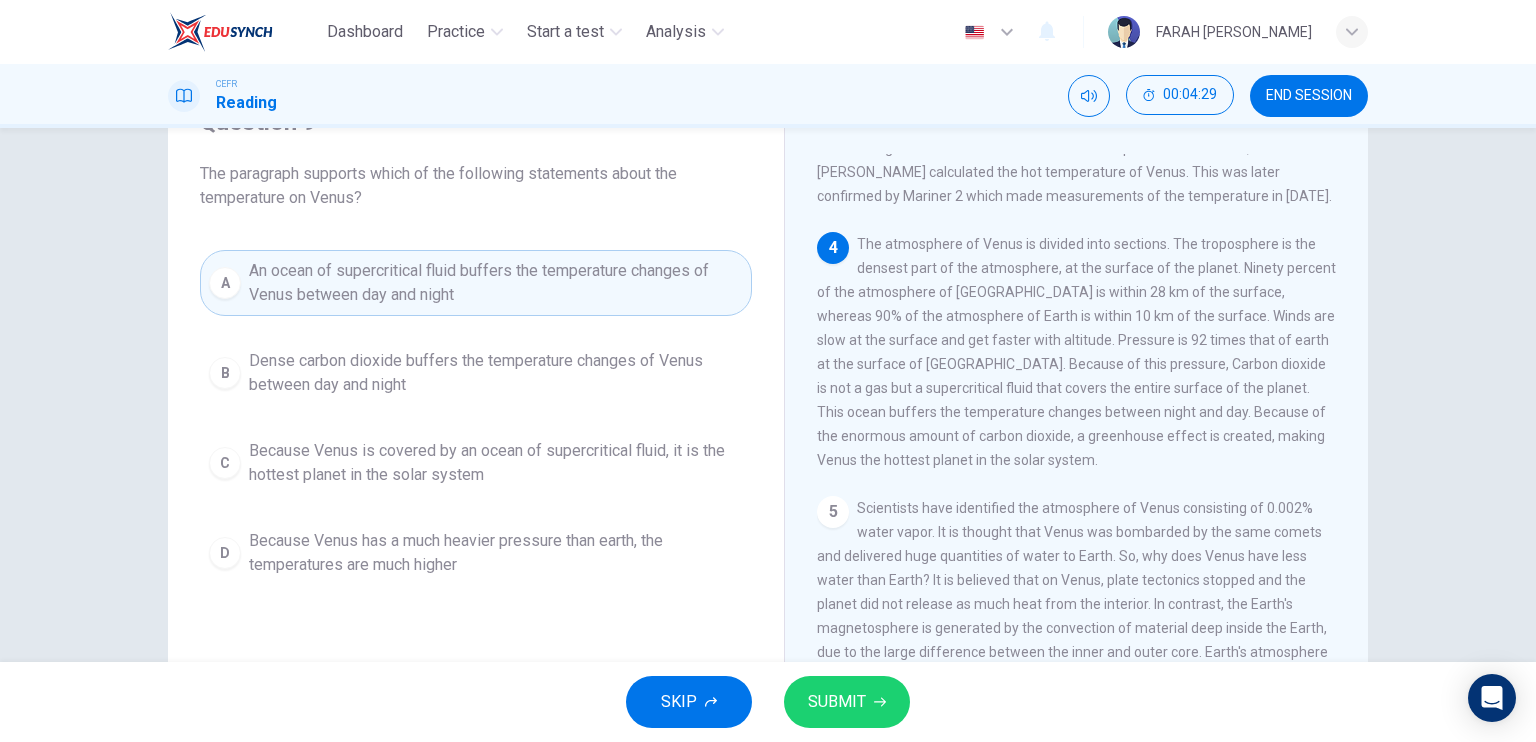 click 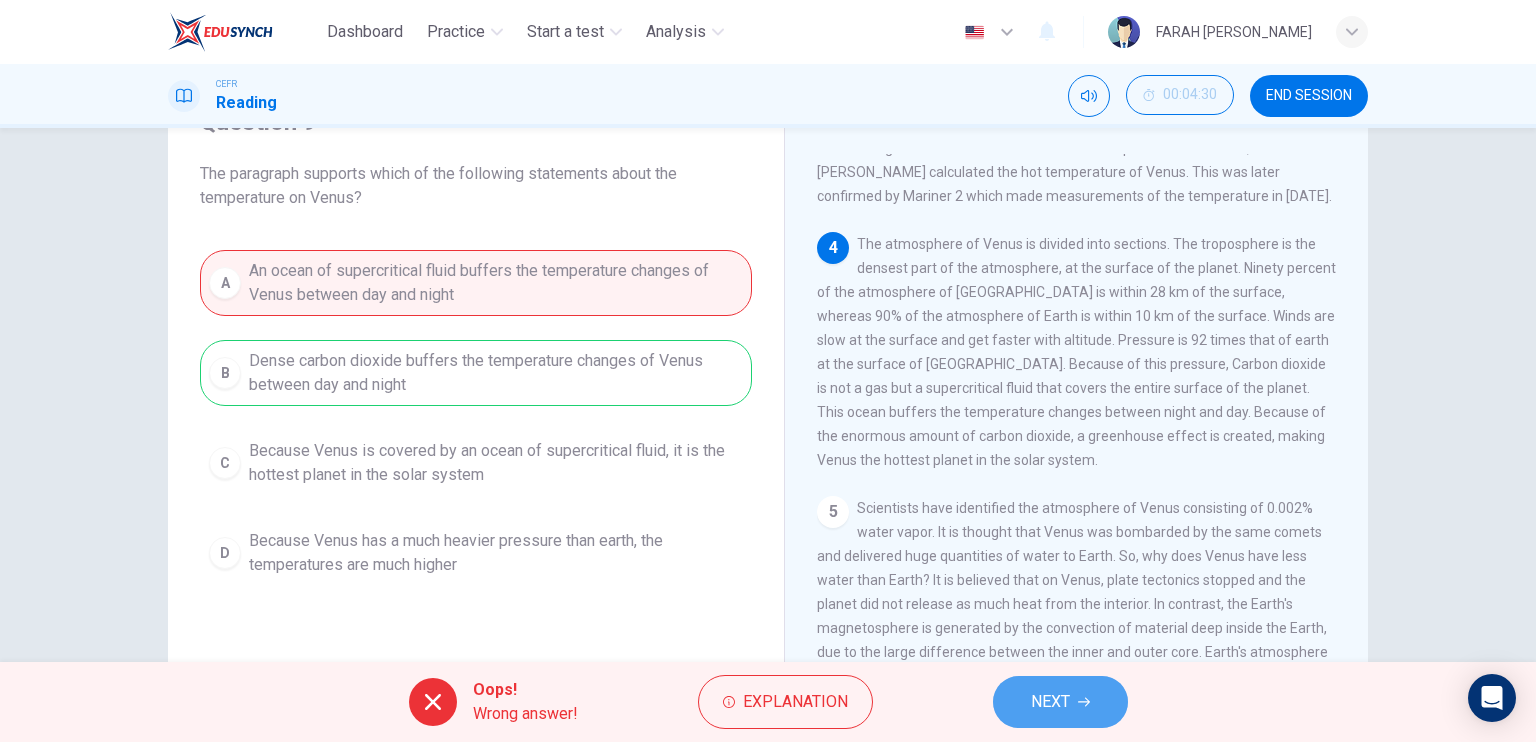 click on "NEXT" at bounding box center [1050, 702] 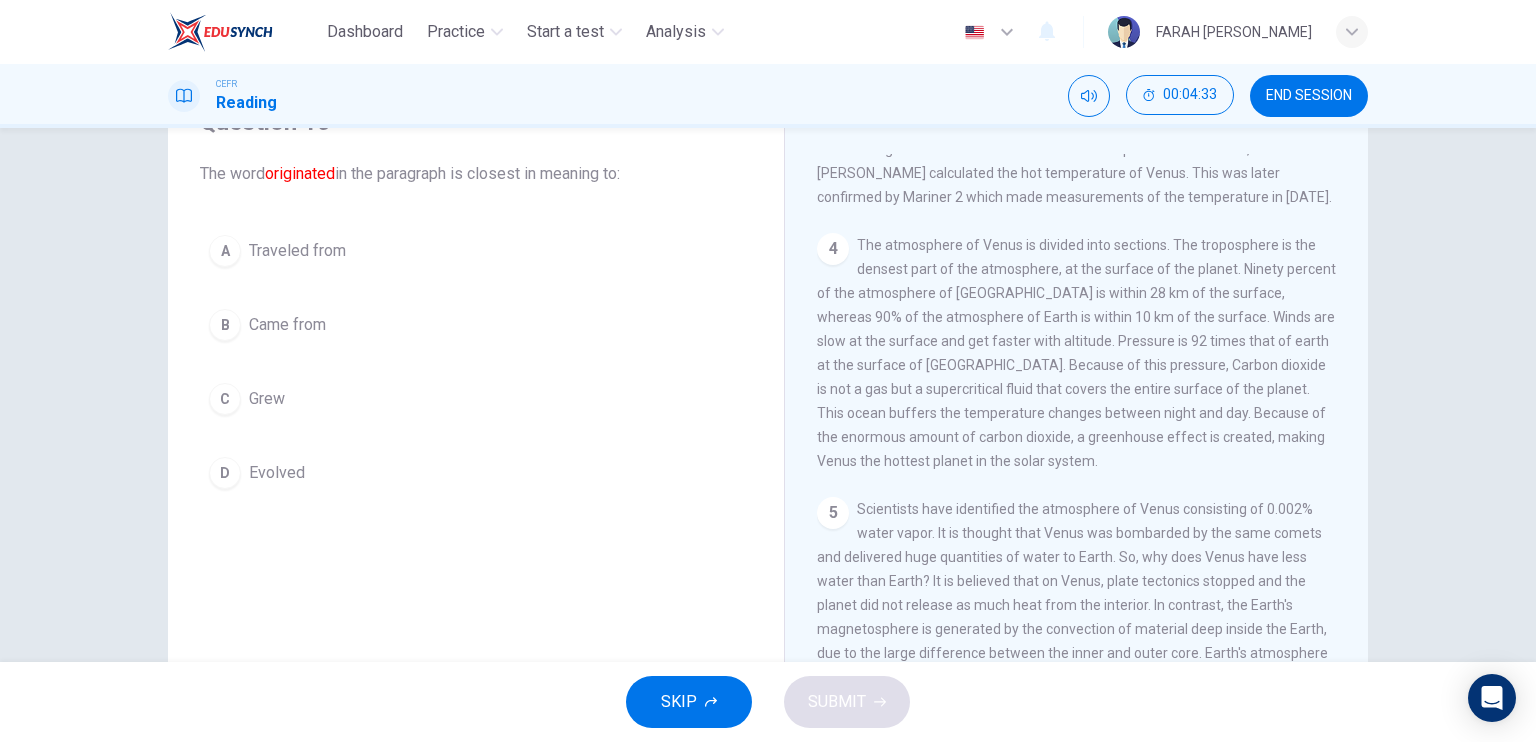scroll, scrollTop: 752, scrollLeft: 0, axis: vertical 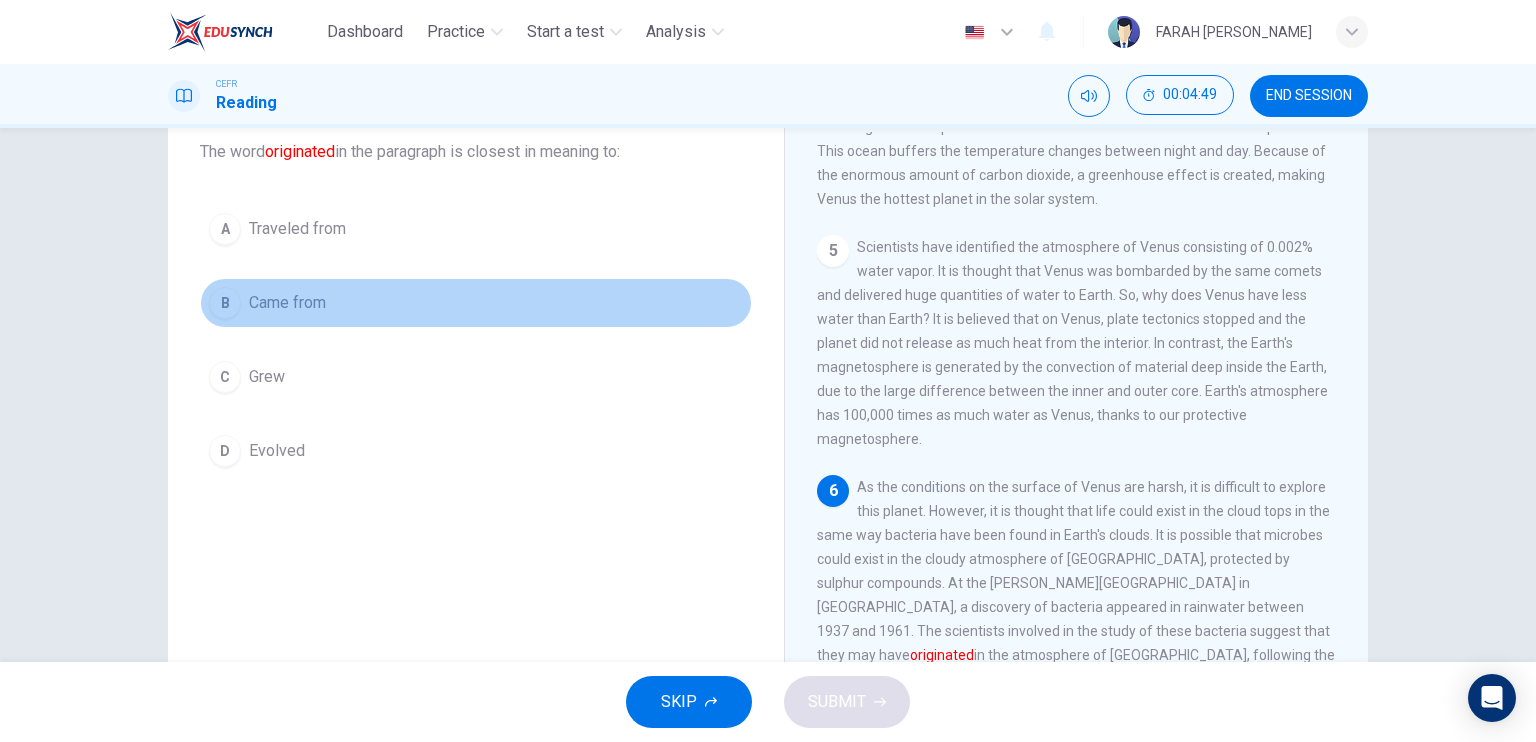 click on "B Came from" at bounding box center [476, 303] 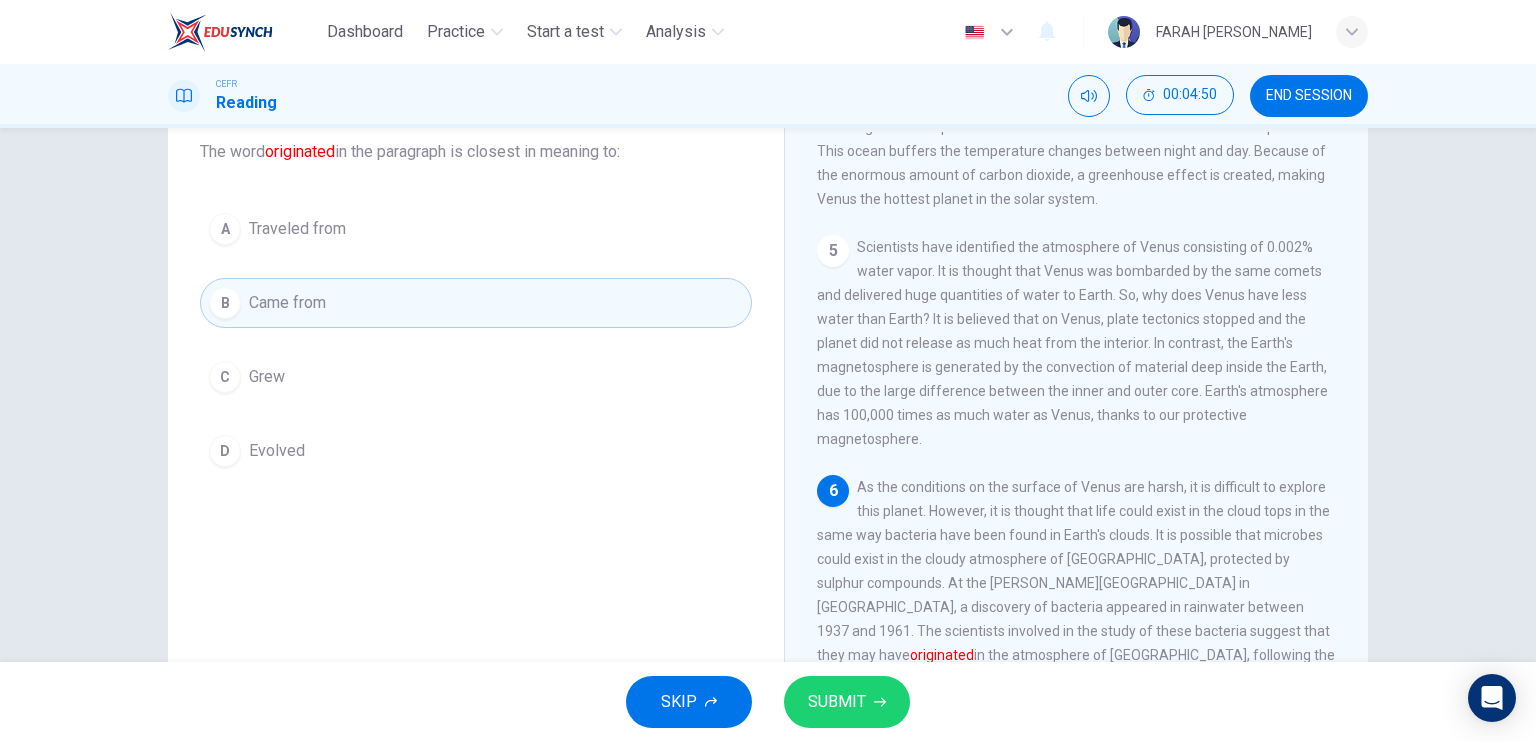 click on "SUBMIT" at bounding box center [837, 702] 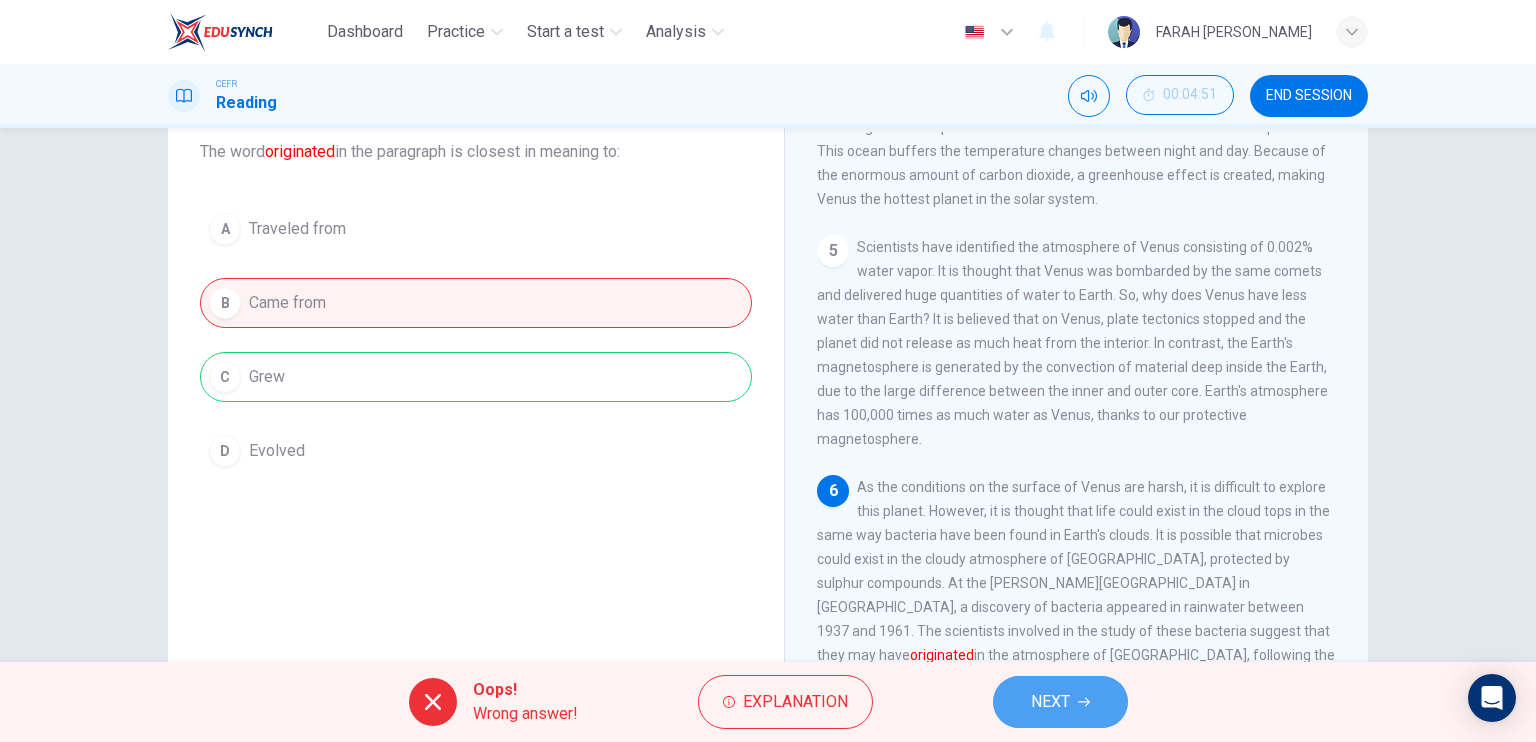 click on "NEXT" at bounding box center [1050, 702] 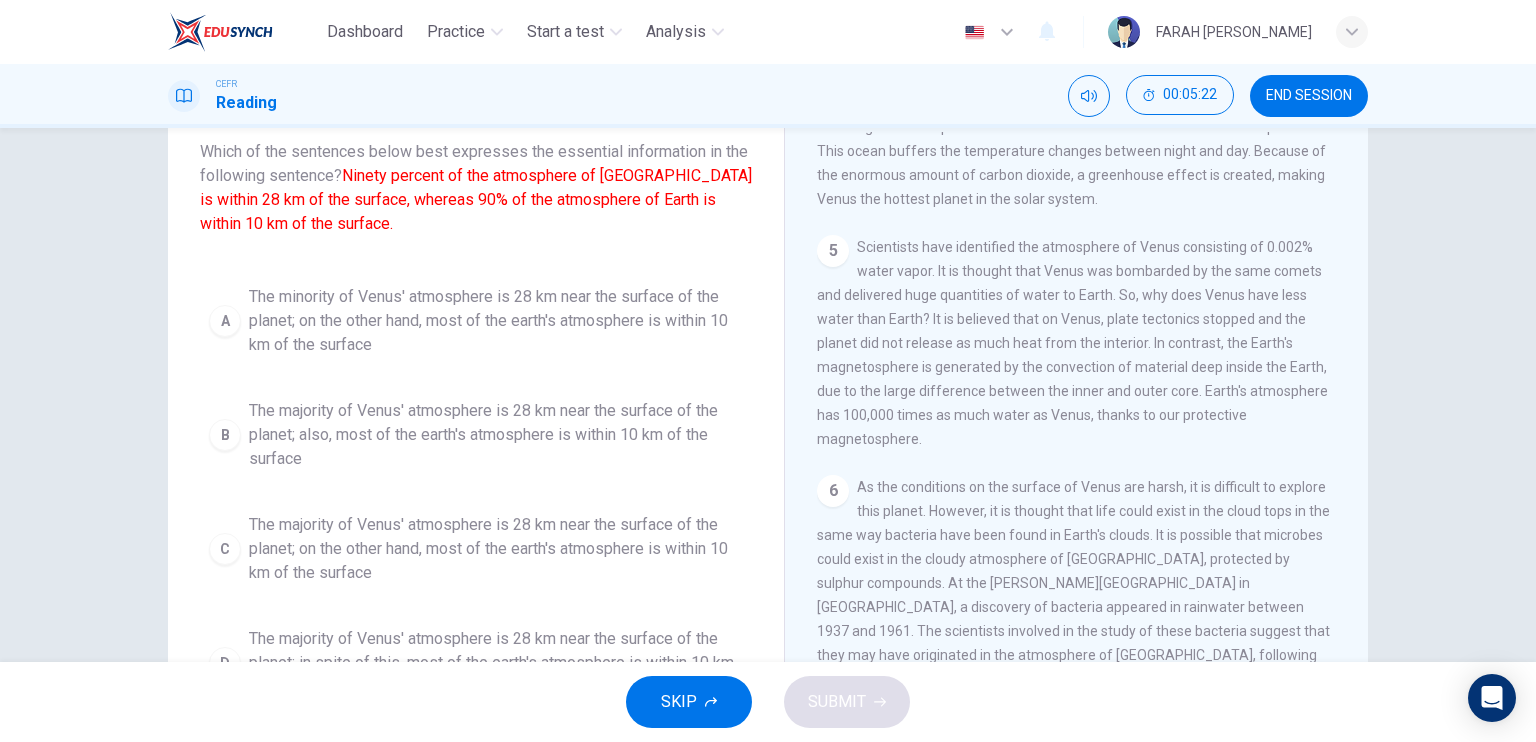 scroll, scrollTop: 7, scrollLeft: 0, axis: vertical 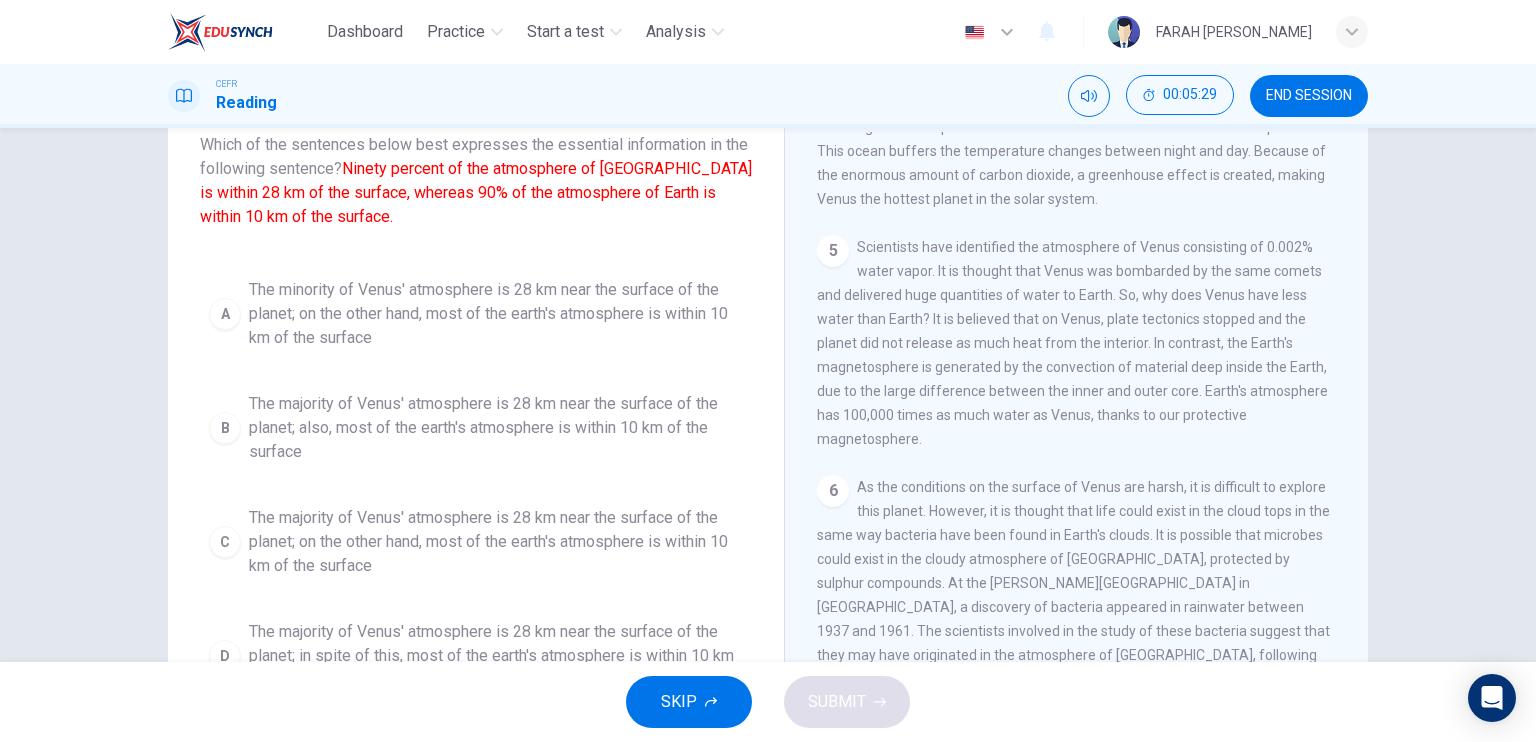 drag, startPoint x: 1524, startPoint y: 422, endPoint x: 1533, endPoint y: 495, distance: 73.552704 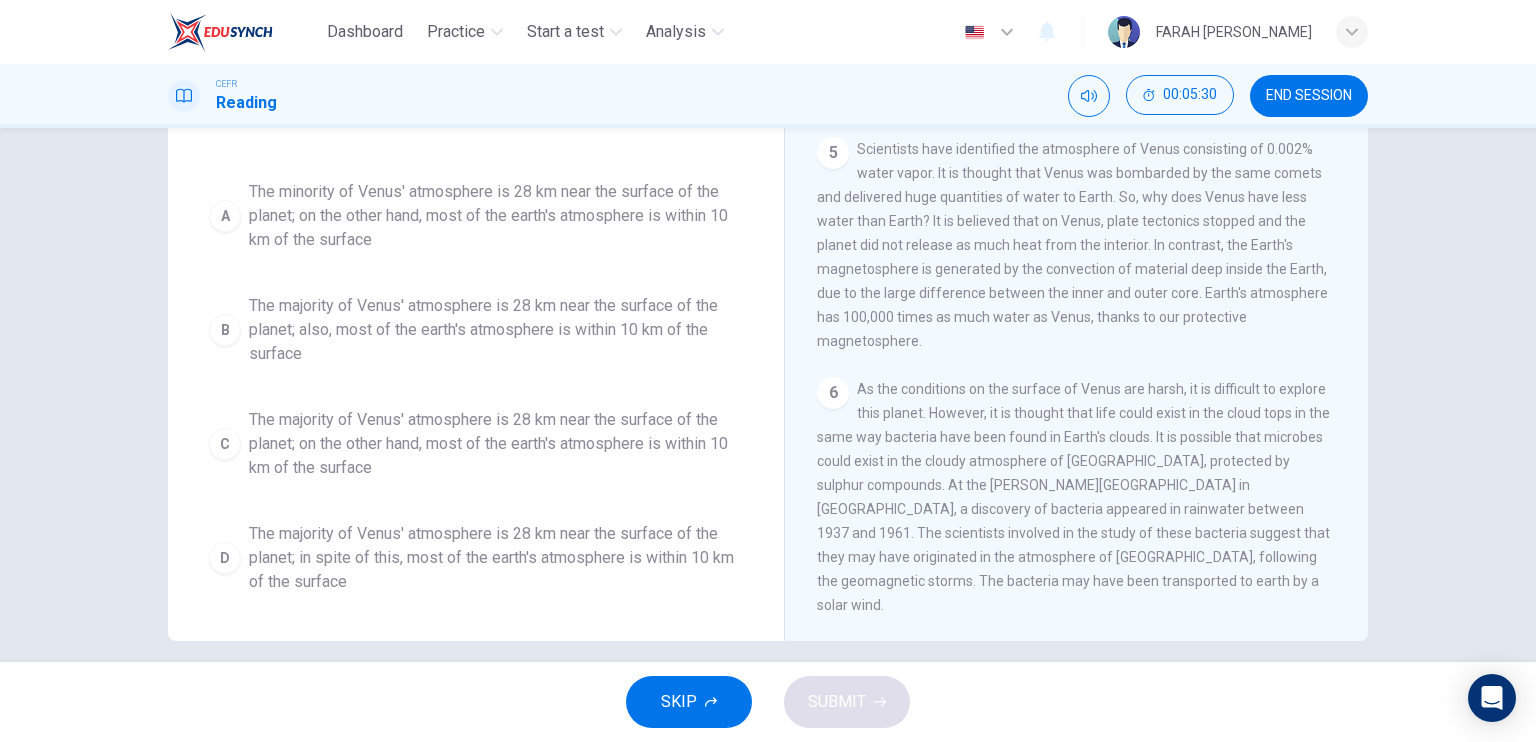 scroll, scrollTop: 240, scrollLeft: 0, axis: vertical 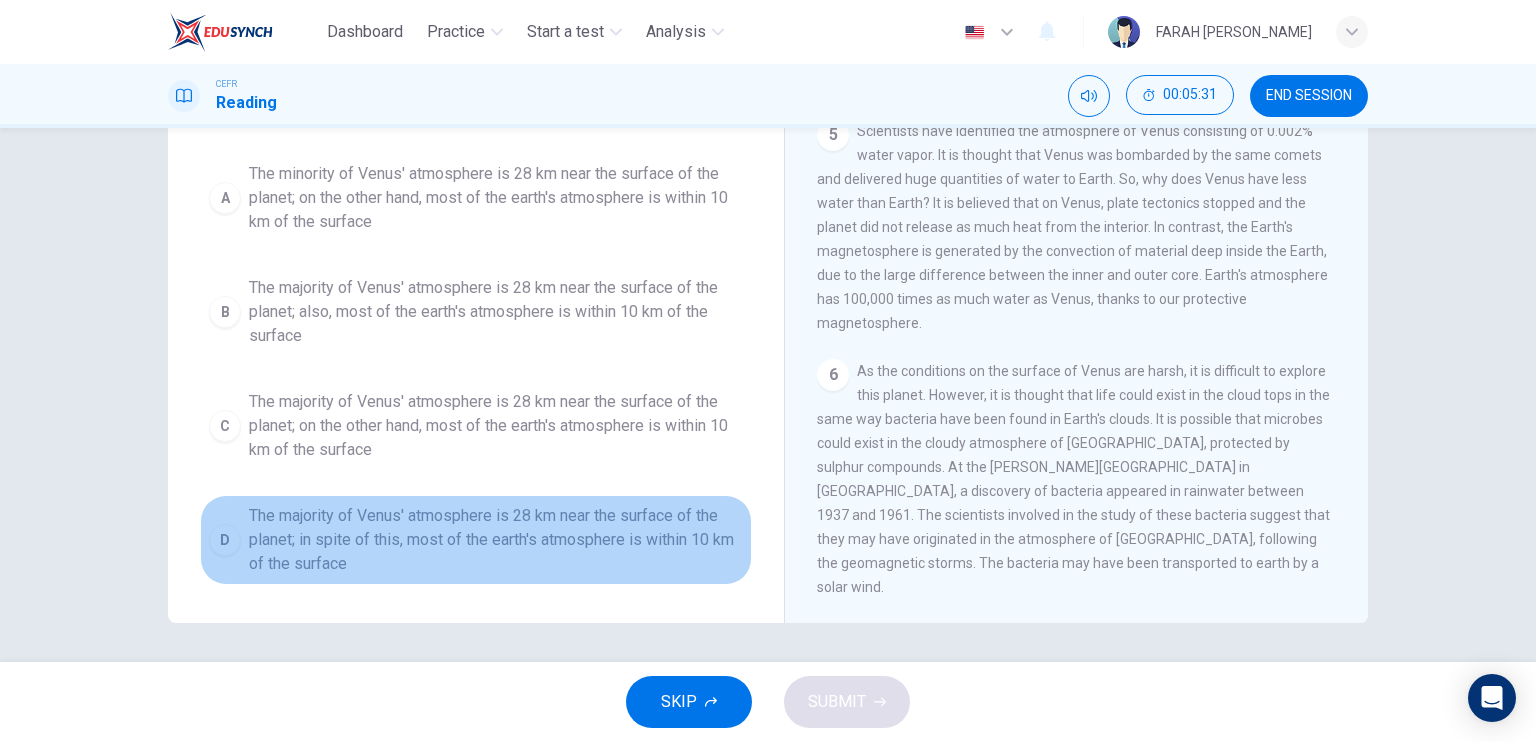 click on "The majority of Venus' atmosphere is 28 km near the surface of the planet; in spite of this, most of the earth's atmosphere is within 10 km of the surface" at bounding box center (496, 540) 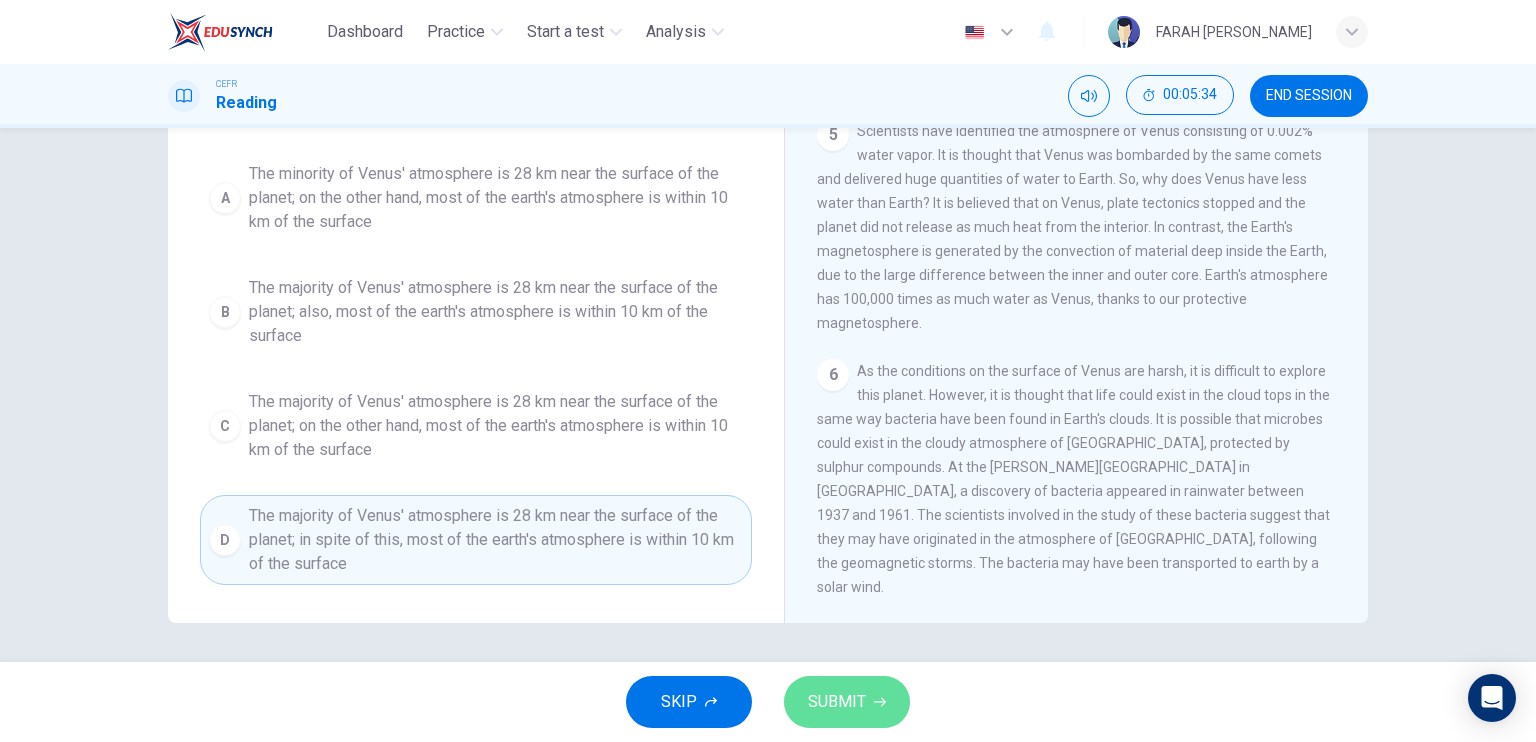 click on "SUBMIT" at bounding box center [847, 702] 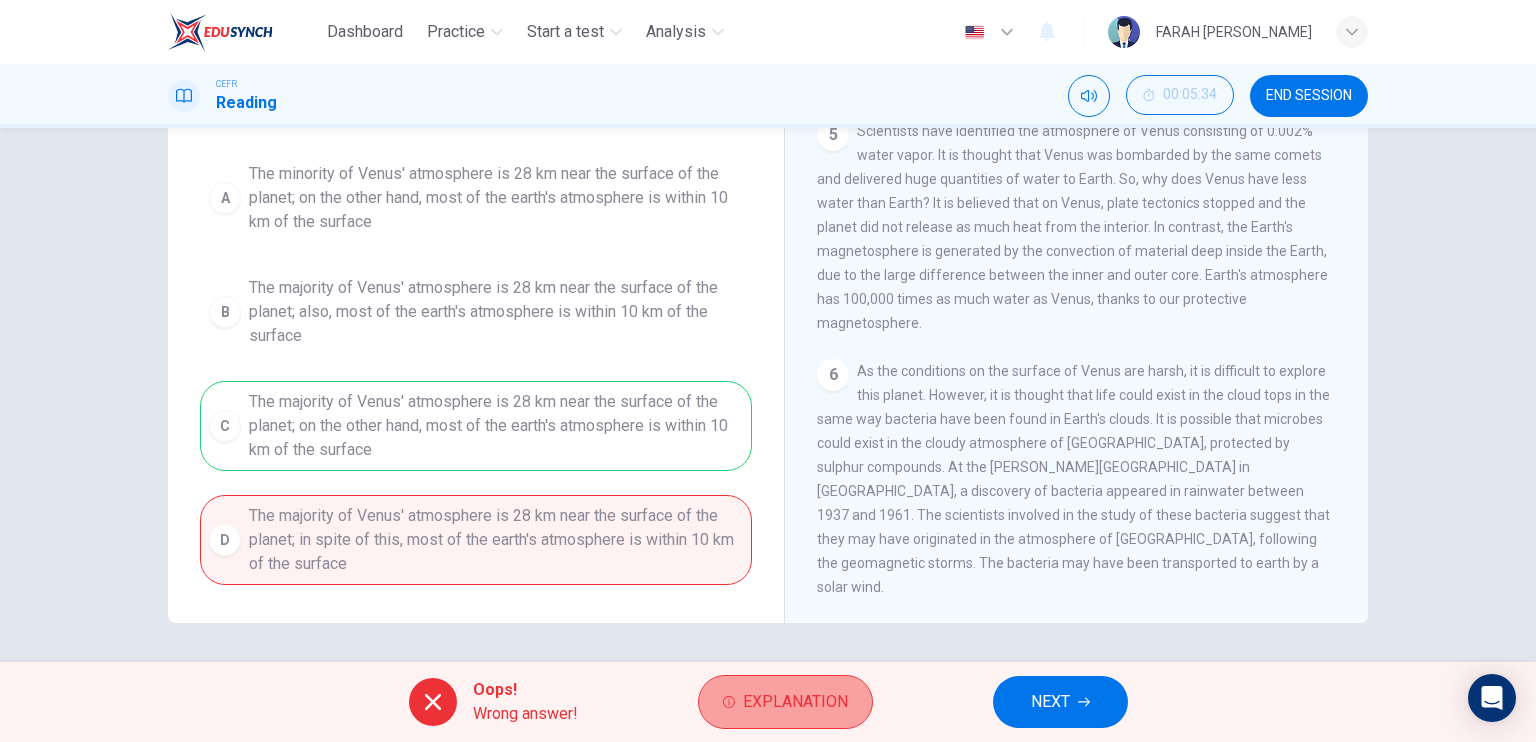 click on "Explanation" at bounding box center (795, 702) 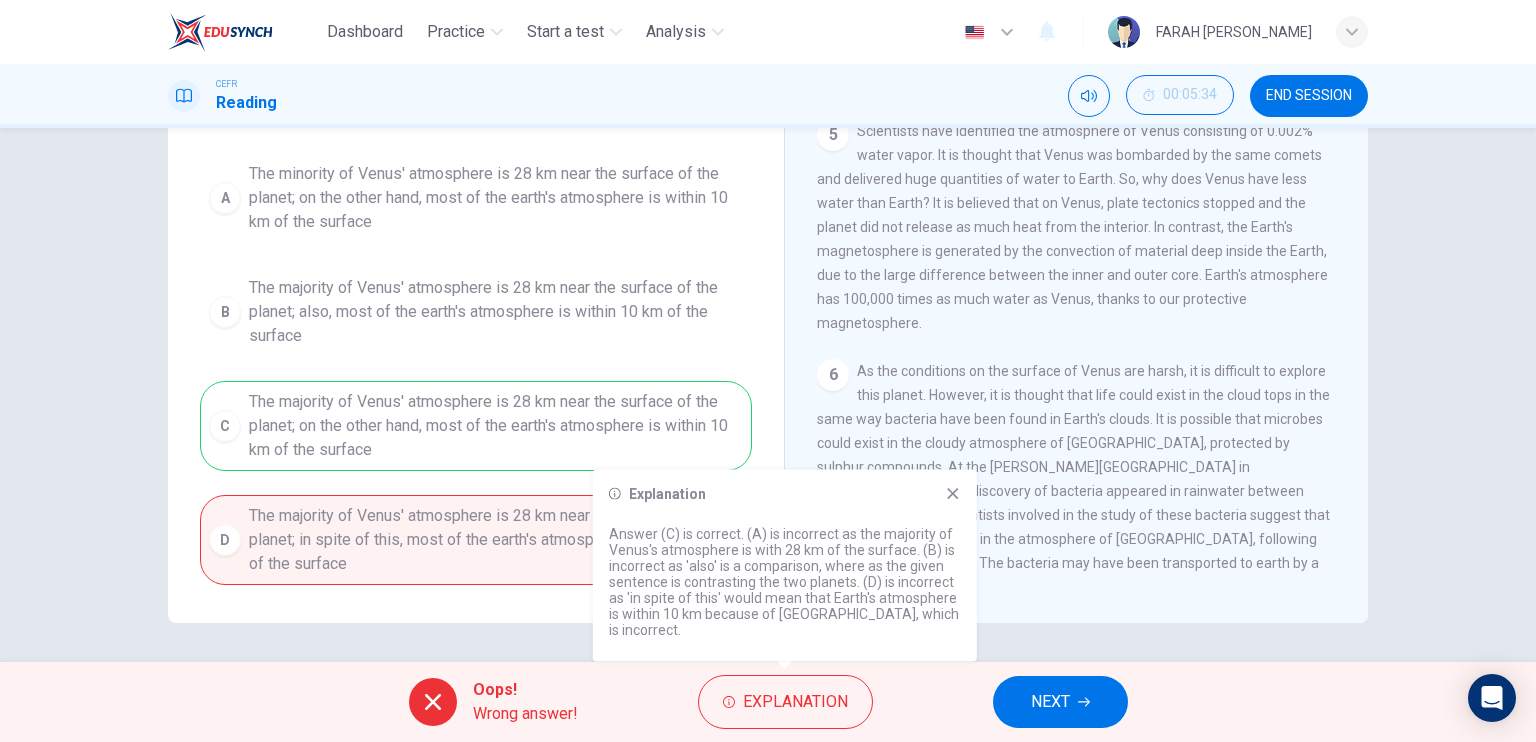 click 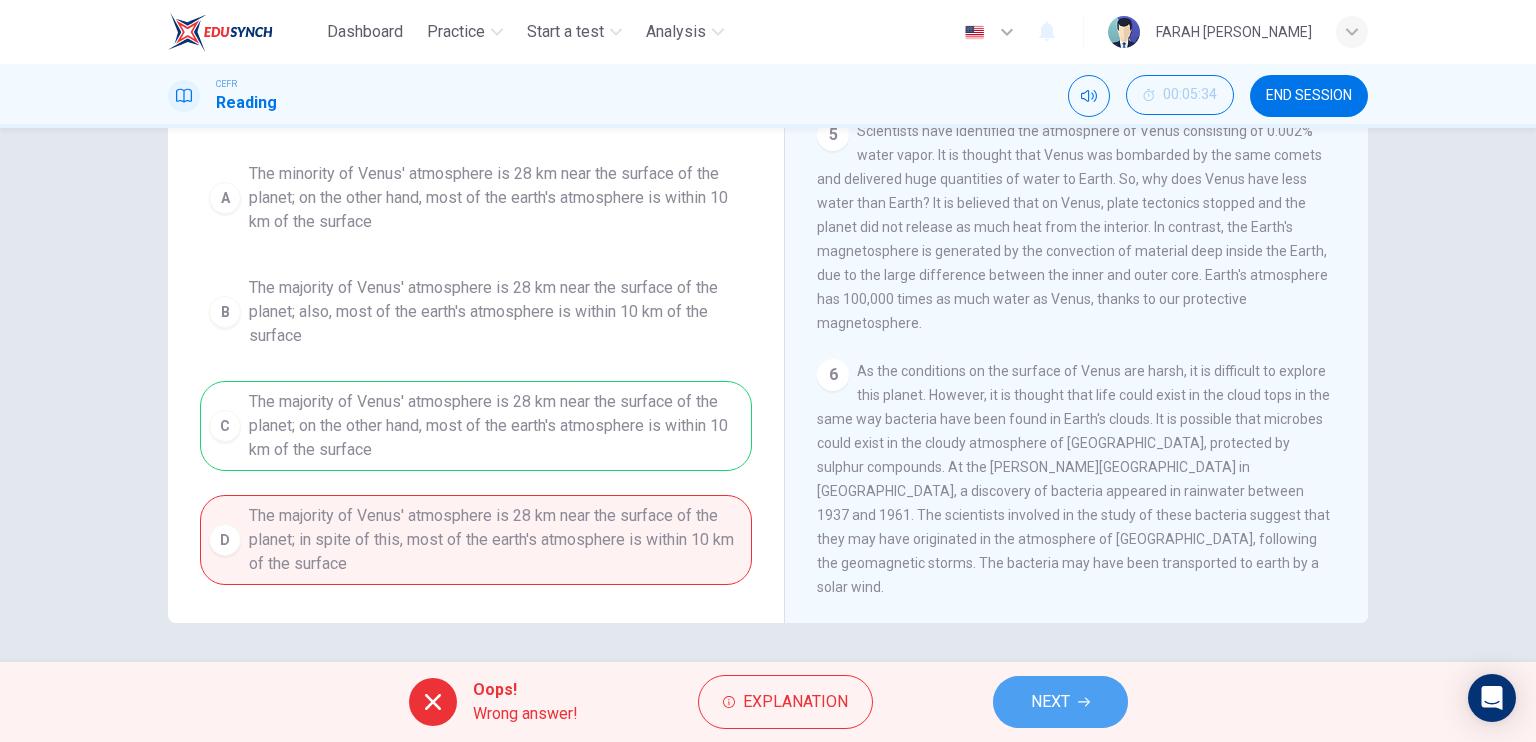 click on "NEXT" at bounding box center (1060, 702) 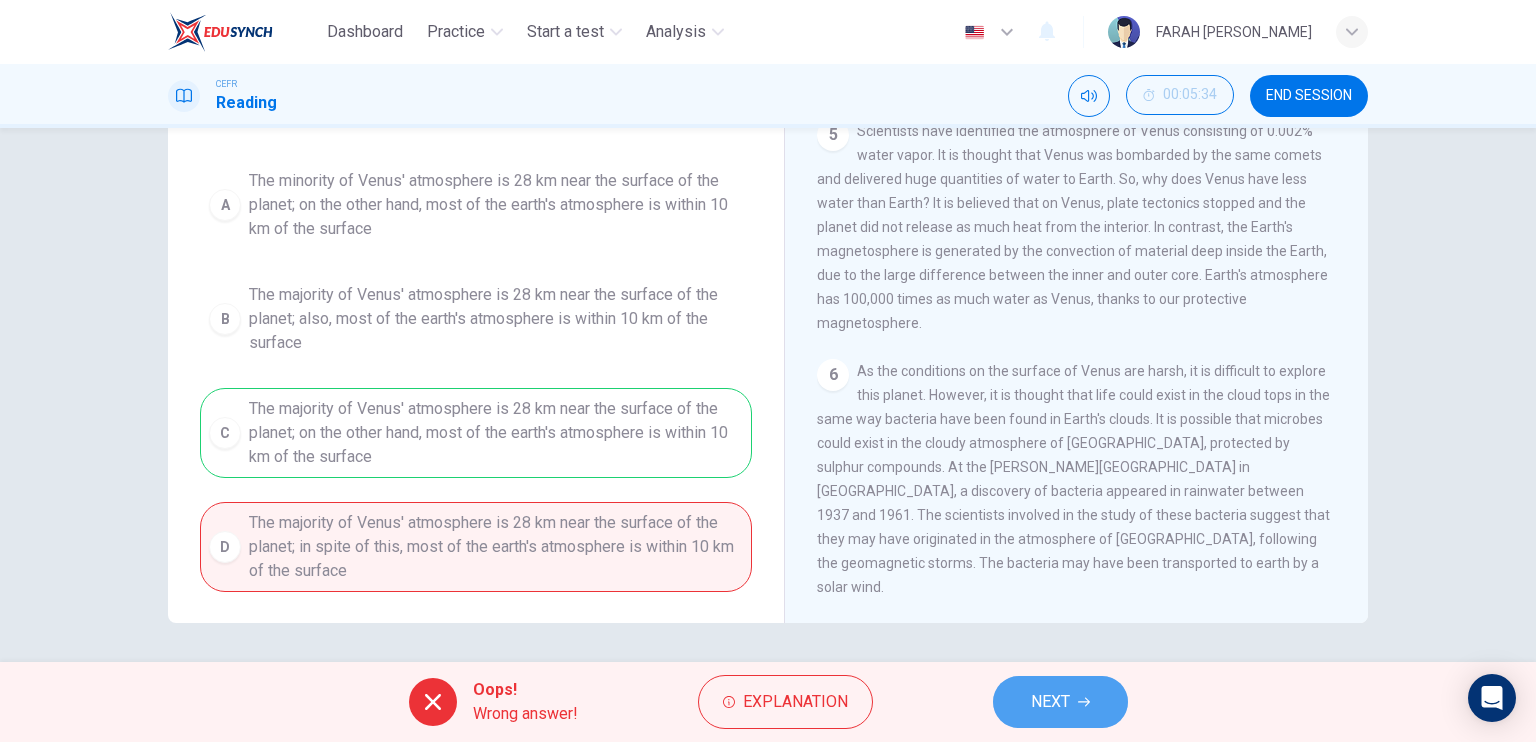 scroll, scrollTop: 200, scrollLeft: 0, axis: vertical 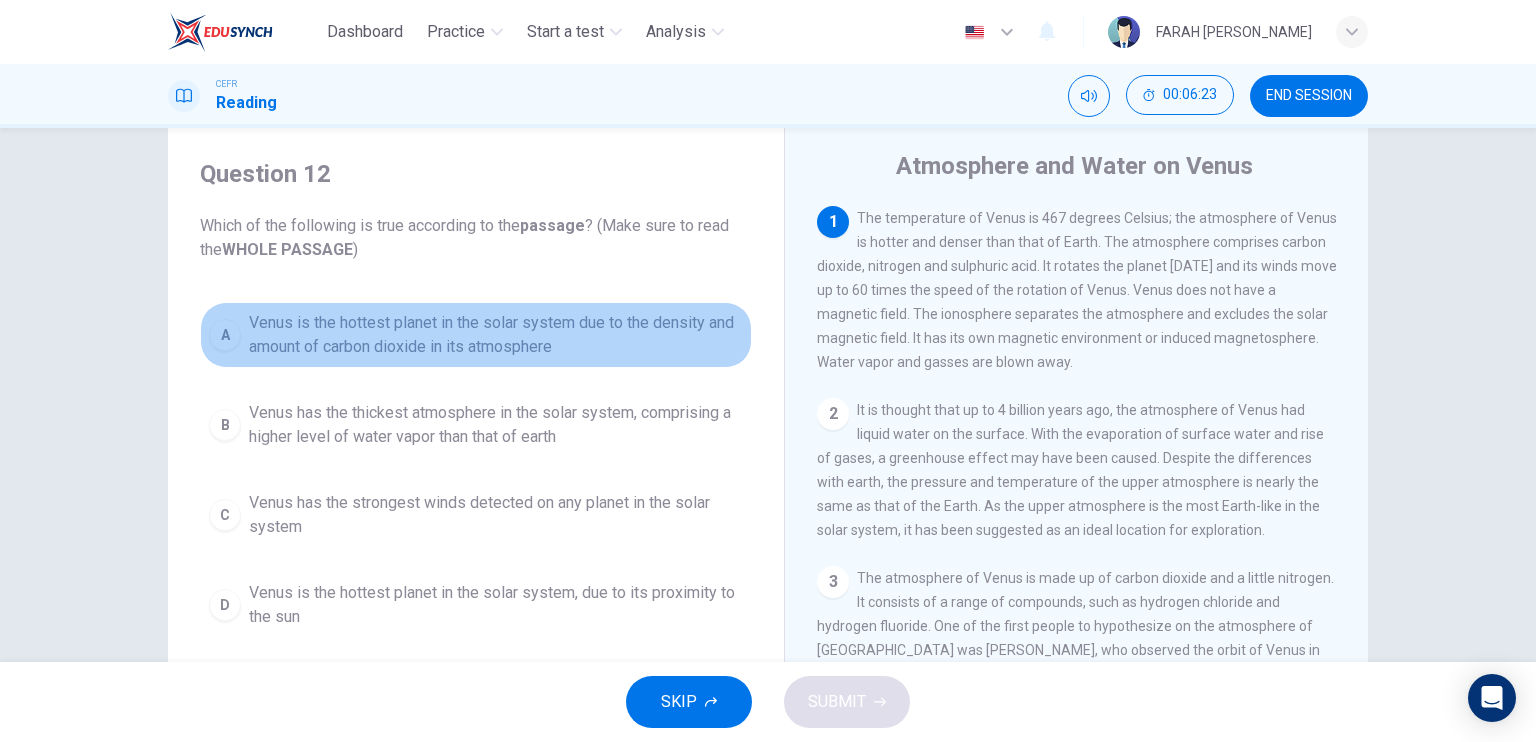 click on "Venus is the hottest planet in the solar system due to the density and amount of carbon dioxide in its atmosphere" at bounding box center (496, 335) 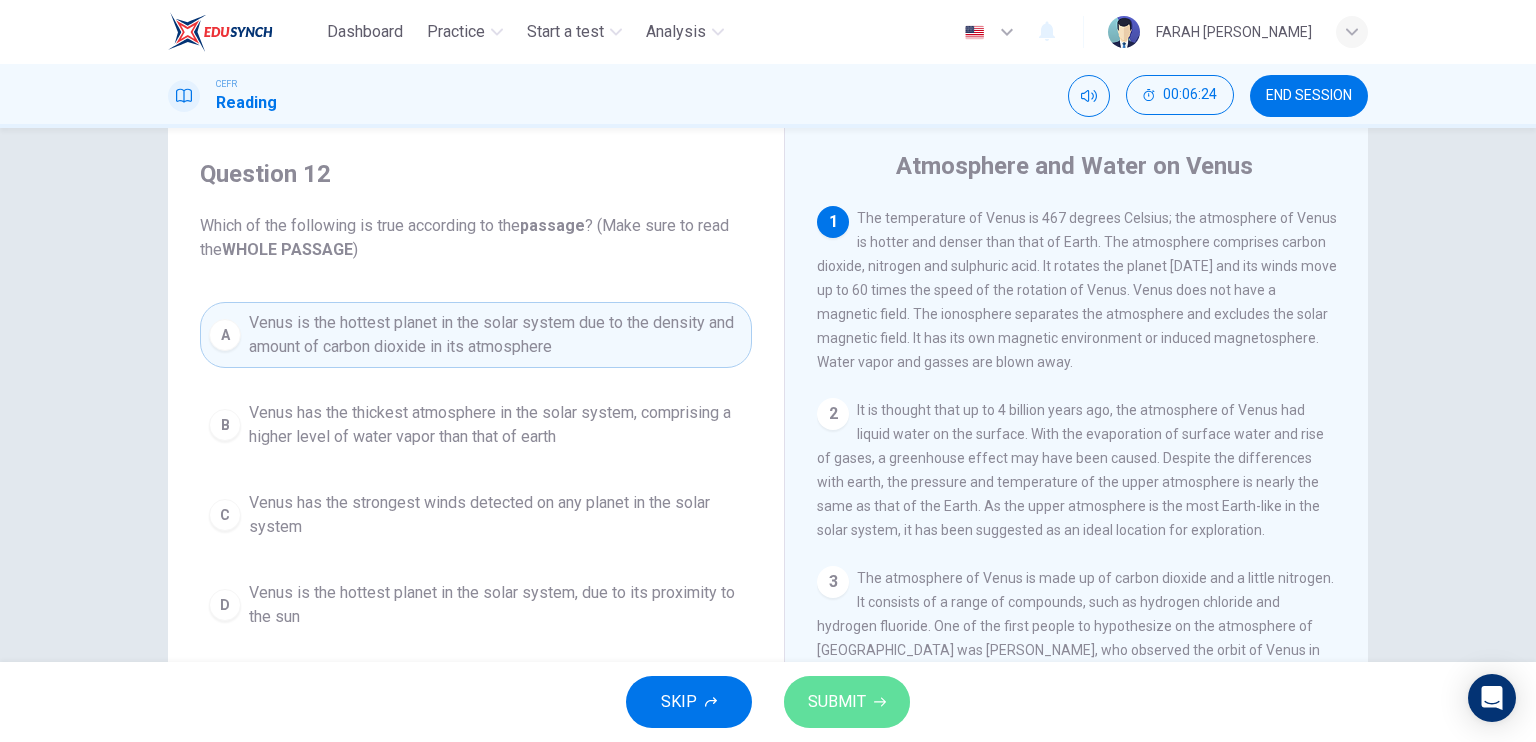 click on "SUBMIT" at bounding box center (837, 702) 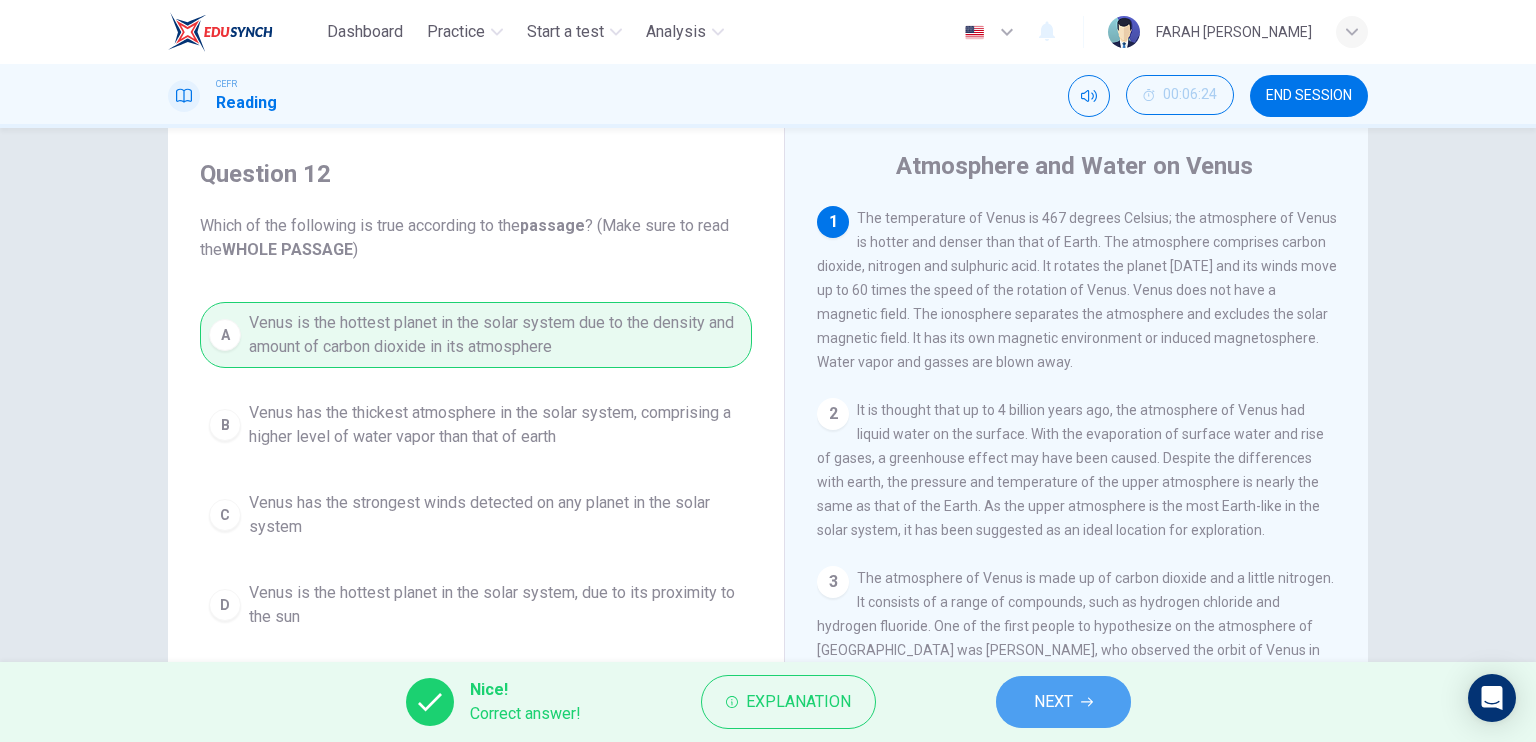 click on "NEXT" at bounding box center [1063, 702] 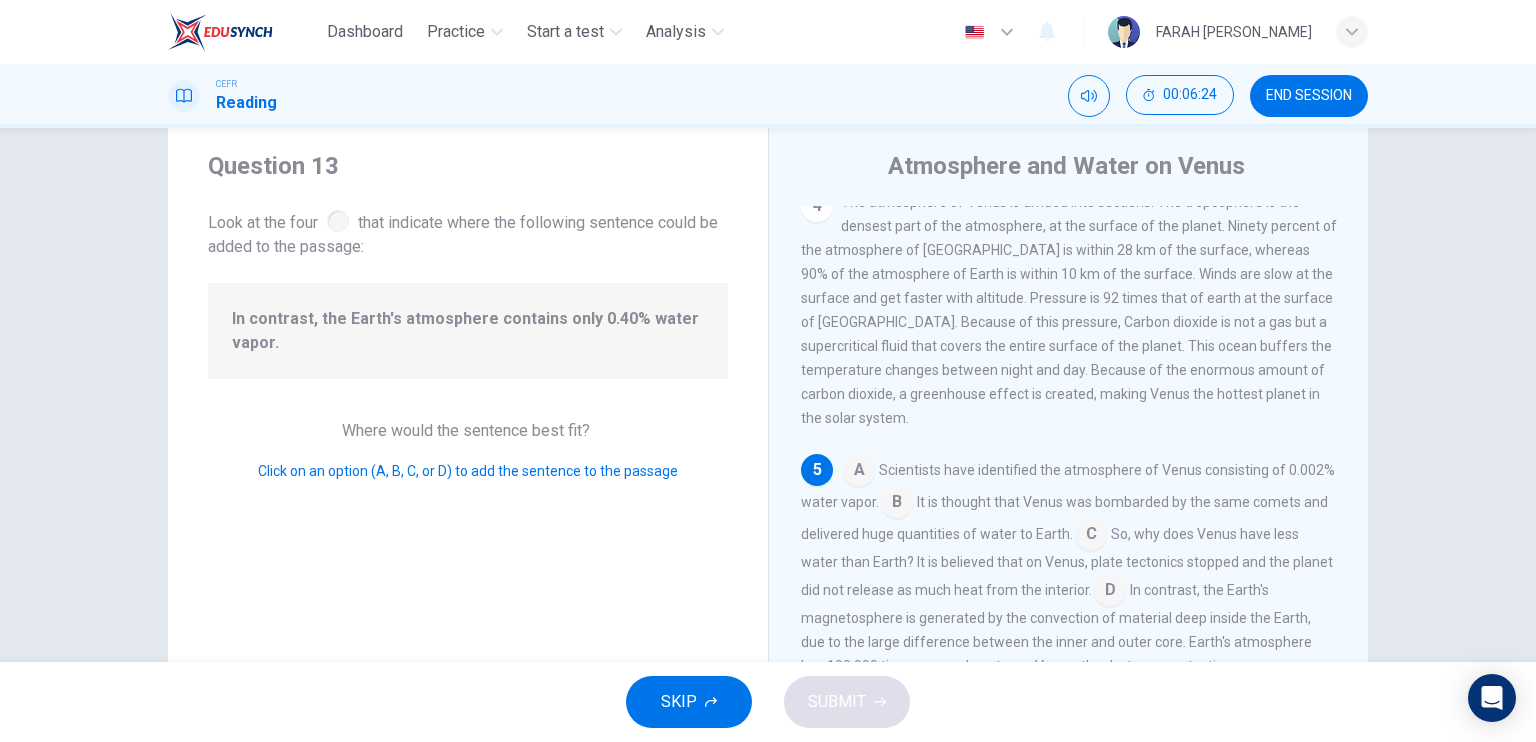 scroll, scrollTop: 737, scrollLeft: 0, axis: vertical 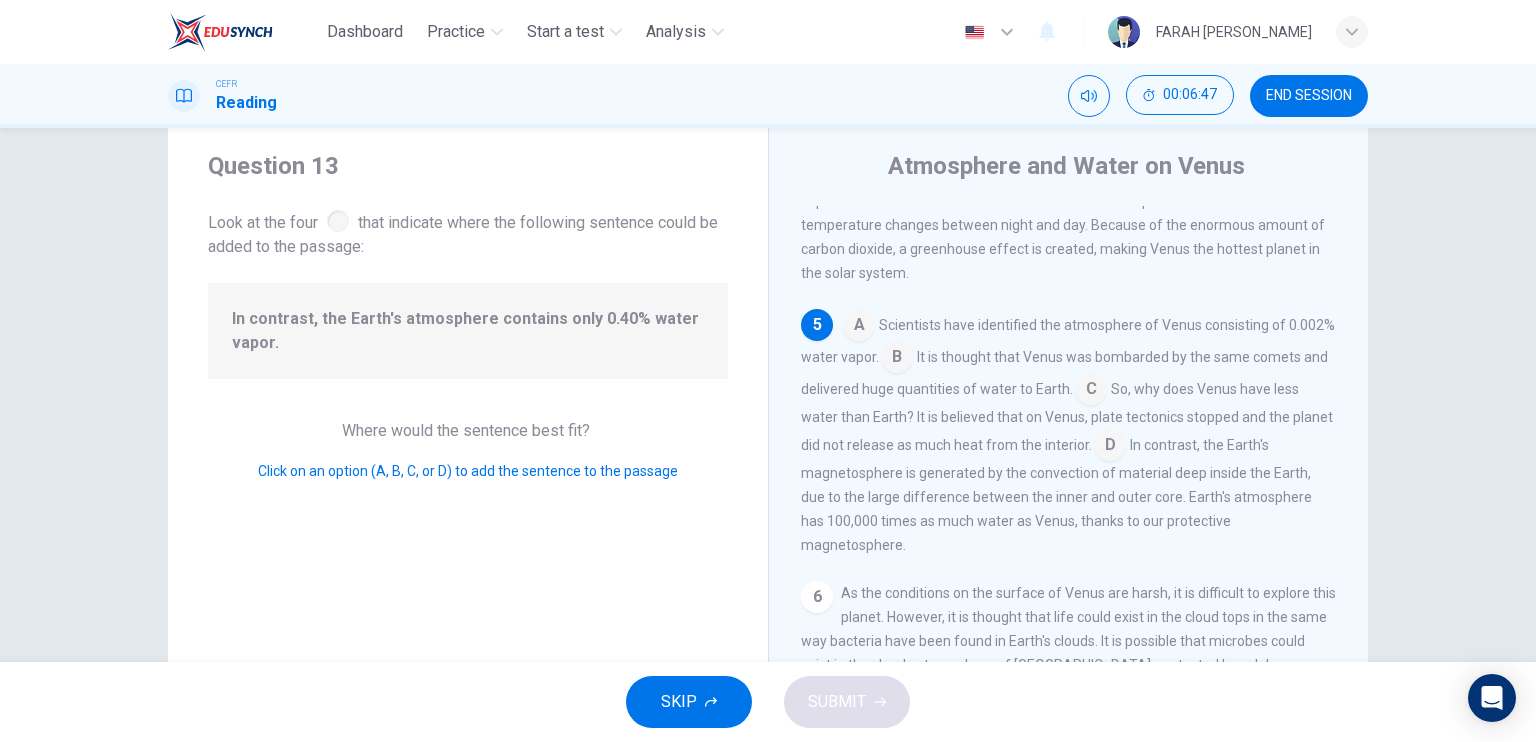 click at bounding box center [897, 359] 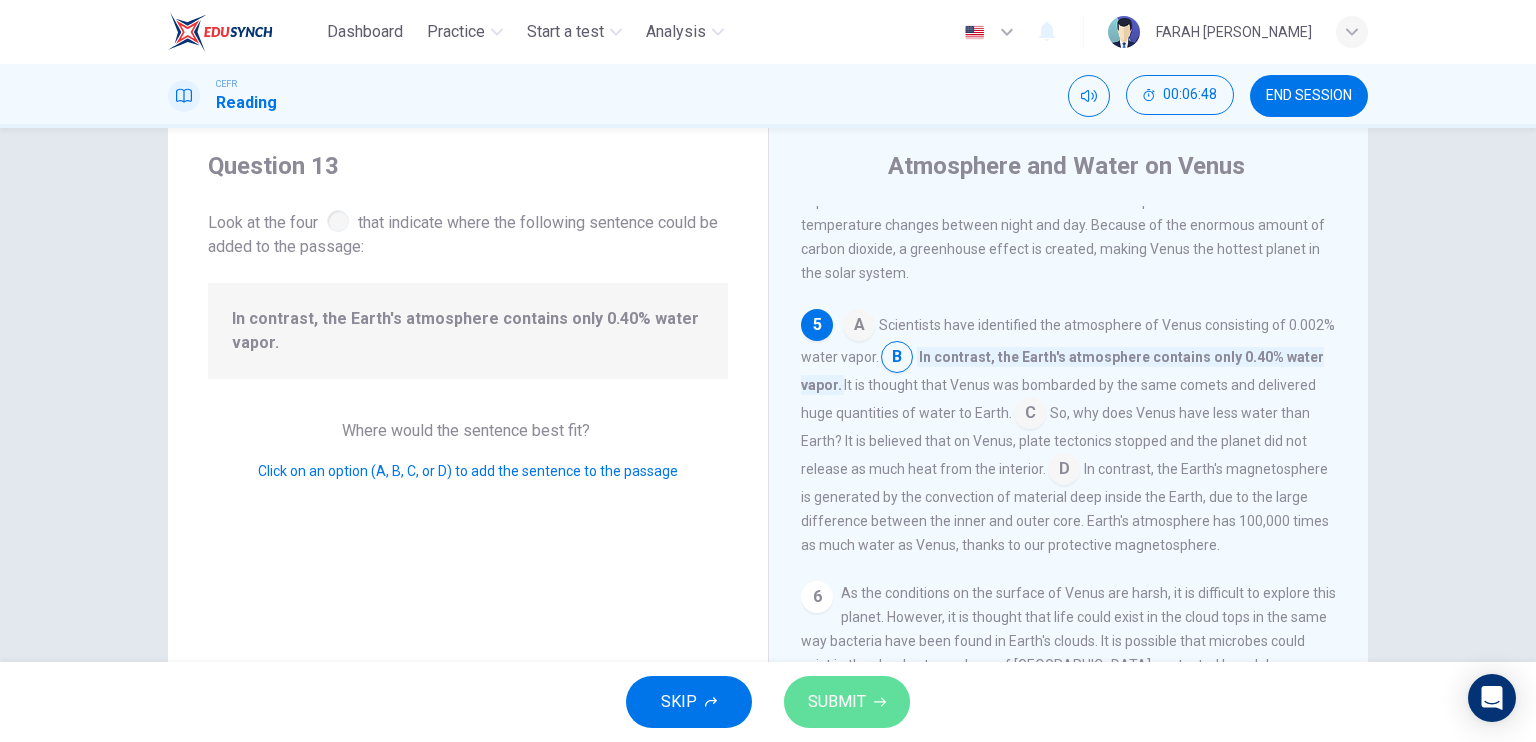 click on "SUBMIT" at bounding box center (847, 702) 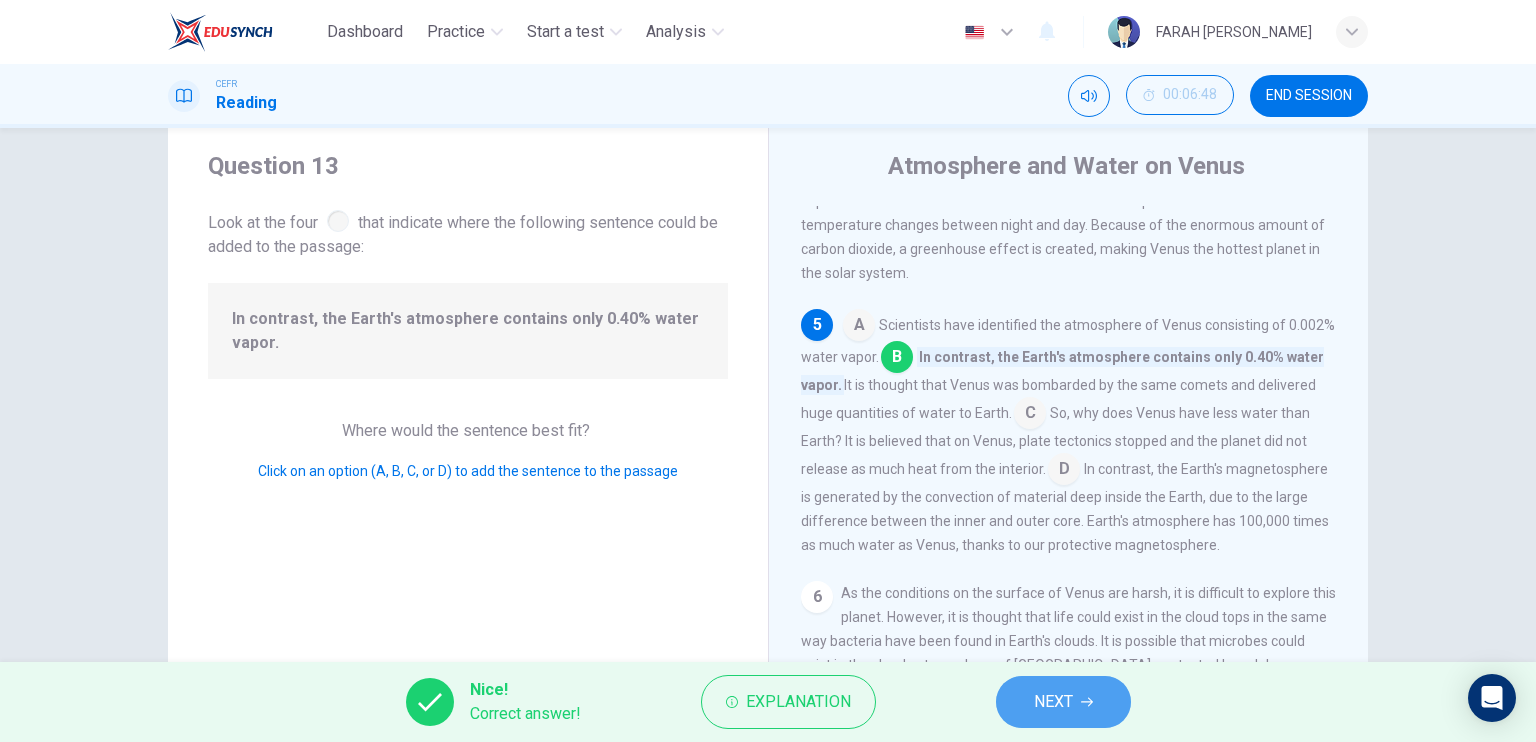 click on "NEXT" at bounding box center [1053, 702] 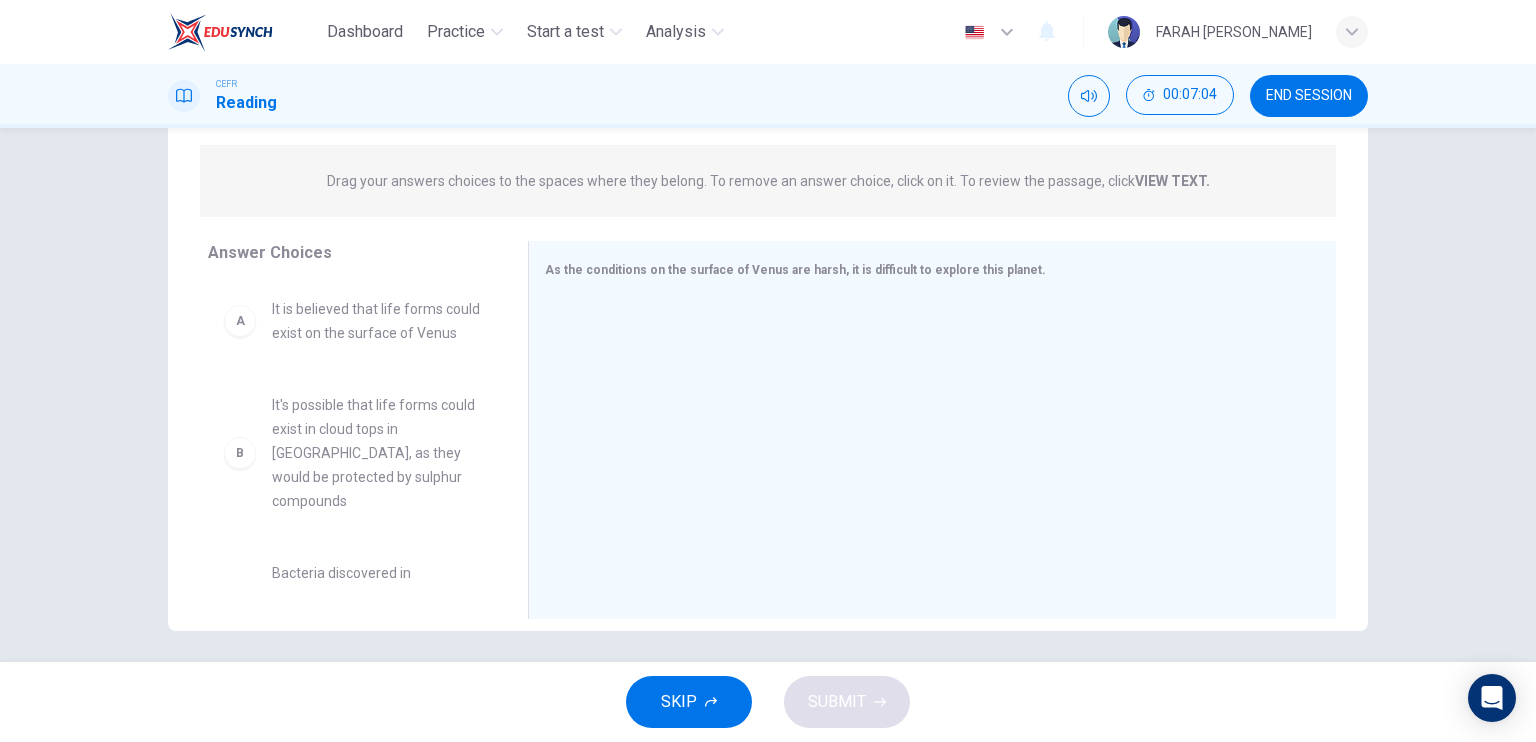 scroll, scrollTop: 240, scrollLeft: 0, axis: vertical 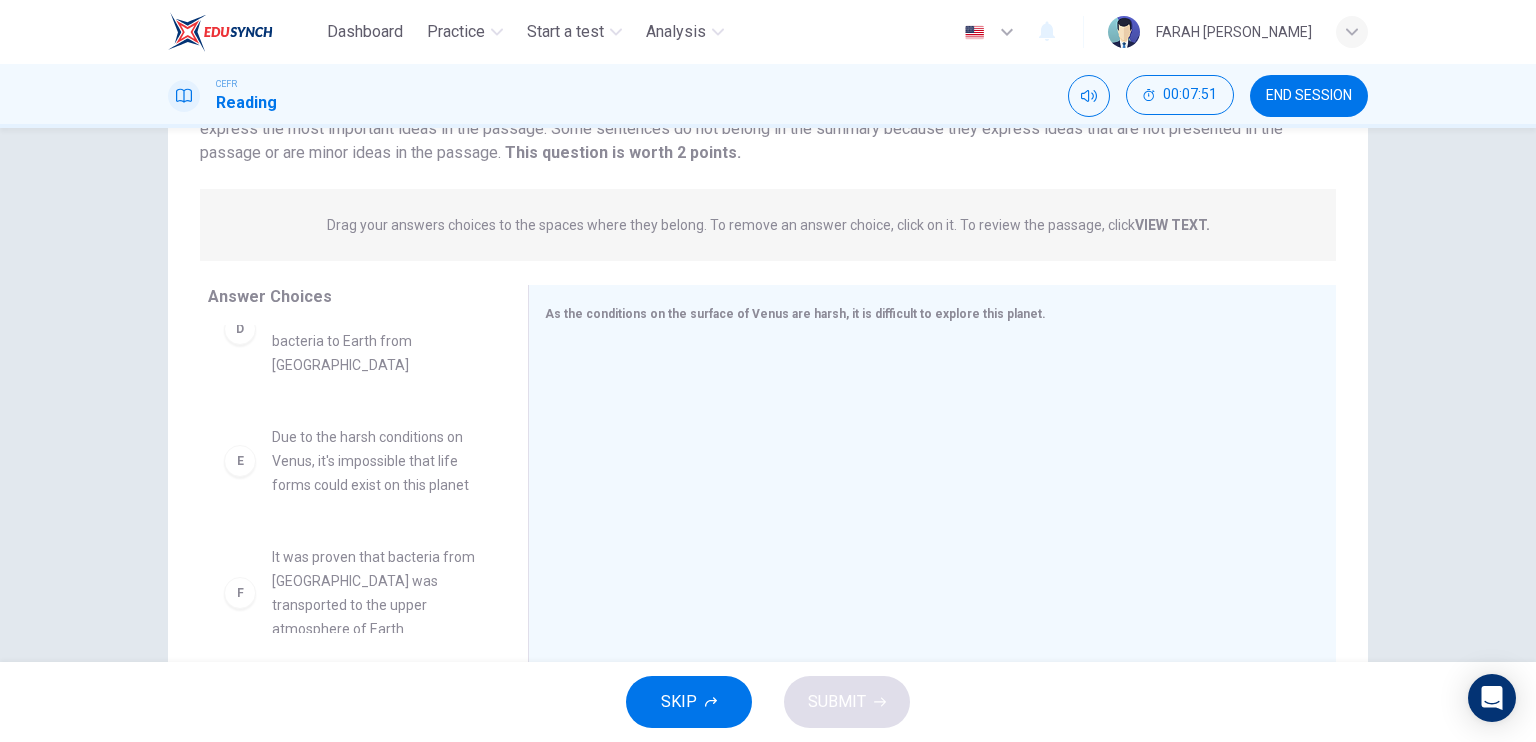 click on "Due to the harsh conditions on Venus, it's impossible that life forms could exist on this planet" at bounding box center (376, 461) 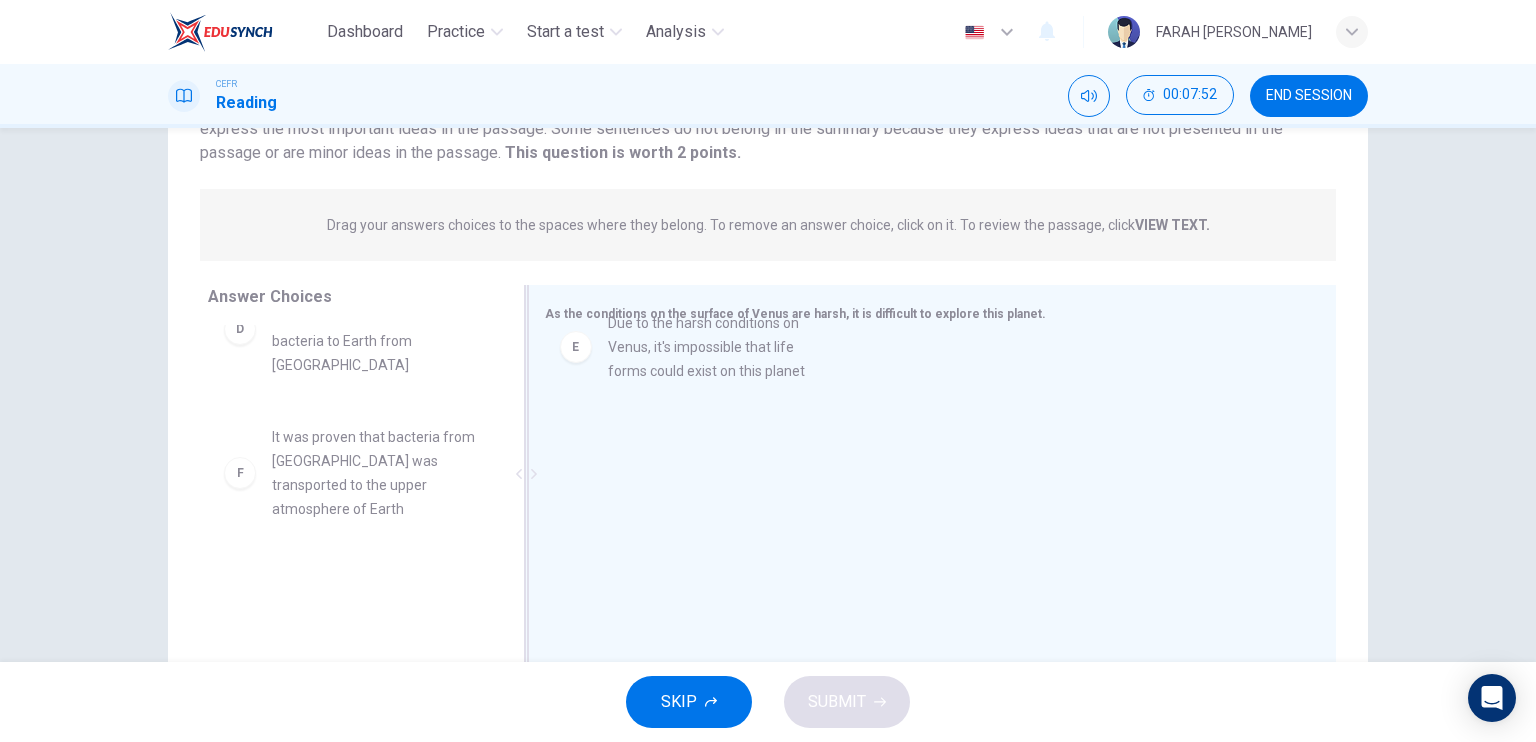 drag, startPoint x: 399, startPoint y: 485, endPoint x: 756, endPoint y: 370, distance: 375.06534 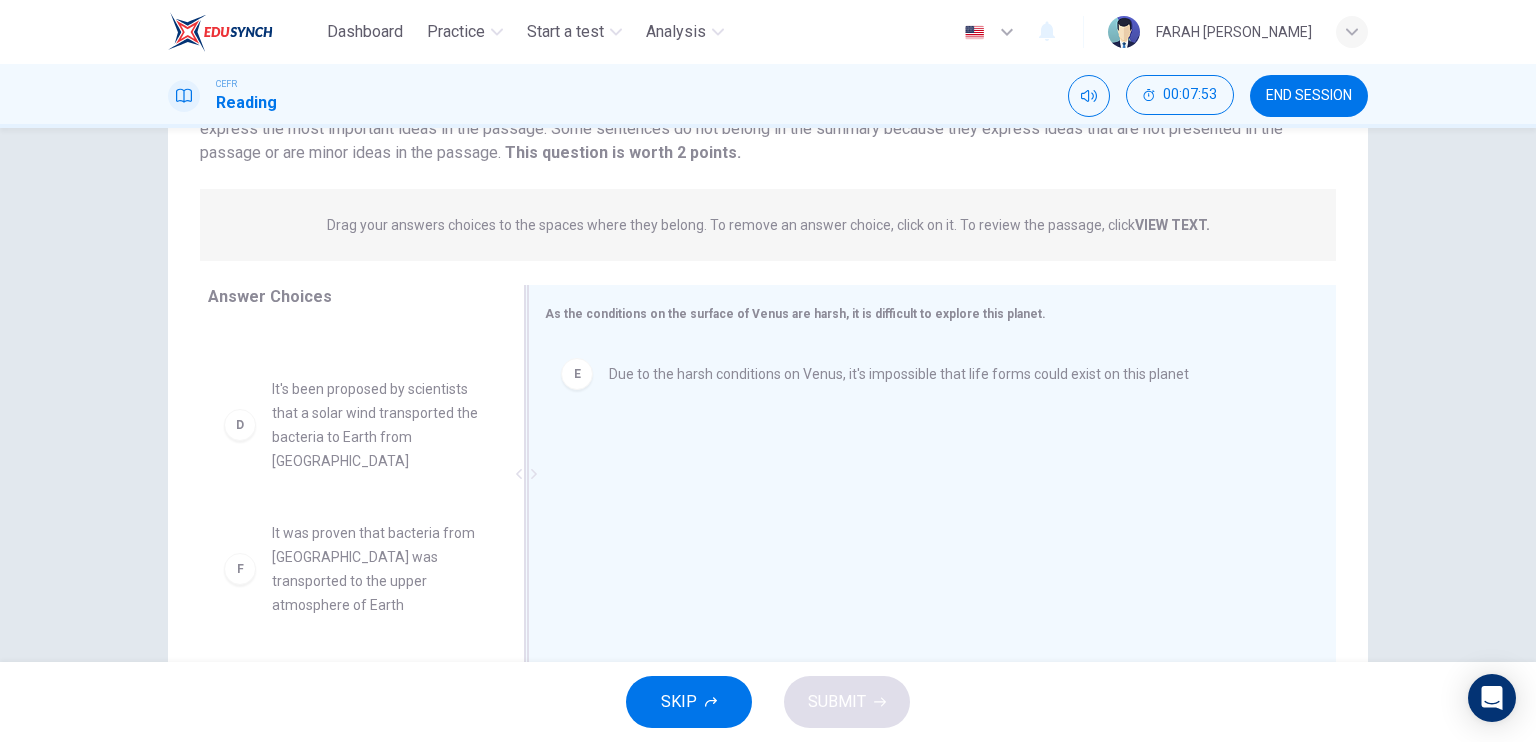 scroll, scrollTop: 372, scrollLeft: 0, axis: vertical 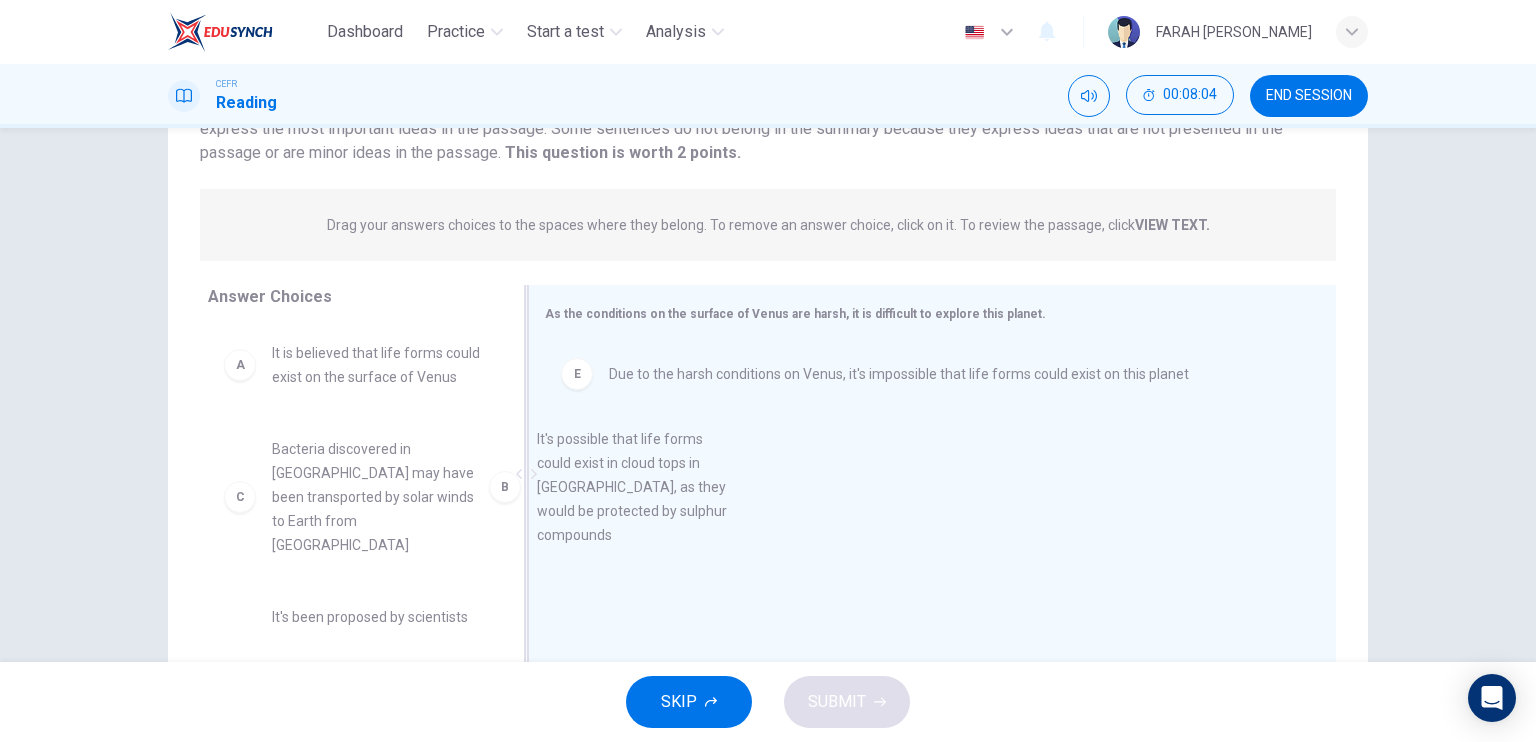 drag, startPoint x: 399, startPoint y: 503, endPoint x: 724, endPoint y: 462, distance: 327.57596 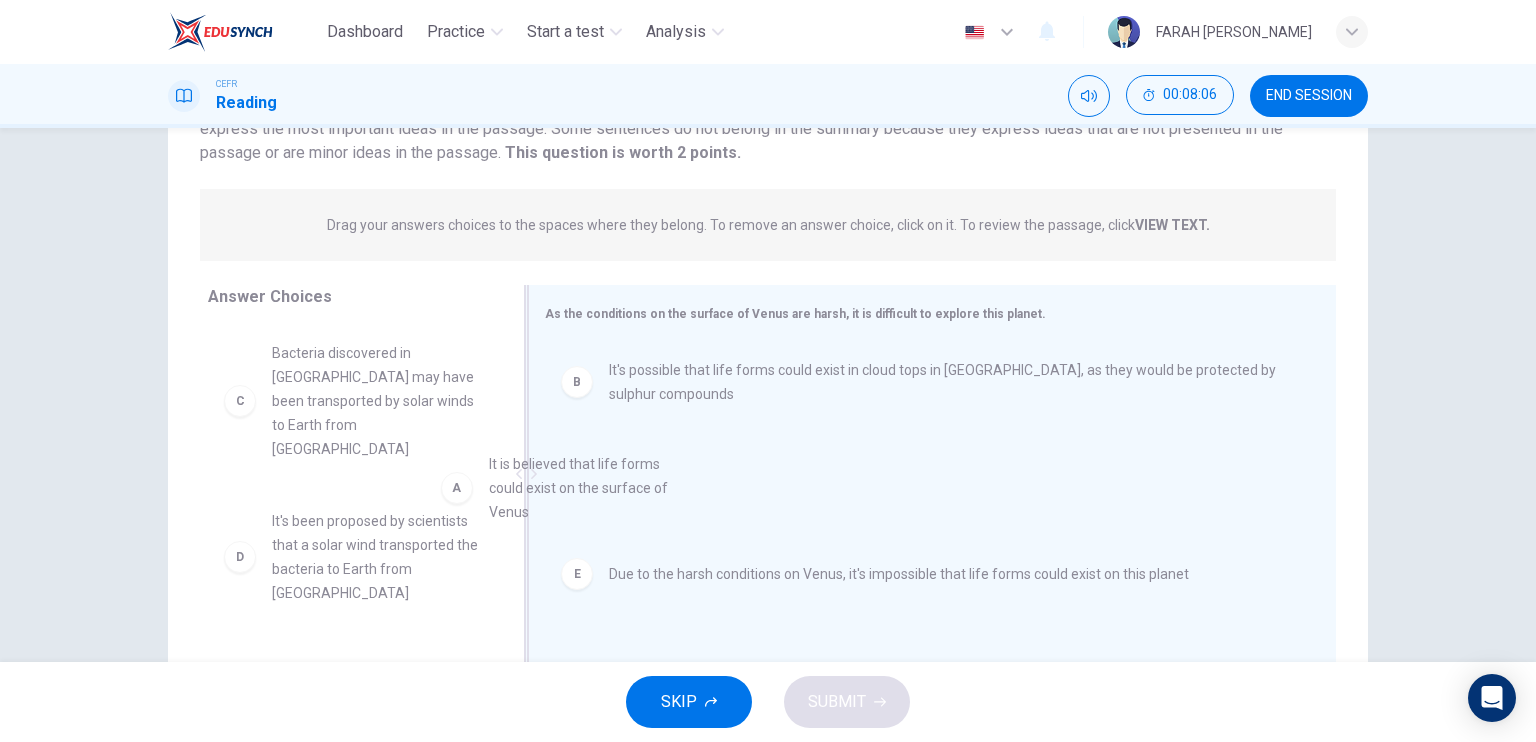 drag, startPoint x: 429, startPoint y: 399, endPoint x: 713, endPoint y: 522, distance: 309.49152 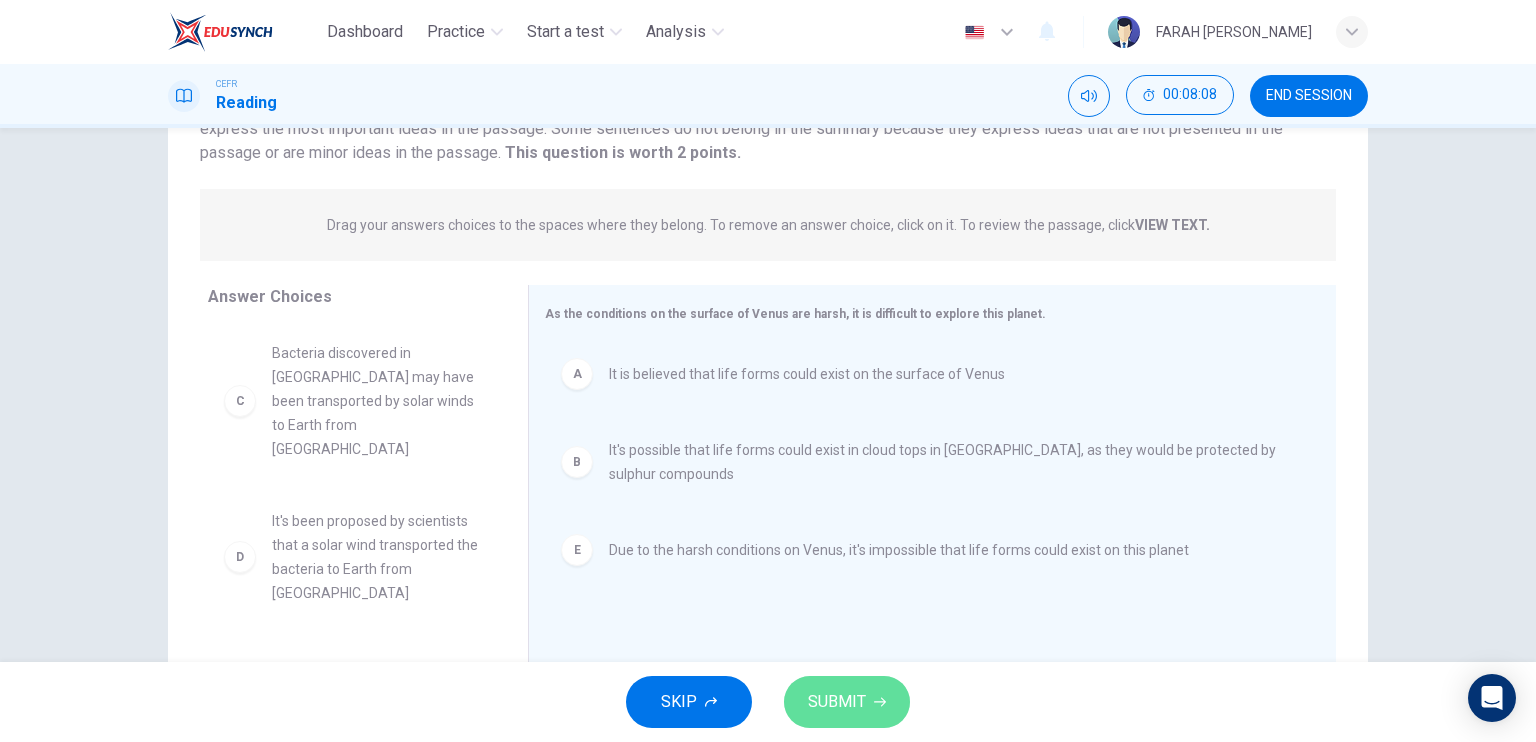 click on "SUBMIT" at bounding box center (837, 702) 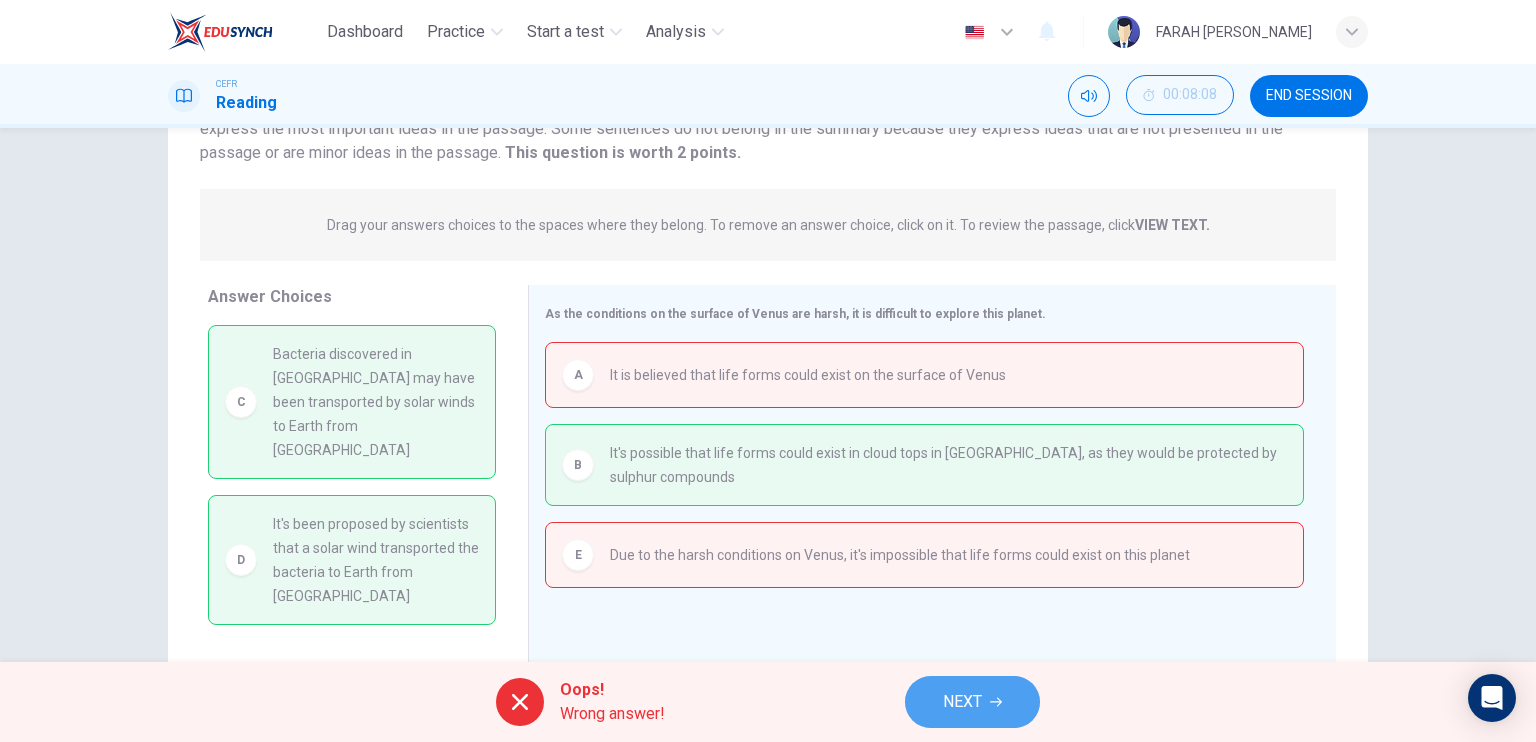 click on "NEXT" at bounding box center (972, 702) 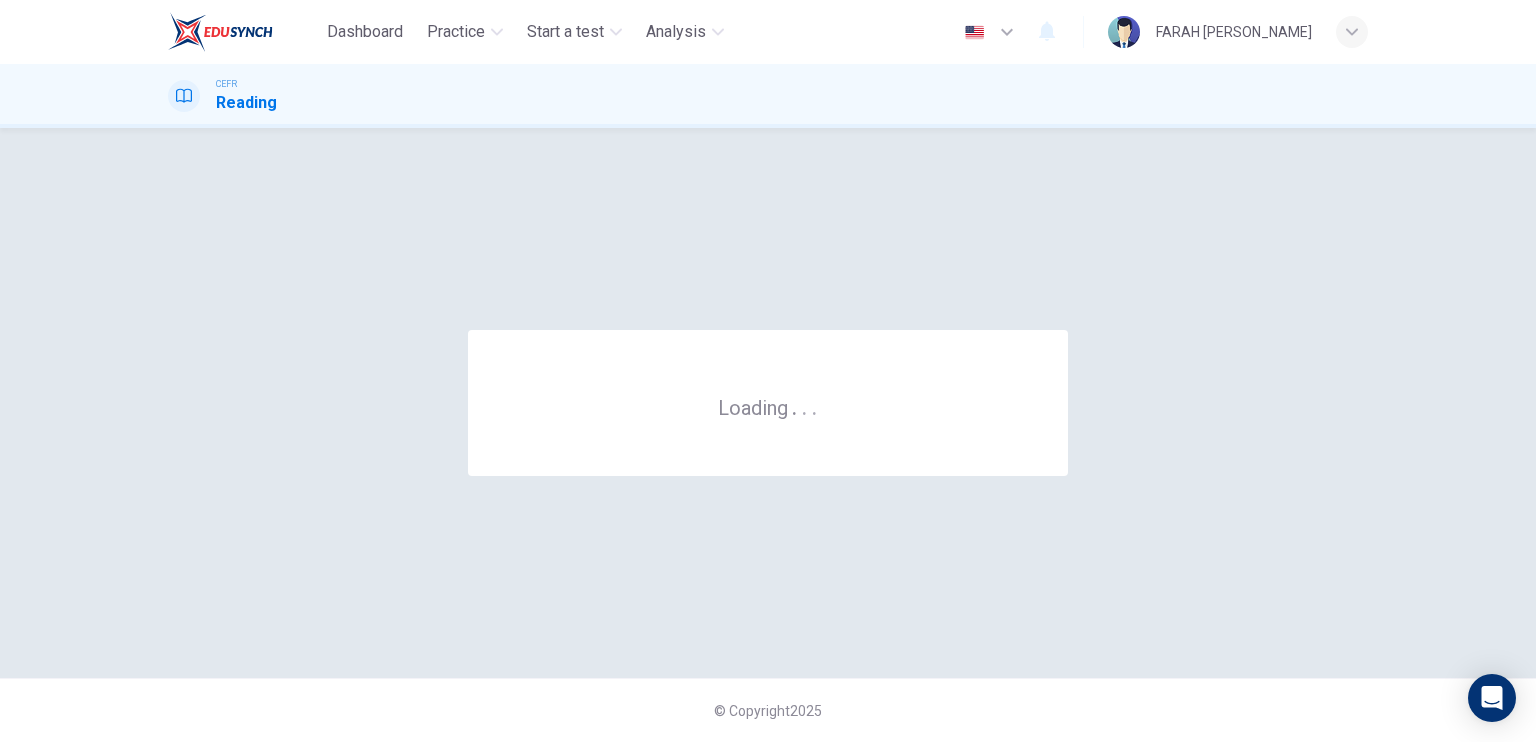 scroll, scrollTop: 0, scrollLeft: 0, axis: both 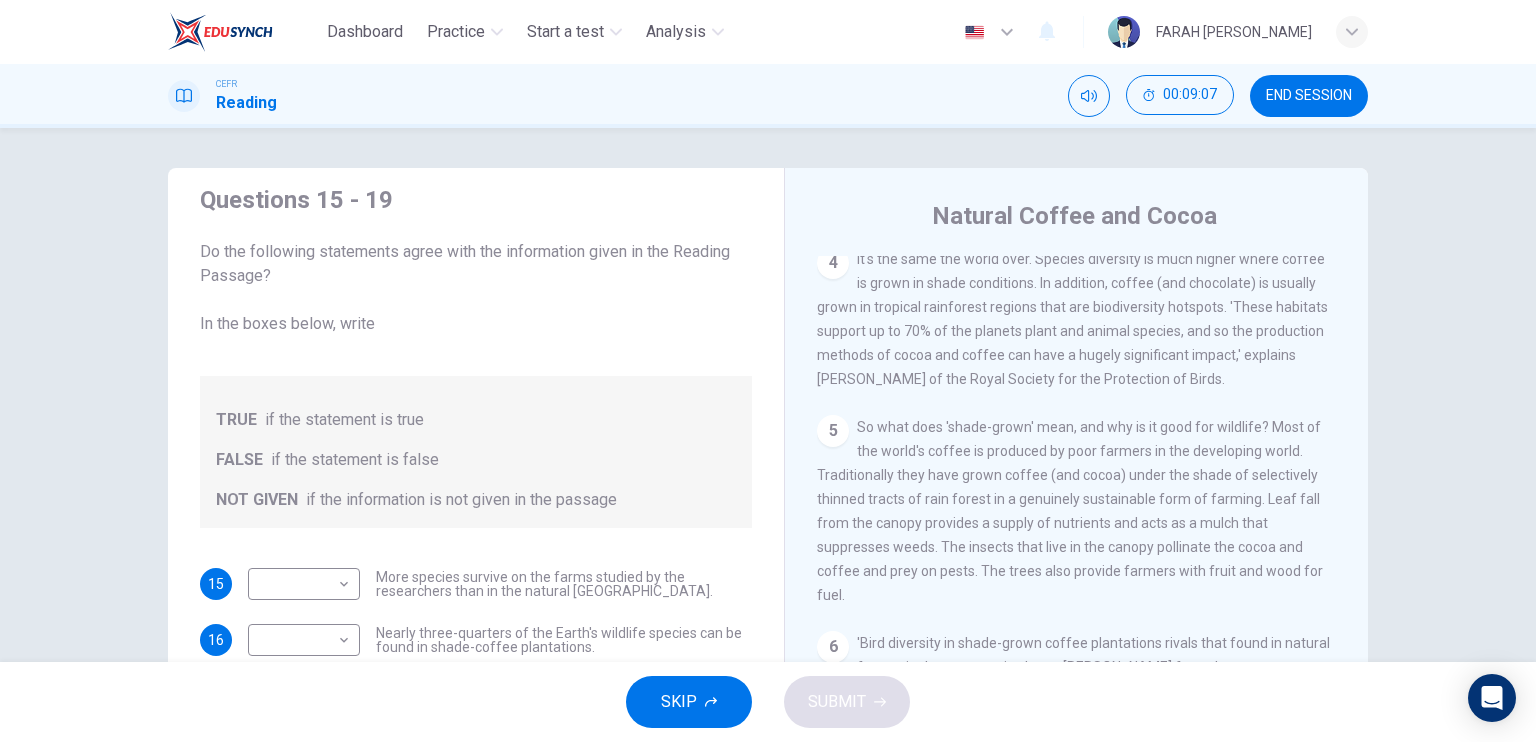 drag, startPoint x: 1358, startPoint y: 574, endPoint x: 1359, endPoint y: 609, distance: 35.014282 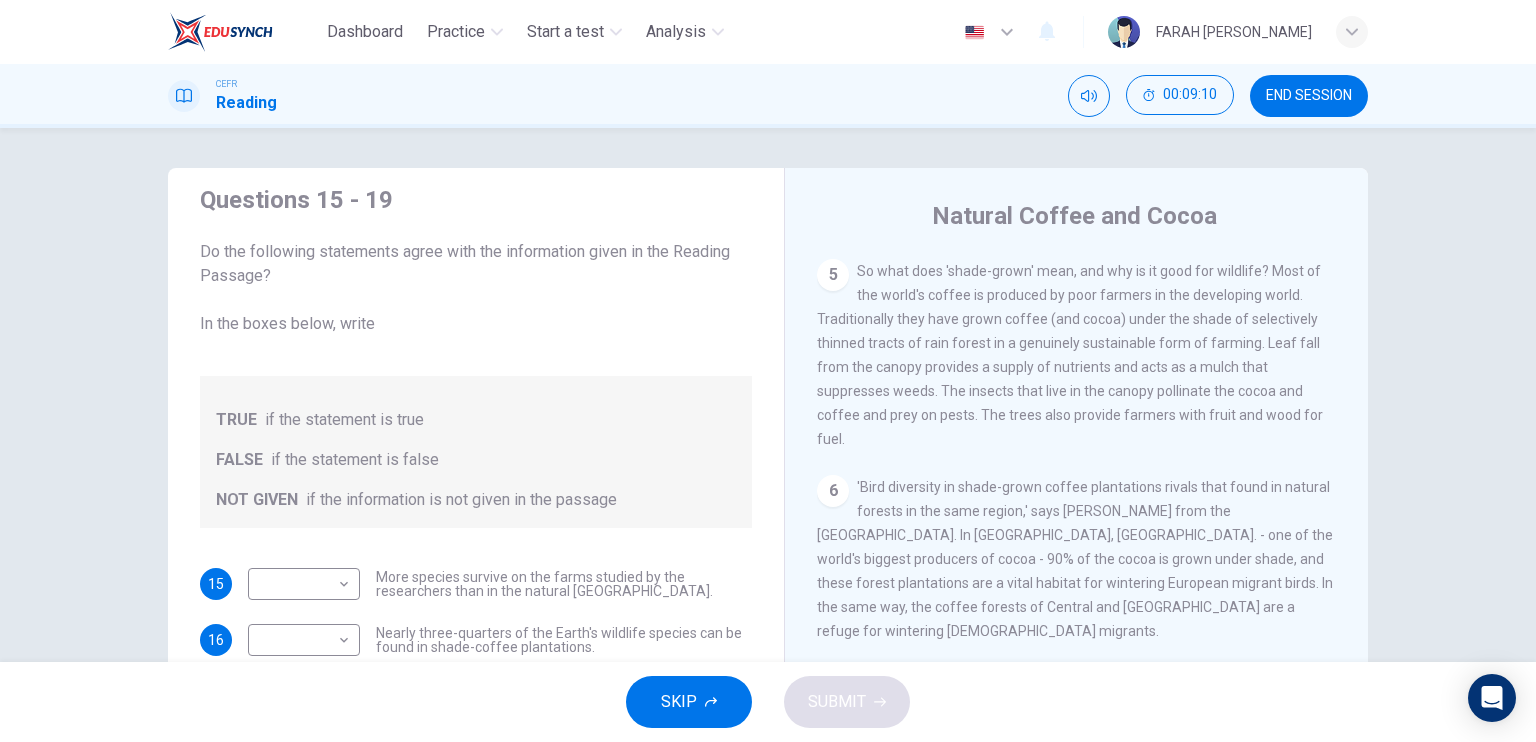 scroll, scrollTop: 1045, scrollLeft: 0, axis: vertical 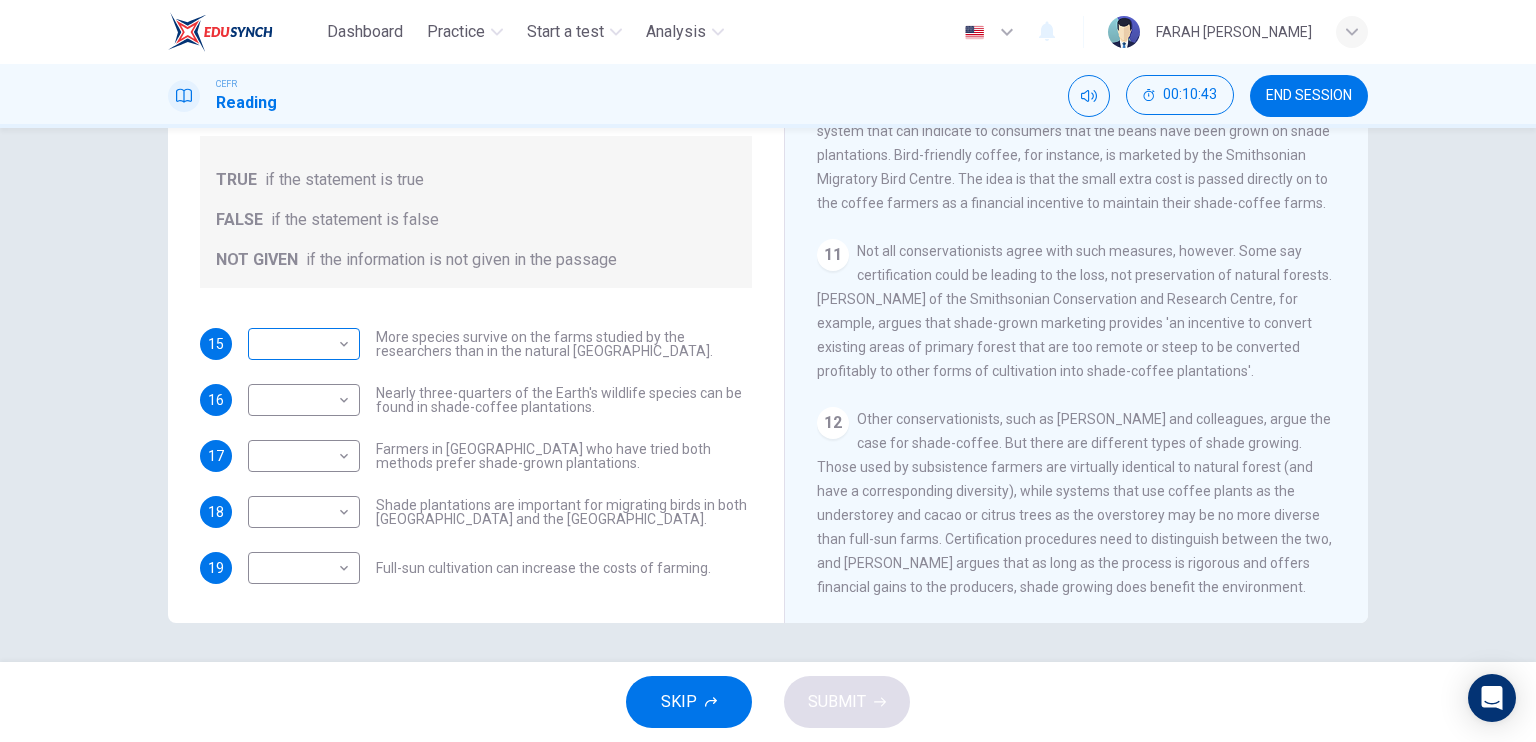 click on "​ ​" at bounding box center (304, 344) 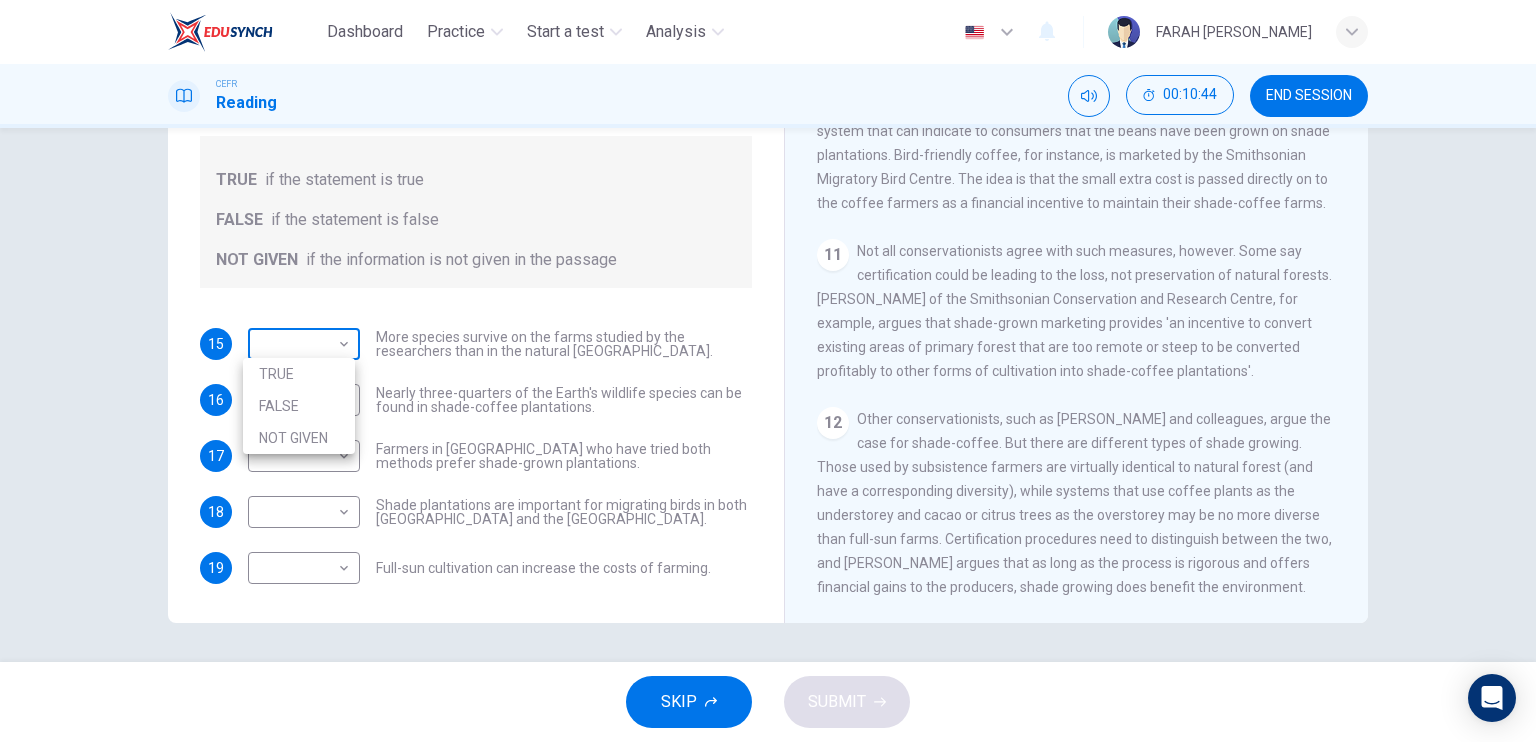 click on "Dashboard Practice Start a test Analysis English en ​ FARAH [PERSON_NAME] Reading 00:10:44 END SESSION Questions 15 - 19 Do the following statements agree with the information given in the Reading
Passage?
In the boxes below, write TRUE if the statement is true FALSE if the statement is false NOT GIVEN if the information is not given in the passage 15 ​ ​ More species survive on the farms studied by the researchers than in the natural [GEOGRAPHIC_DATA]. 16 ​ ​ Nearly three-quarters of the Earth's wildlife species can be found in shade-coffee plantations. 17 ​ ​ Farmers in [GEOGRAPHIC_DATA] who have tried both methods prefer shade-grown plantations. 18 ​ ​ Shade plantations are important for migrating birds in both [GEOGRAPHIC_DATA] and the [GEOGRAPHIC_DATA]. 19 ​ ​ Full-sun cultivation can increase the costs of farming. Natural Coffee and Cocoa CLICK TO ZOOM Click to Zoom 1 2 3 4 5 6 7 8 9 10 11 12 SKIP SUBMIT EduSynch - Online Language Proficiency Testing
Dashboard Practice Start a test" at bounding box center (768, 371) 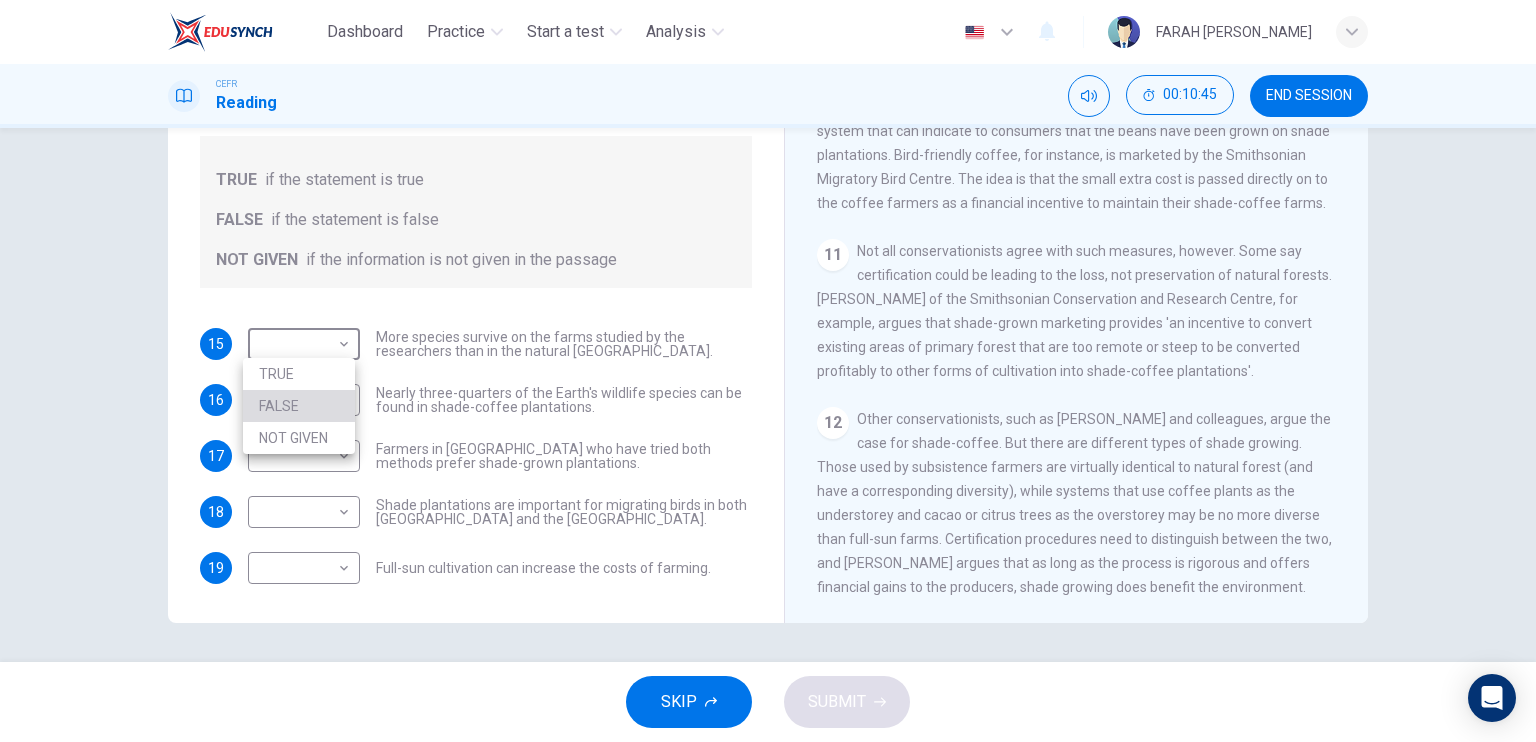 click on "FALSE" at bounding box center [299, 406] 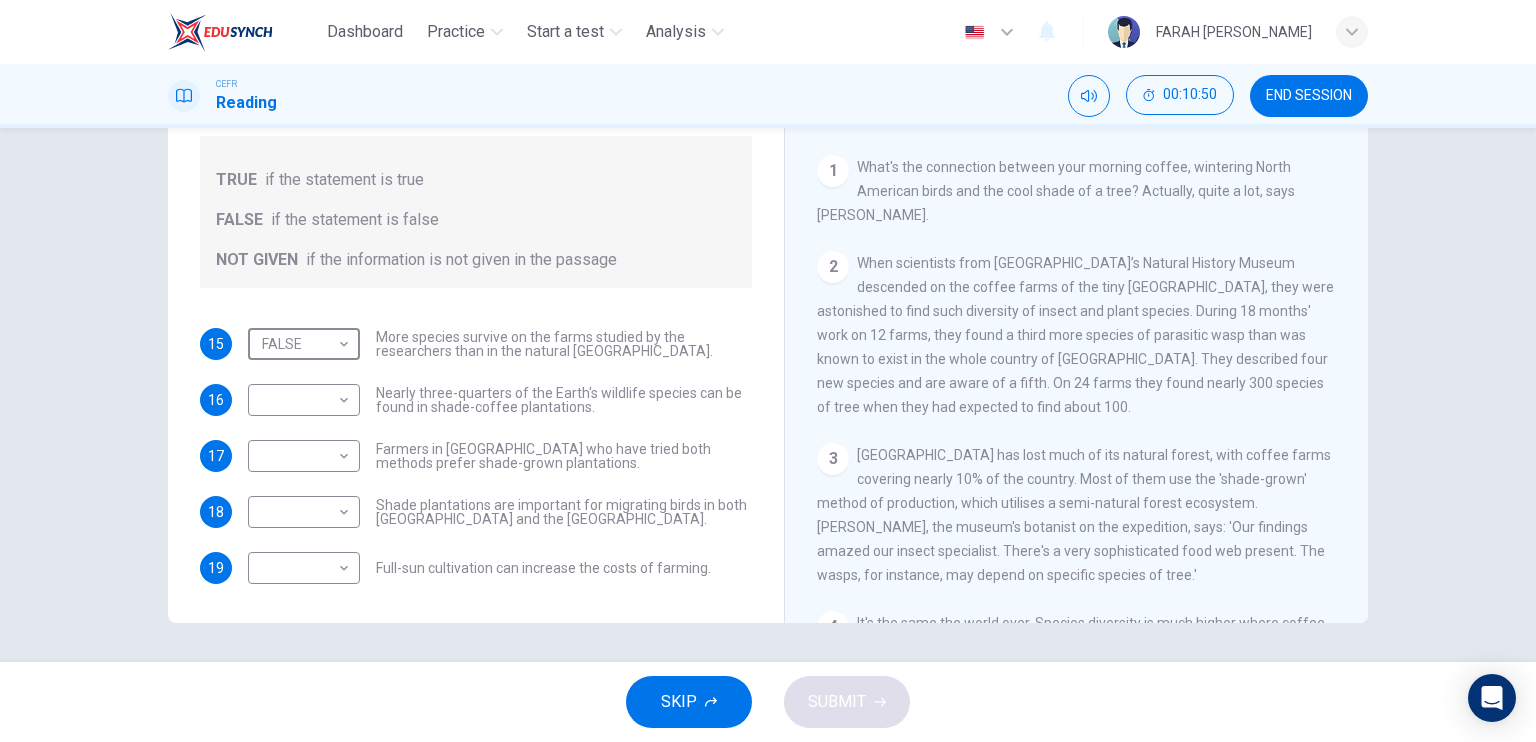 scroll, scrollTop: 212, scrollLeft: 0, axis: vertical 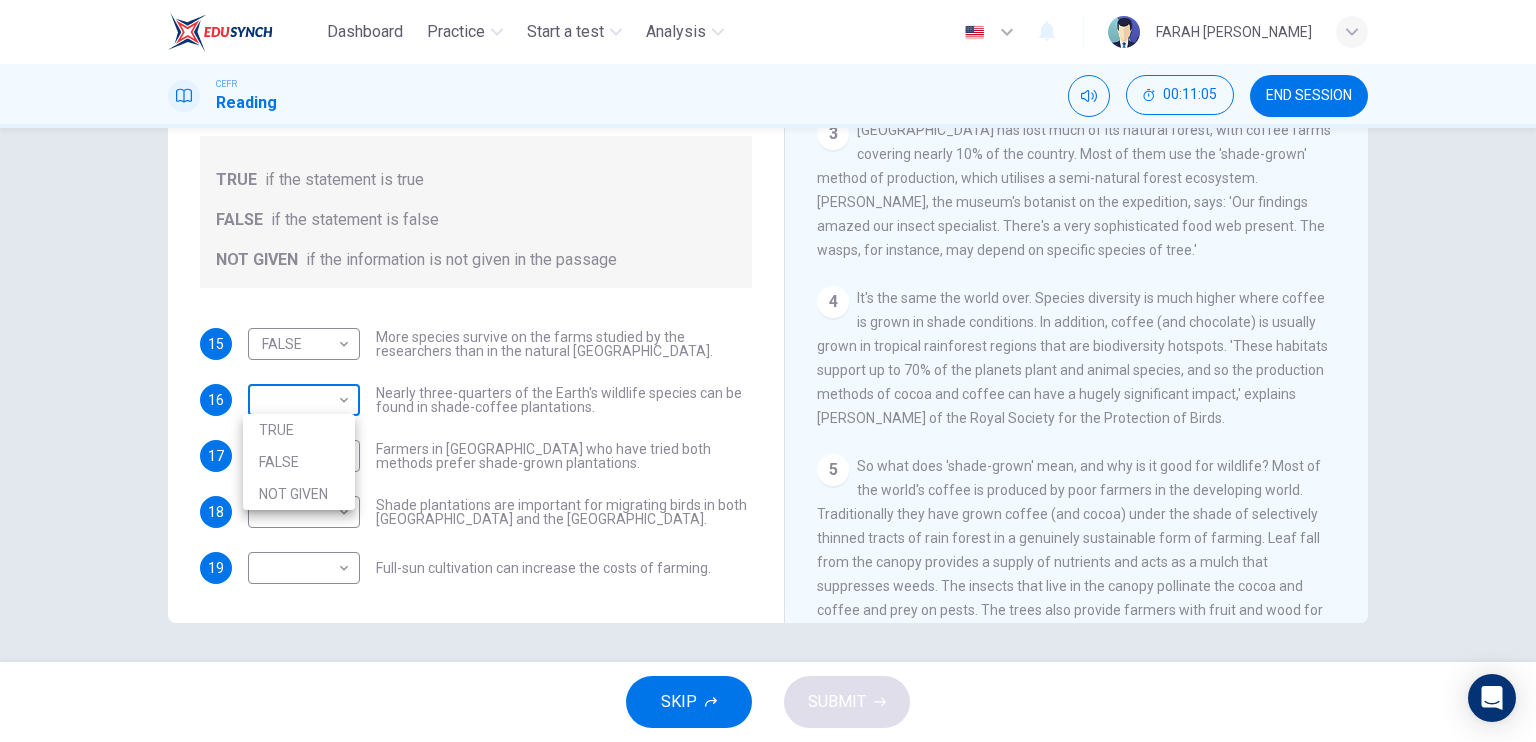click on "Dashboard Practice Start a test Analysis English en ​ FARAH [PERSON_NAME] Reading 00:11:05 END SESSION Questions 15 - 19 Do the following statements agree with the information given in the Reading
Passage?
In the boxes below, write TRUE if the statement is true FALSE if the statement is false NOT GIVEN if the information is not given in the passage 15 FALSE FALSE ​ More species survive on the farms studied by the researchers than in the natural [GEOGRAPHIC_DATA]. 16 ​ ​ Nearly three-quarters of the Earth's wildlife species can be found in shade-coffee plantations. 17 ​ ​ Farmers in [GEOGRAPHIC_DATA] who have tried both methods prefer shade-grown plantations. 18 ​ ​ Shade plantations are important for migrating birds in both [GEOGRAPHIC_DATA] and the [GEOGRAPHIC_DATA]. 19 ​ ​ Full-sun cultivation can increase the costs of farming. Natural Coffee and Cocoa CLICK TO ZOOM Click to Zoom 1 2 3 4 5 6 7 8 9 10 11 12 SKIP SUBMIT EduSynch - Online Language Proficiency Testing
Dashboard Practice Analysis" at bounding box center [768, 371] 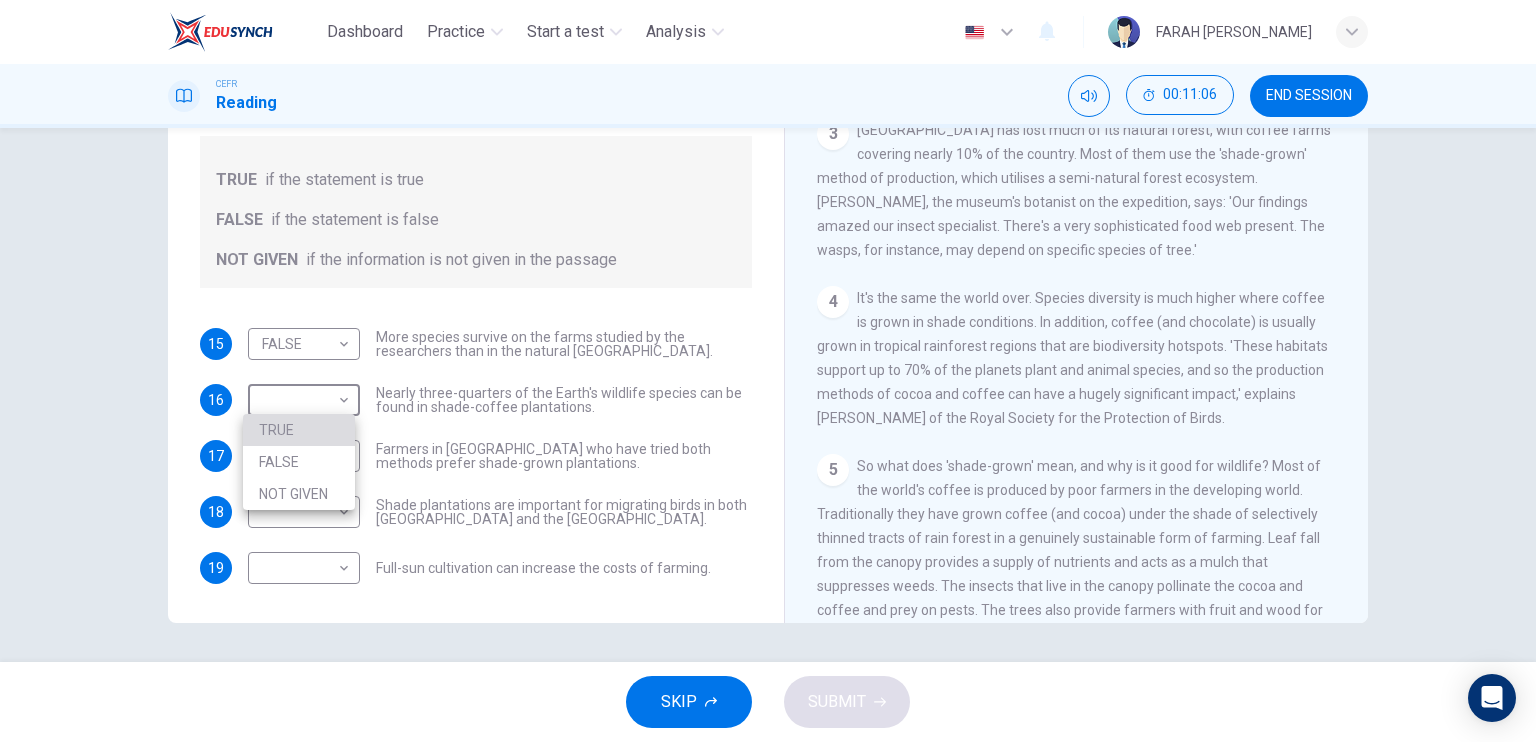 click on "TRUE" at bounding box center (299, 430) 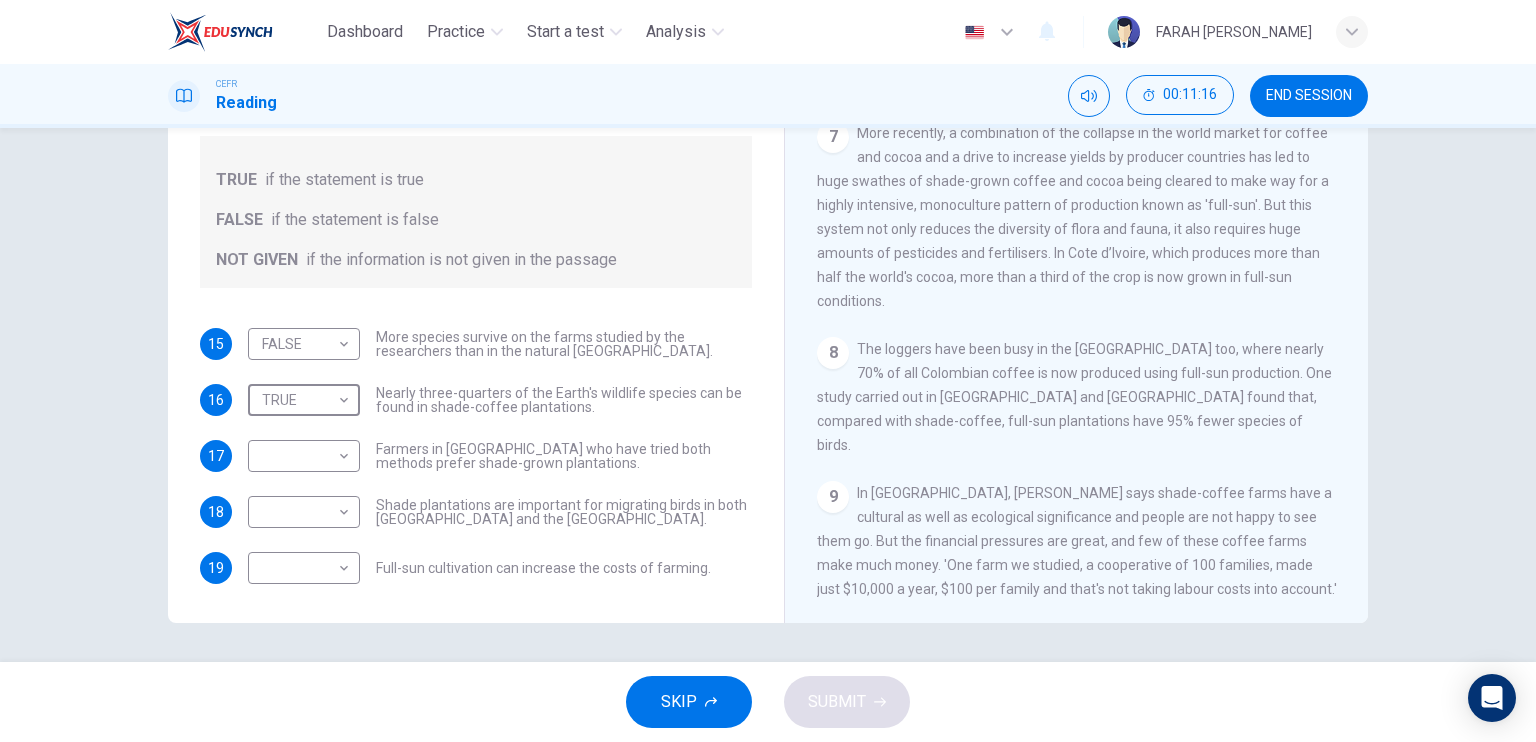 scroll, scrollTop: 1383, scrollLeft: 0, axis: vertical 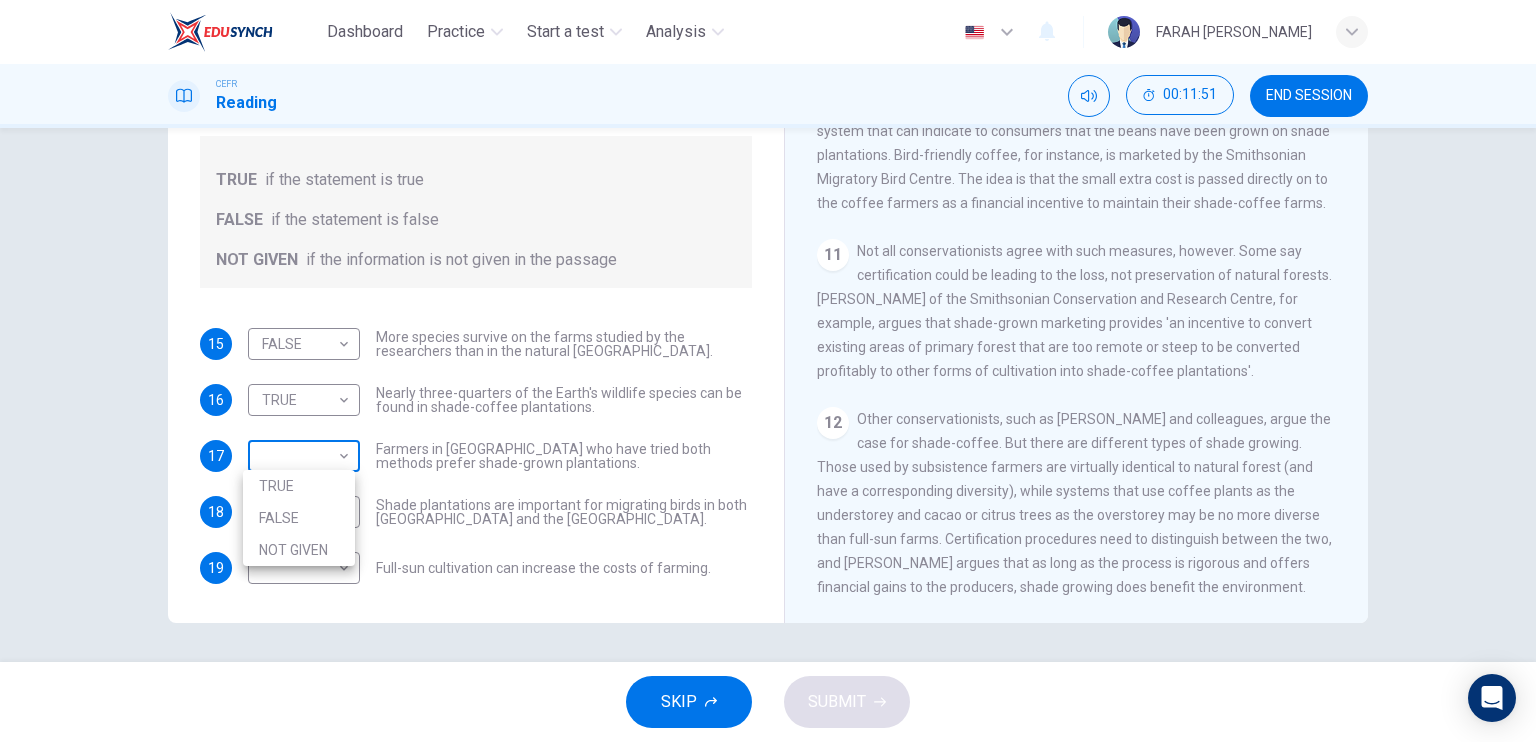 click on "Dashboard Practice Start a test Analysis English en ​ FARAH [PERSON_NAME] Reading 00:11:51 END SESSION Questions 15 - 19 Do the following statements agree with the information given in the Reading
Passage?
In the boxes below, write TRUE if the statement is true FALSE if the statement is false NOT GIVEN if the information is not given in the passage 15 FALSE FALSE ​ More species survive on the farms studied by the researchers than in the natural [GEOGRAPHIC_DATA]. 16 TRUE TRUE ​ Nearly three-quarters of the Earth's wildlife species can be found in shade-coffee plantations. 17 ​ ​ Farmers in [GEOGRAPHIC_DATA] who have tried both methods prefer shade-grown plantations. 18 ​ ​ Shade plantations are important for migrating birds in both [GEOGRAPHIC_DATA] and the [GEOGRAPHIC_DATA]. 19 ​ ​ Full-sun cultivation can increase the costs of farming. Natural Coffee and Cocoa CLICK TO ZOOM Click to Zoom 1 2 3 4 5 6 7 8 9 10 11 12 SKIP SUBMIT EduSynch - Online Language Proficiency Testing
Dashboard Practice" at bounding box center (768, 371) 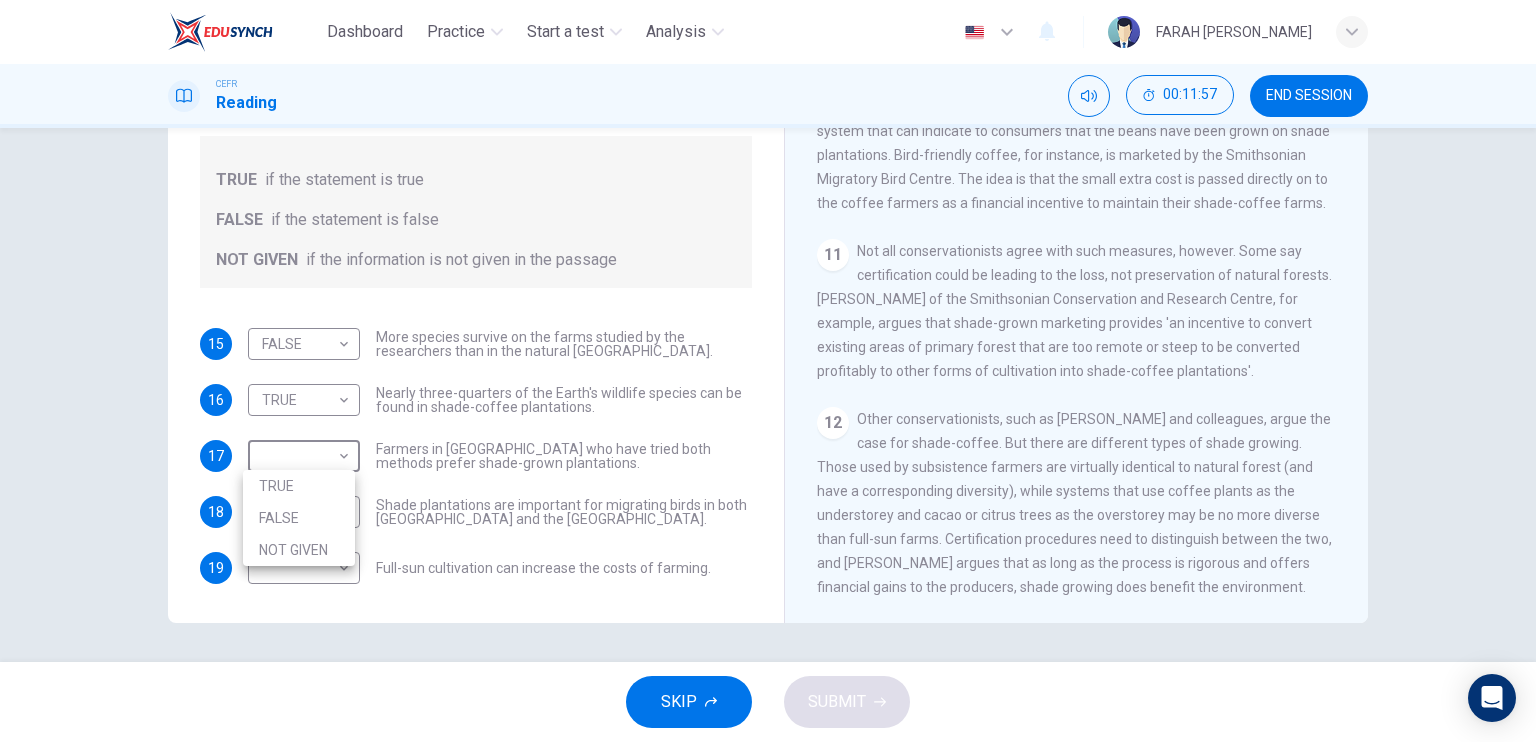 click at bounding box center [768, 371] 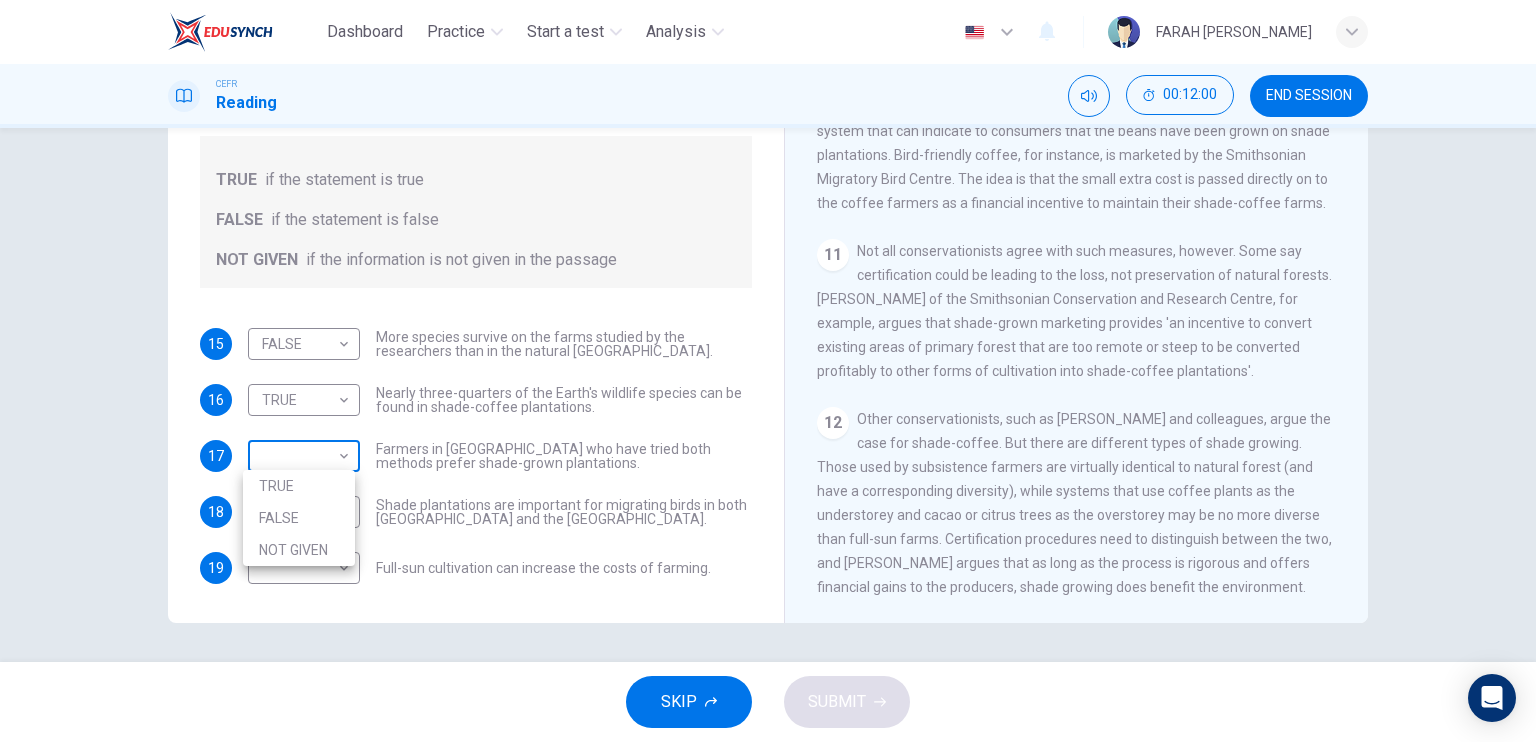 click on "Dashboard Practice Start a test Analysis English en ​ FARAH [PERSON_NAME] CEFR Reading 00:12:00 END SESSION Questions 15 - 19 Do the following statements agree with the information given in the Reading
Passage?
In the boxes below, write TRUE if the statement is true FALSE if the statement is false NOT GIVEN if the information is not given in the passage 15 FALSE FALSE ​ More species survive on the farms studied by the researchers than in the natural [GEOGRAPHIC_DATA]. 16 TRUE TRUE ​ Nearly three-quarters of the Earth's wildlife species can be found in shade-coffee plantations. 17 ​ ​ Farmers in [GEOGRAPHIC_DATA] who have tried both methods prefer shade-grown plantations. 18 ​ ​ Shade plantations are important for migrating birds in both [GEOGRAPHIC_DATA] and the [GEOGRAPHIC_DATA]. 19 ​ ​ Full-sun cultivation can increase the costs of farming. Natural Coffee and Cocoa CLICK TO ZOOM Click to Zoom 1 2 3 4 5 6 7 8 9 10 11 12 SKIP SUBMIT EduSynch - Online Language Proficiency Testing
Dashboard Practice" at bounding box center [768, 371] 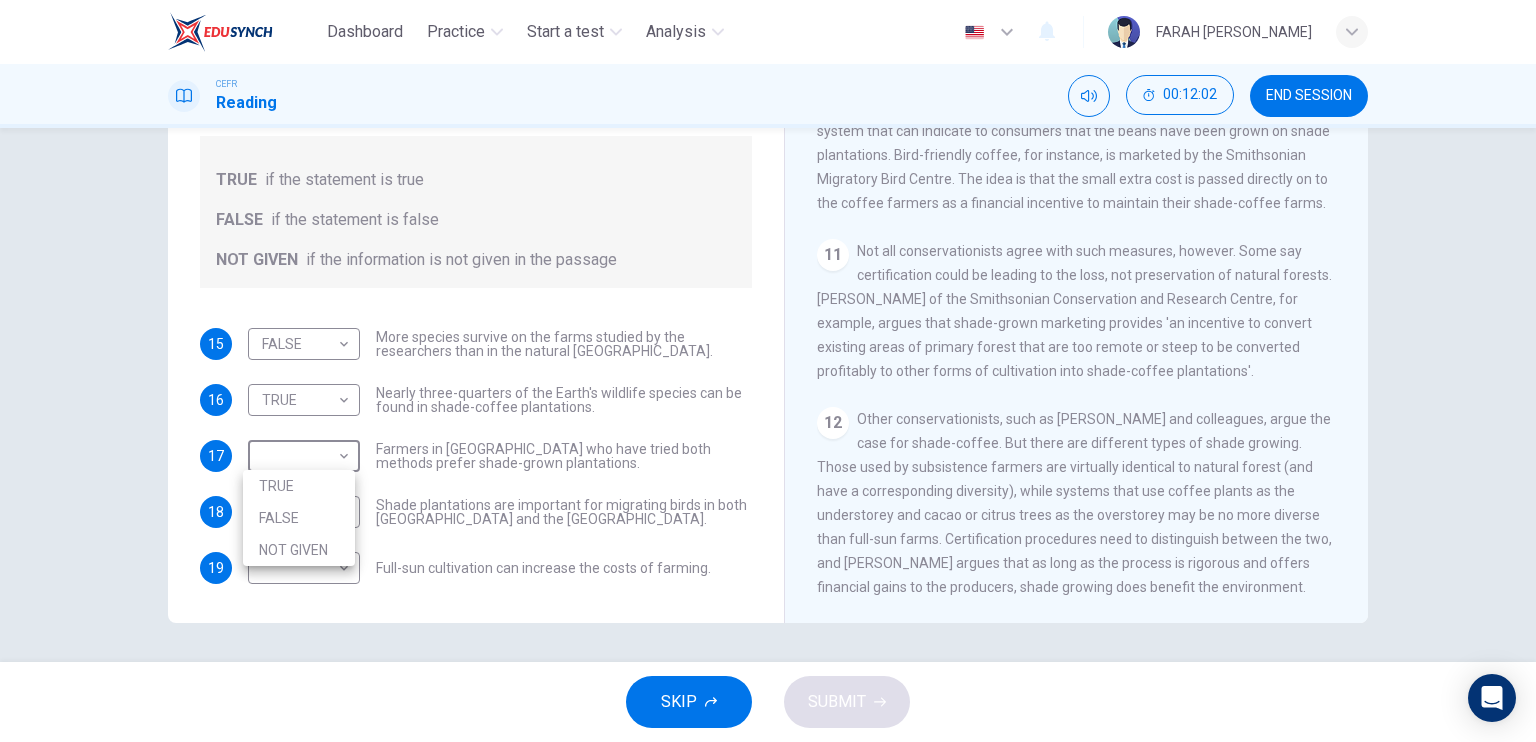 click on "FALSE" at bounding box center (299, 518) 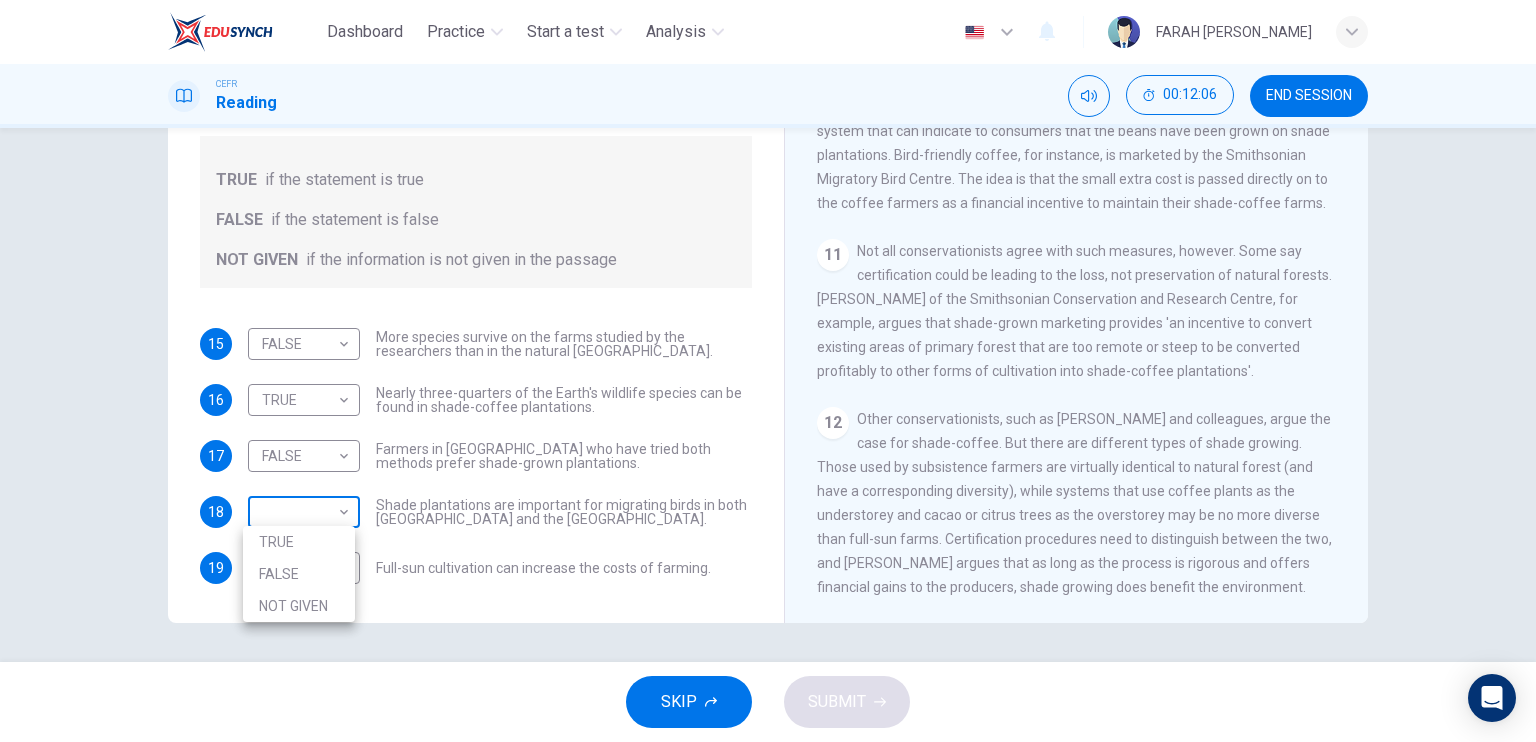 click on "Dashboard Practice Start a test Analysis English en ​ FARAH [PERSON_NAME] Reading 00:12:06 END SESSION Questions 15 - 19 Do the following statements agree with the information given in the Reading
Passage?
In the boxes below, write TRUE if the statement is true FALSE if the statement is false NOT GIVEN if the information is not given in the passage 15 FALSE FALSE ​ More species survive on the farms studied by the researchers than in the natural [GEOGRAPHIC_DATA]. 16 TRUE TRUE ​ Nearly three-quarters of the Earth's wildlife species can be found in shade-coffee plantations. 17 FALSE FALSE ​ Farmers in [GEOGRAPHIC_DATA] who have tried both methods prefer shade-grown plantations. 18 ​ ​ Shade plantations are important for migrating birds in both [GEOGRAPHIC_DATA] and the [GEOGRAPHIC_DATA]. 19 ​ ​ Full-sun cultivation can increase the costs of farming. Natural Coffee and Cocoa CLICK TO ZOOM Click to Zoom 1 2 3 4 5 6 7 8 9 10 11 12 SKIP SUBMIT EduSynch - Online Language Proficiency Testing
Dashboard" at bounding box center [768, 371] 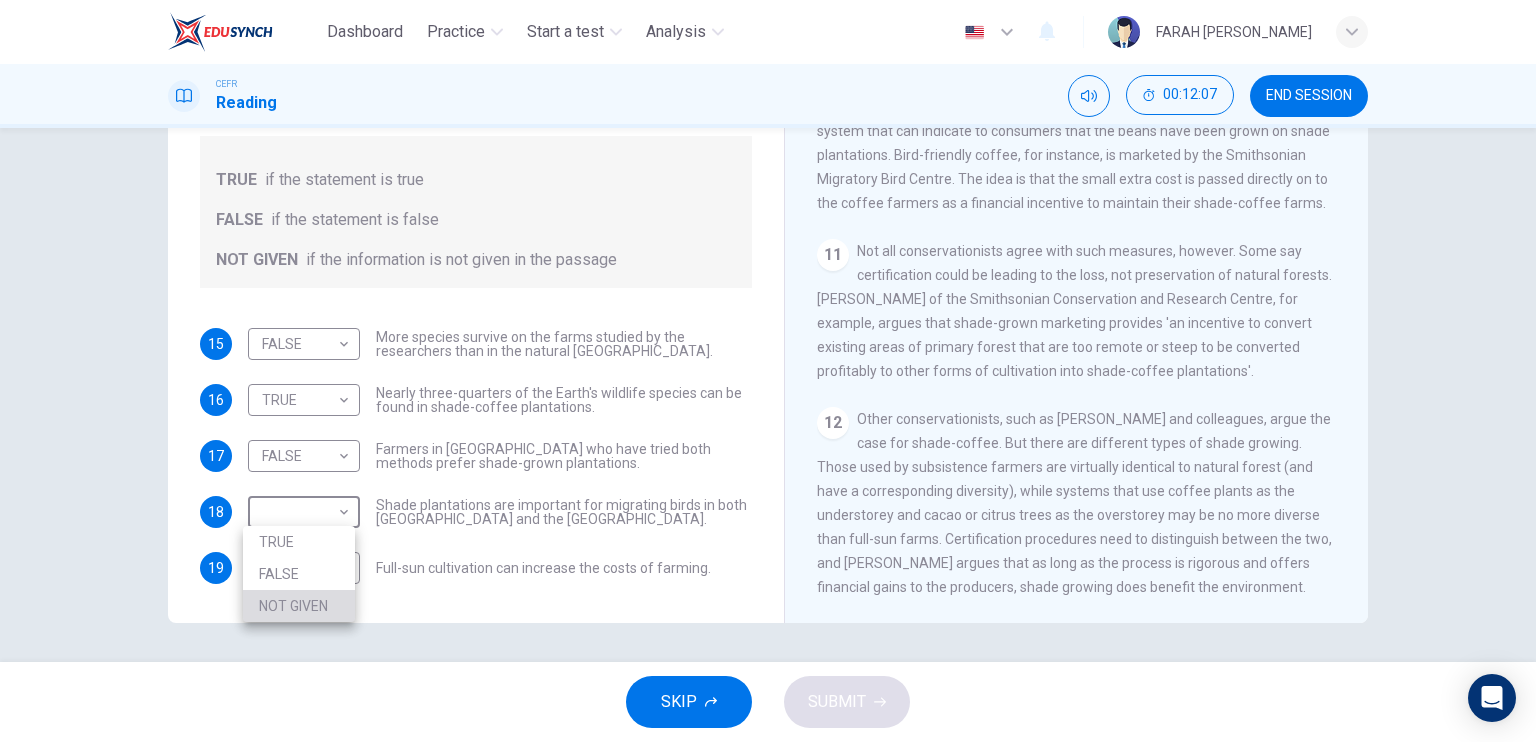 click on "NOT GIVEN" at bounding box center (299, 606) 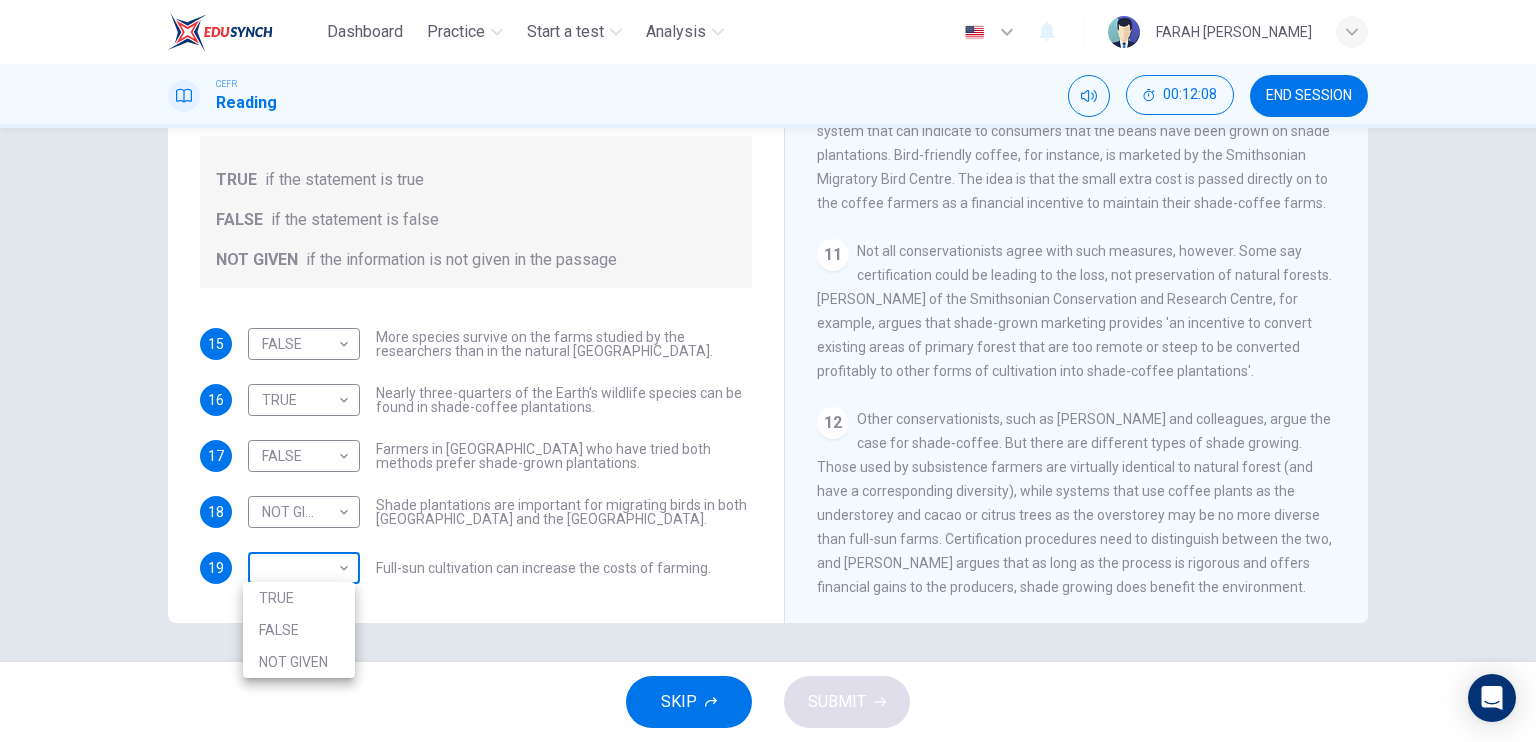 click on "Dashboard Practice Start a test Analysis English en ​ FARAH [PERSON_NAME] Reading 00:12:08 END SESSION Questions 15 - 19 Do the following statements agree with the information given in the Reading
Passage?
In the boxes below, write TRUE if the statement is true FALSE if the statement is false NOT GIVEN if the information is not given in the passage 15 FALSE FALSE ​ More species survive on the farms studied by the researchers than in the natural [GEOGRAPHIC_DATA]. 16 TRUE TRUE ​ Nearly three-quarters of the Earth's wildlife species can be found in shade-coffee plantations. 17 FALSE FALSE ​ Farmers in [GEOGRAPHIC_DATA] who have tried both methods prefer shade-grown plantations. 18 NOT GIVEN NOT GIVEN ​ Shade plantations are important for migrating birds in both [GEOGRAPHIC_DATA] and the [GEOGRAPHIC_DATA]. 19 ​ ​ Full-sun cultivation can increase the costs of farming. Natural Coffee and Cocoa CLICK TO ZOOM Click to Zoom 1 2 3 4 5 6 7 8 9 10 11 12 SKIP SUBMIT EduSynch - Online Language Proficiency Testing" at bounding box center (768, 371) 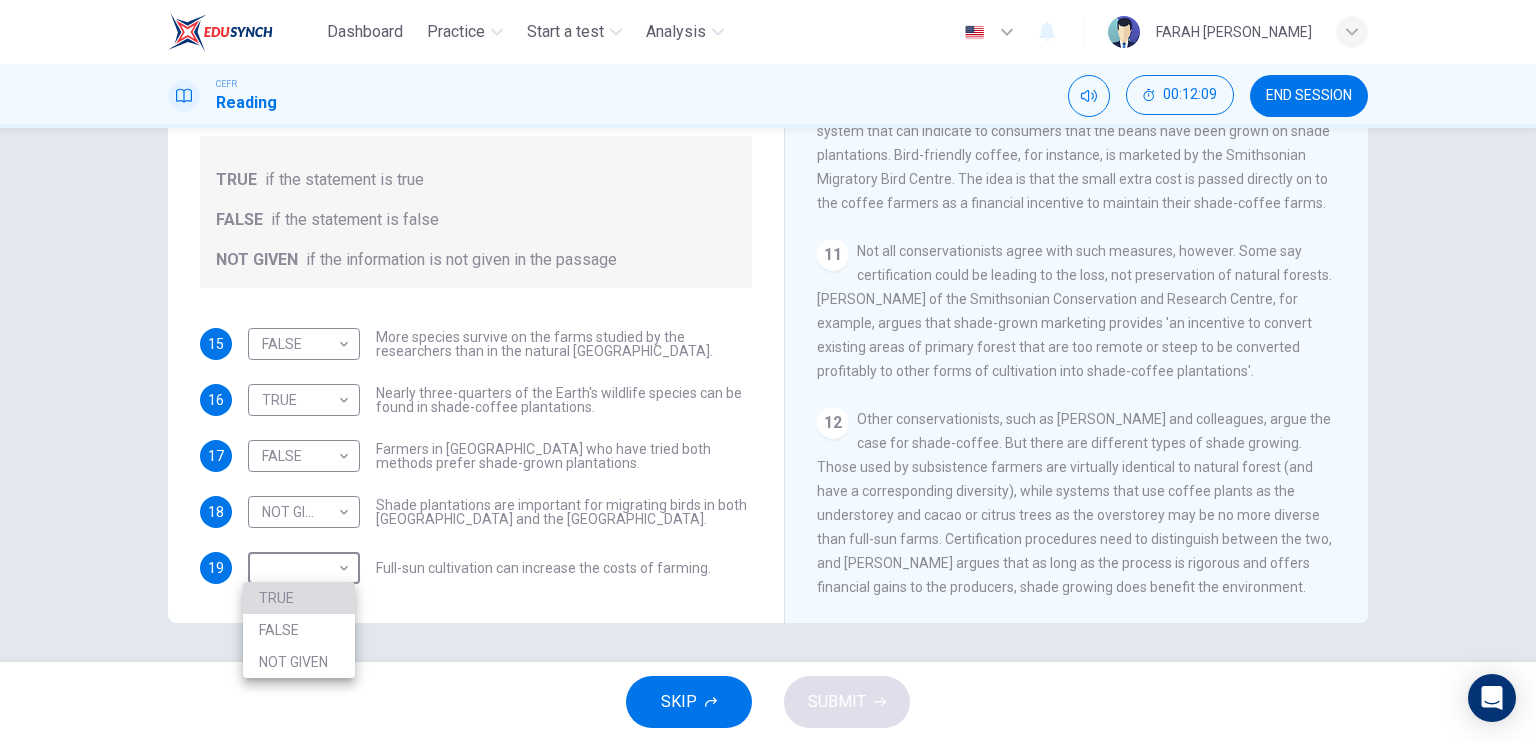 click on "TRUE" at bounding box center [299, 598] 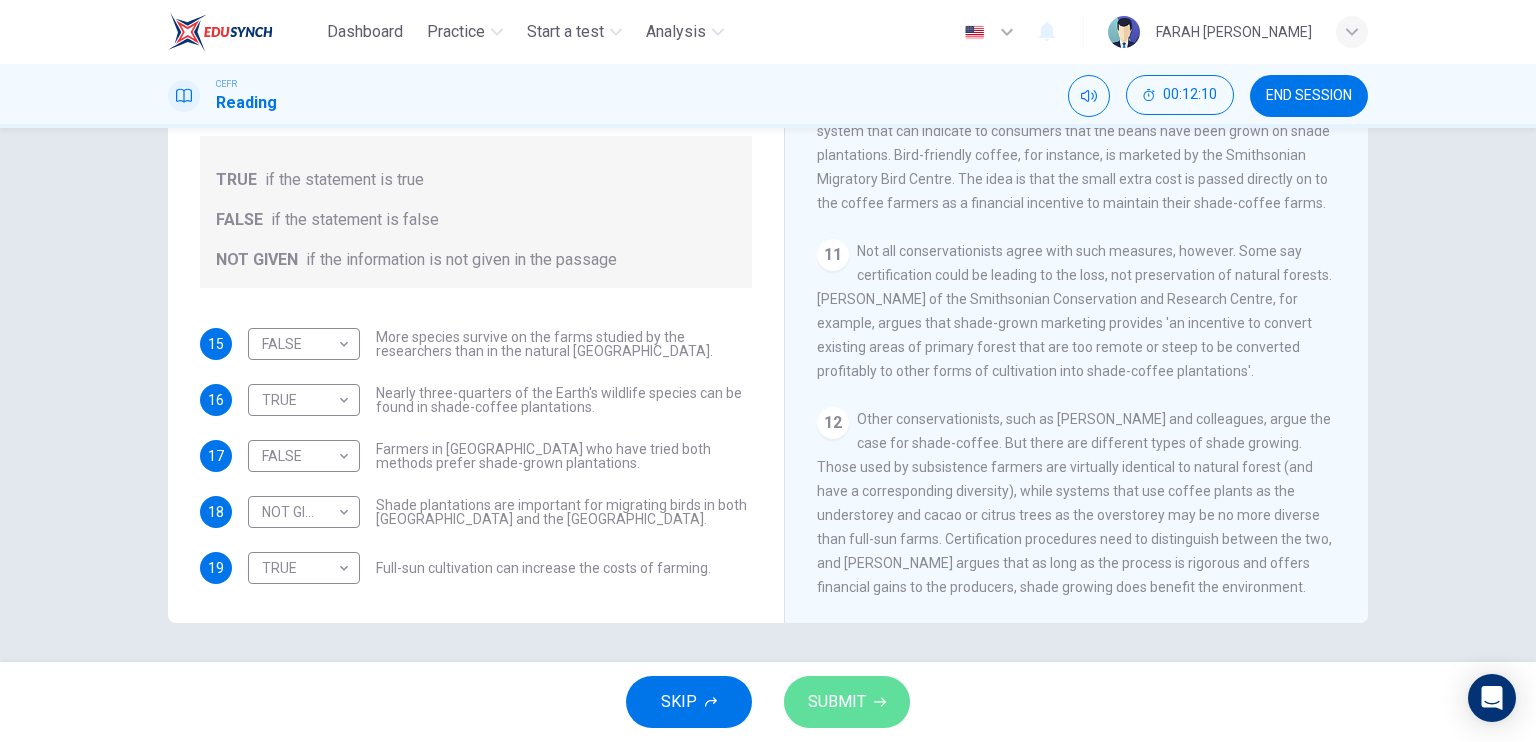 click on "SUBMIT" at bounding box center (837, 702) 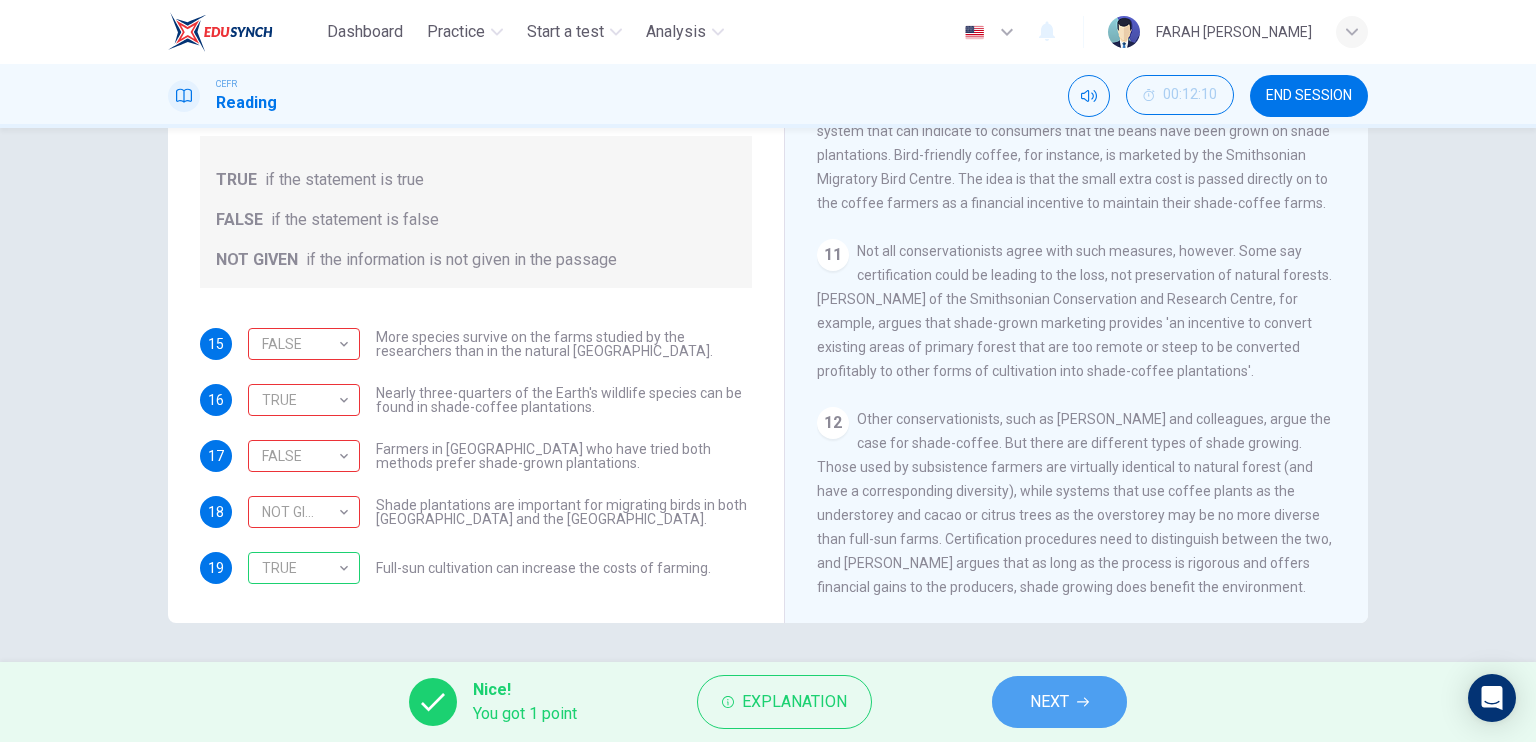 click on "NEXT" at bounding box center [1059, 702] 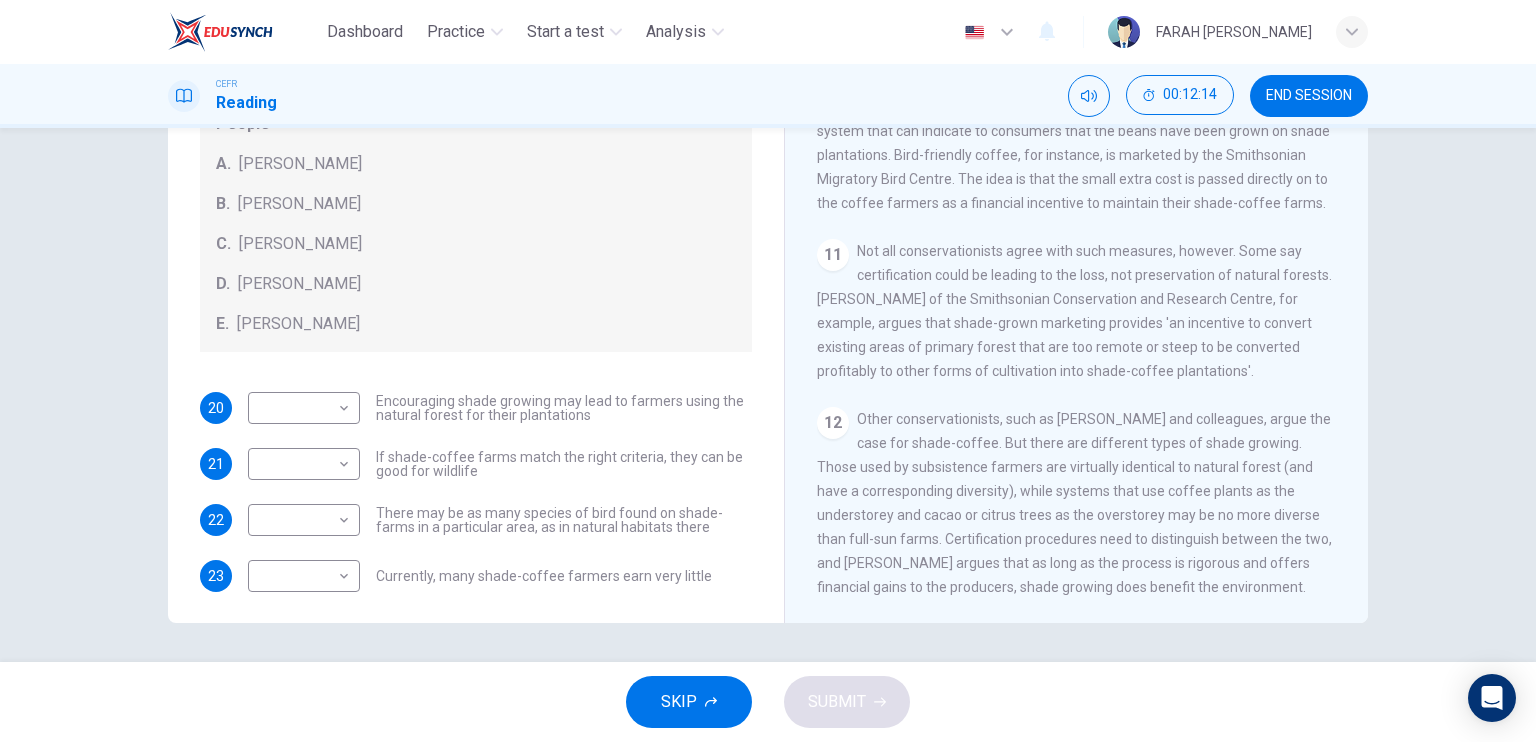 scroll, scrollTop: 120, scrollLeft: 0, axis: vertical 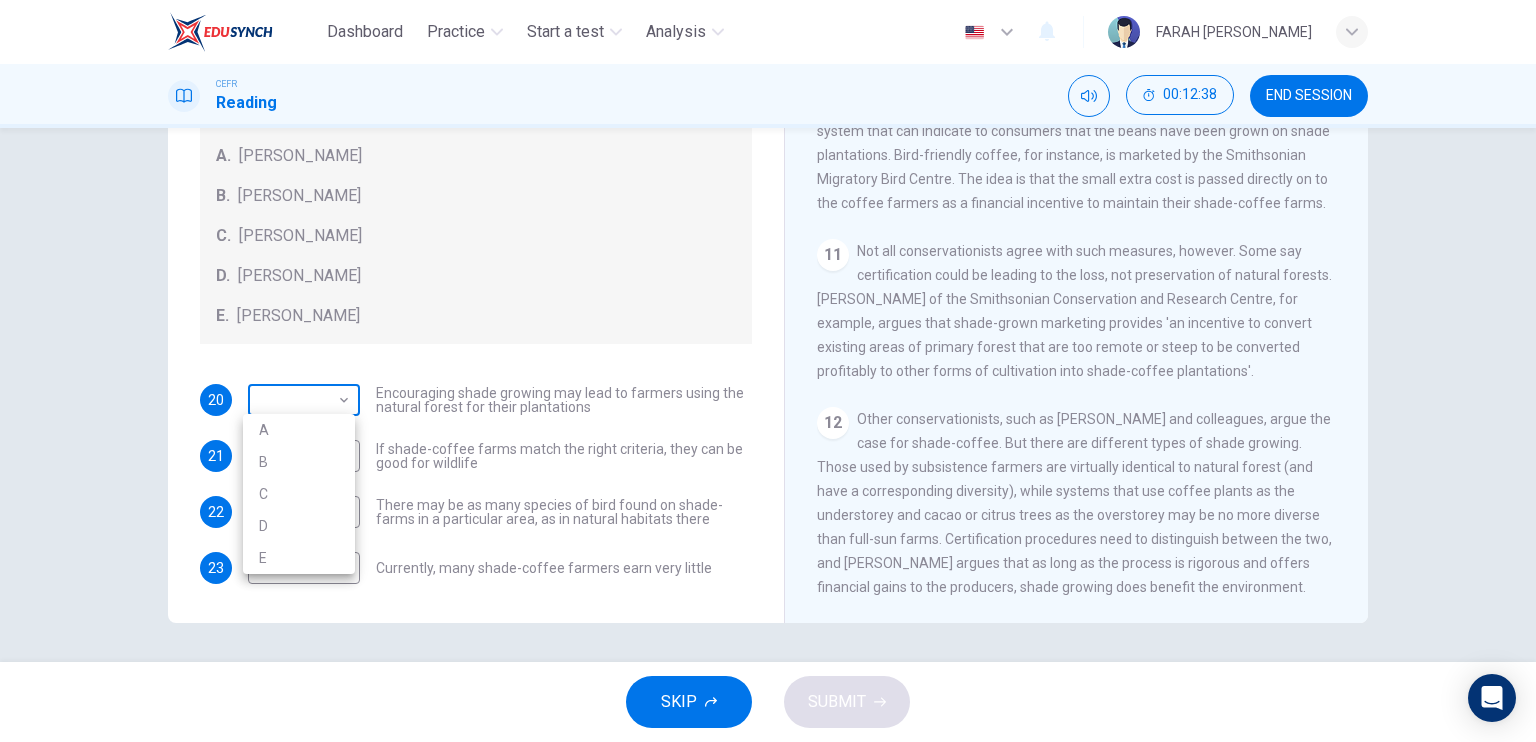 click on "Dashboard Practice Start a test Analysis English en ​ FARAH [PERSON_NAME] Reading 00:12:38 END SESSION Questions 20 - 23 Look at the following opinions and the list of people below.
Match each opinion to the person credited with it.
Write the correct letter  A-E  in the boxes below.
NB  You can write any letter  more than once . People A. [PERSON_NAME] [PERSON_NAME] [PERSON_NAME] [PERSON_NAME] [PERSON_NAME] E. [PERSON_NAME] 20 ​ ​ Encouraging shade growing may lead to farmers using the natural forest for their plantations 21 ​ ​ If shade-coffee farms match the right criteria, they can be good for wildlife 22 ​ ​ There may be as many species of bird found on shade-farms in a particular area, as in natural habitats there 23 ​ ​ Currently, many shade-coffee farmers earn very little Natural Coffee and Cocoa CLICK TO ZOOM Click to Zoom 1 What's the connection between your morning coffee, wintering North American birds and the cool shade of a tree? Actually, quite a lot, says [PERSON_NAME]. 2 3" at bounding box center [768, 371] 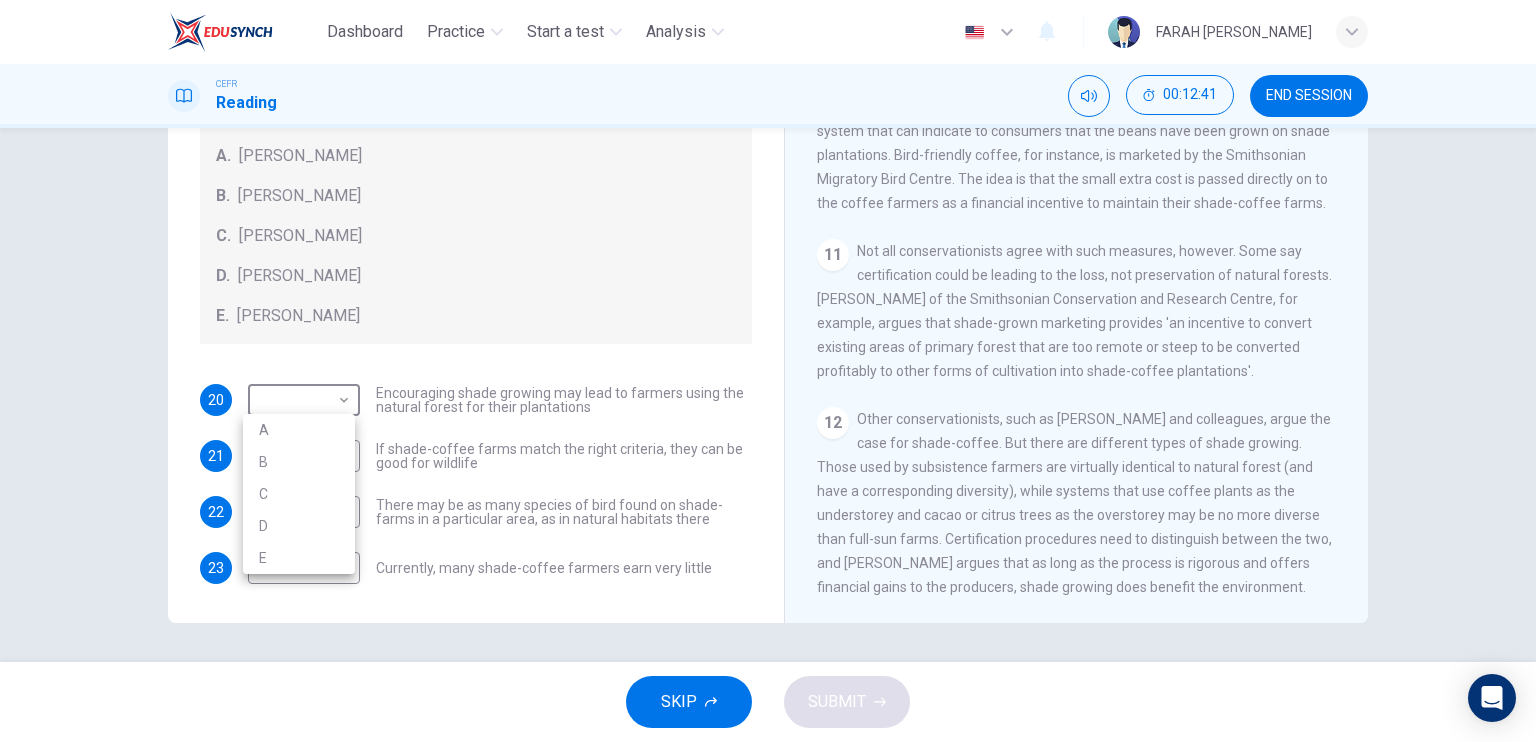 click on "E" at bounding box center (299, 558) 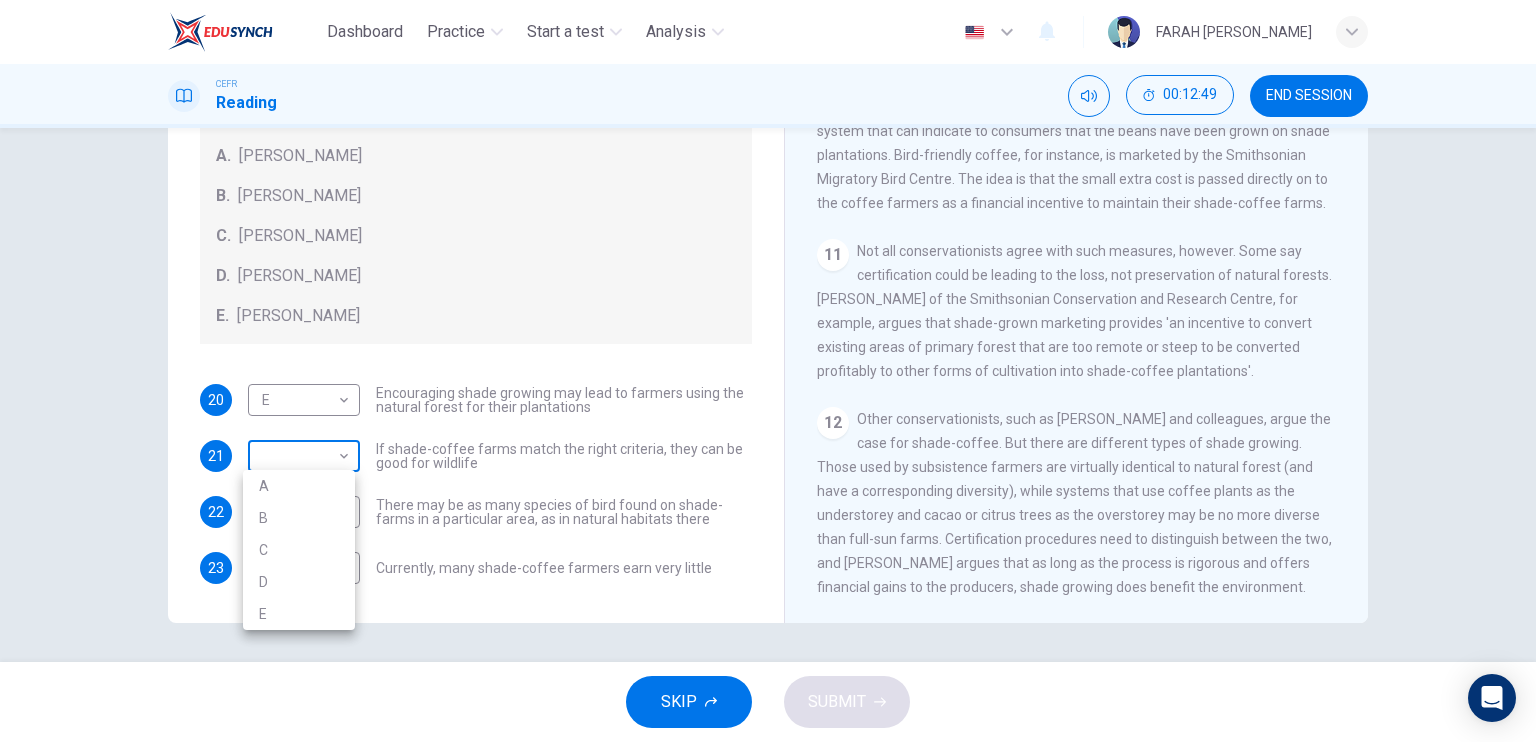 click on "Dashboard Practice Start a test Analysis English en ​ FARAH [PERSON_NAME] Reading 00:12:49 END SESSION Questions 20 - 23 Look at the following opinions and the list of people below.
Match each opinion to the person credited with it.
Write the correct letter  A-E  in the boxes below.
NB  You can write any letter  more than once . People A. [PERSON_NAME] [PERSON_NAME] [PERSON_NAME] [PERSON_NAME] [PERSON_NAME] E. [PERSON_NAME] 20 E E ​ Encouraging shade growing may lead to farmers using the natural forest for their plantations 21 ​ ​ If shade-coffee farms match the right criteria, they can be good for wildlife 22 ​ ​ There may be as many species of bird found on shade-farms in a particular area, as in natural habitats there 23 ​ ​ Currently, many shade-coffee farmers earn very little Natural Coffee and Cocoa CLICK TO ZOOM Click to Zoom 1 What's the connection between your morning coffee, wintering North American birds and the cool shade of a tree? Actually, quite a lot, says [PERSON_NAME]. 2 3" at bounding box center [768, 371] 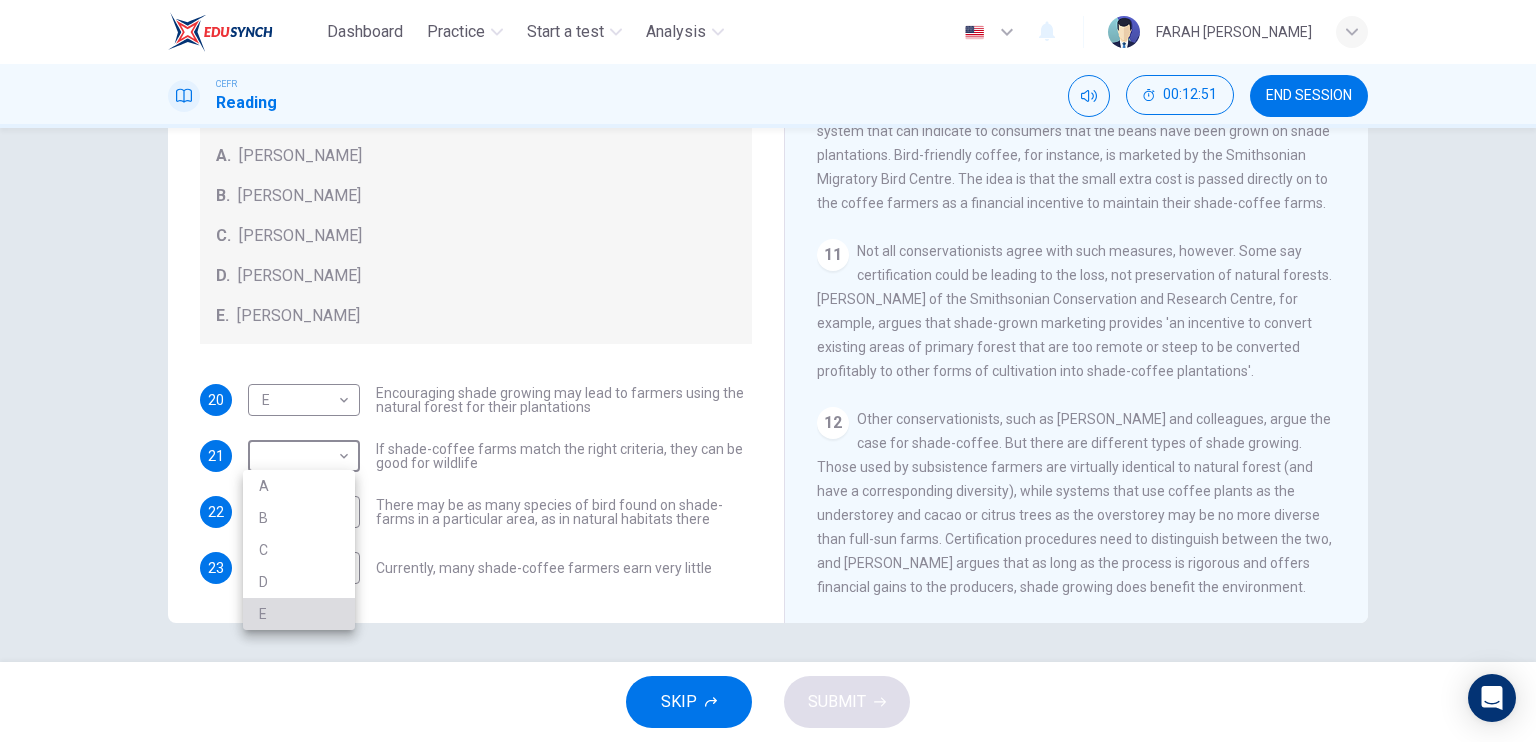 click on "E" at bounding box center [299, 614] 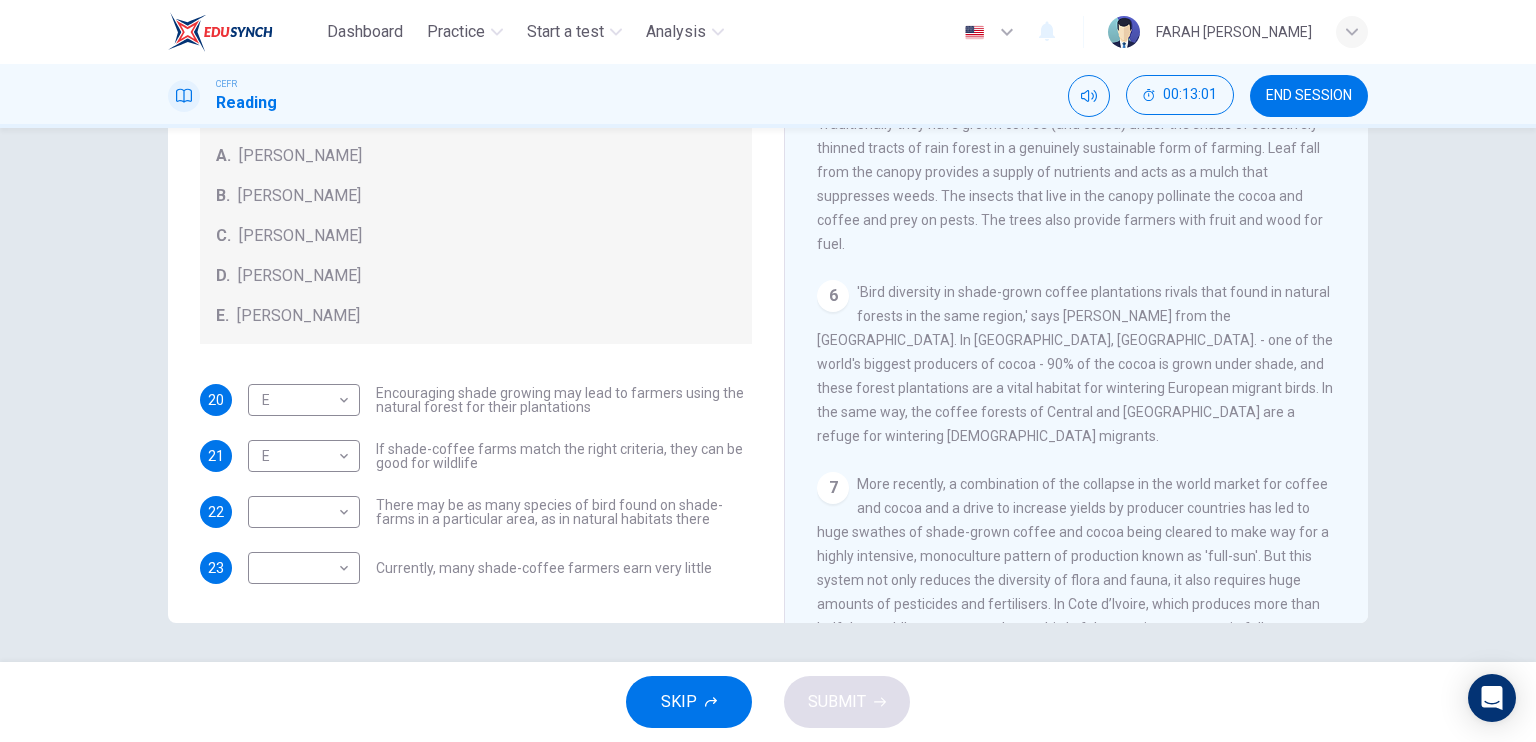 scroll, scrollTop: 1004, scrollLeft: 0, axis: vertical 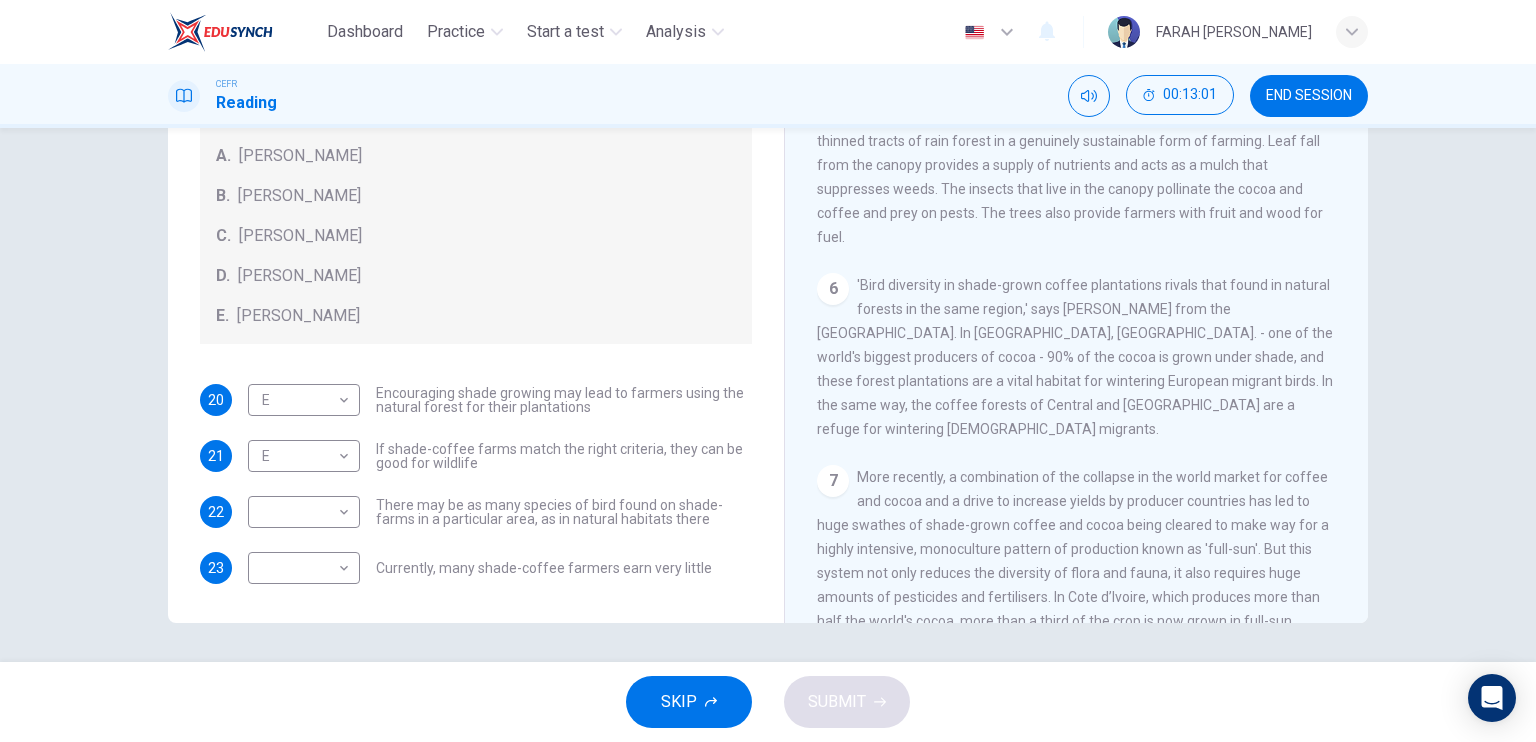 drag, startPoint x: 1356, startPoint y: 571, endPoint x: 1360, endPoint y: 354, distance: 217.03687 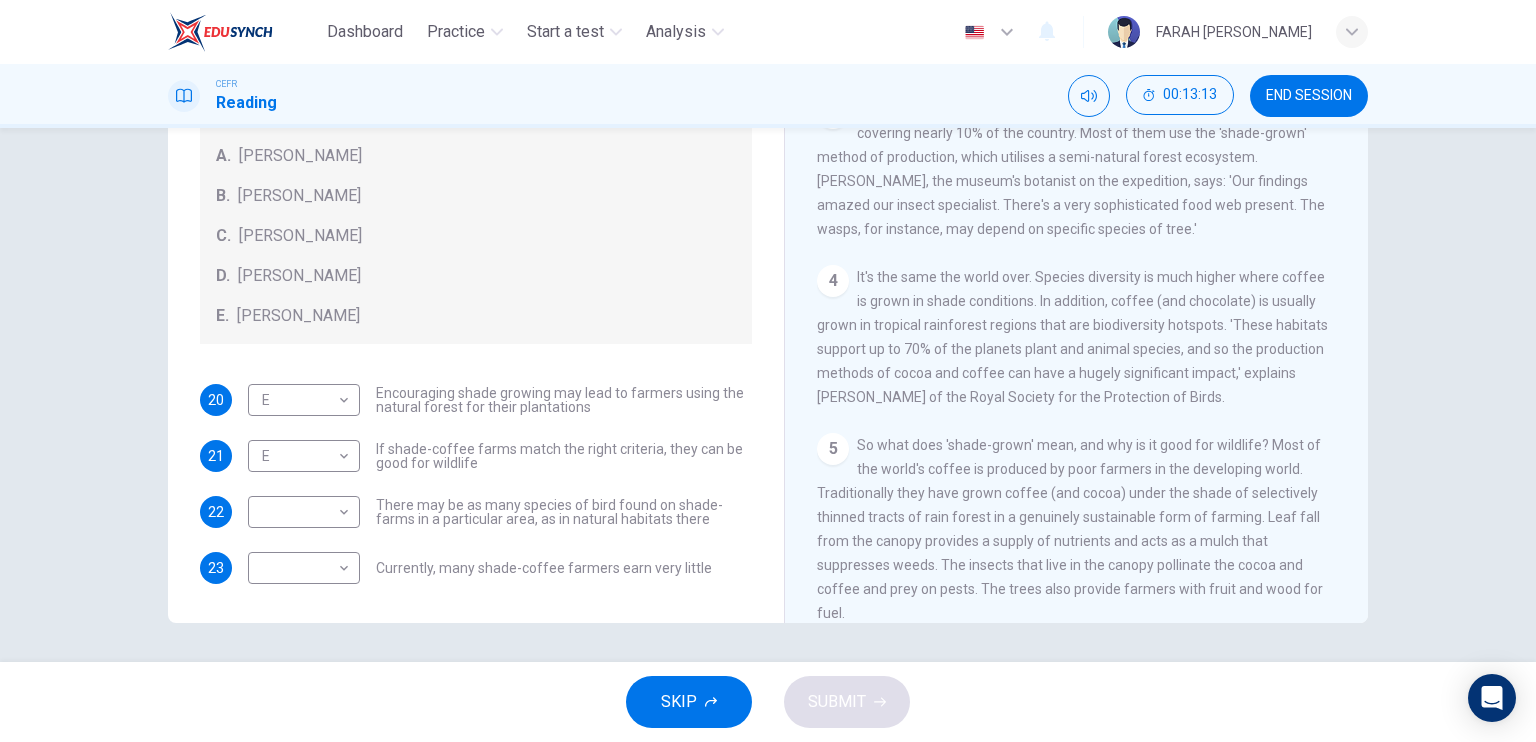 scroll, scrollTop: 656, scrollLeft: 0, axis: vertical 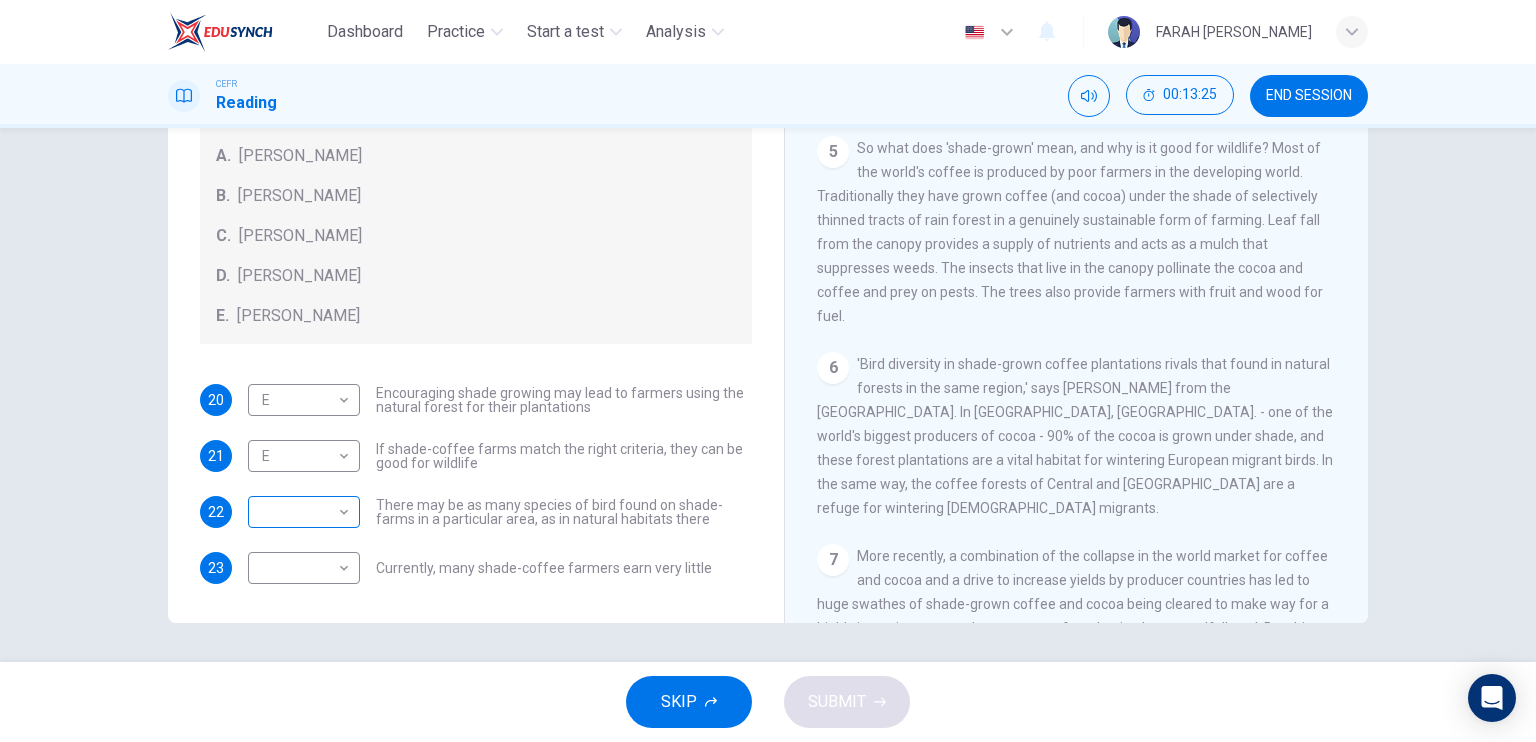 click on "Dashboard Practice Start a test Analysis English en ​ FARAH [PERSON_NAME] Reading 00:13:25 END SESSION Questions 20 - 23 Look at the following opinions and the list of people below.
Match each opinion to the person credited with it.
Write the correct letter  A-E  in the boxes below.
NB  You can write any letter  more than once . People A. [PERSON_NAME] [PERSON_NAME] [PERSON_NAME] [PERSON_NAME] [PERSON_NAME] E. [PERSON_NAME] 20 E E ​ Encouraging shade growing may lead to farmers using the natural forest for their plantations 21 E E ​ If shade-coffee farms match the right criteria, they can be good for wildlife 22 ​ ​ There may be as many species of bird found on shade-farms in a particular area, as in natural habitats there 23 ​ ​ Currently, many shade-coffee farmers earn very little Natural Coffee and Cocoa CLICK TO ZOOM Click to Zoom 1 What's the connection between your morning coffee, wintering North American birds and the cool shade of a tree? Actually, quite a lot, says [PERSON_NAME]. 2 3" at bounding box center [768, 371] 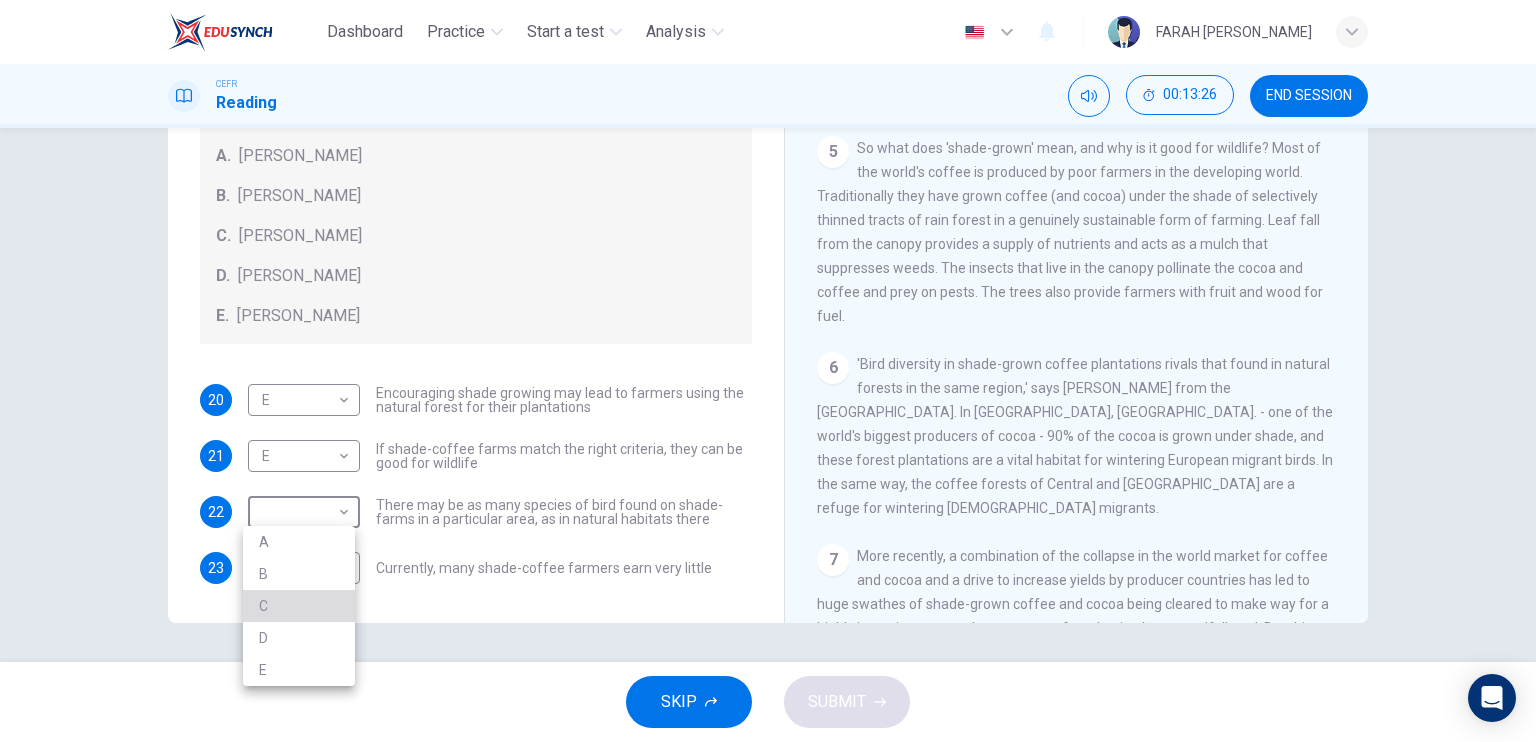 click on "C" at bounding box center (299, 606) 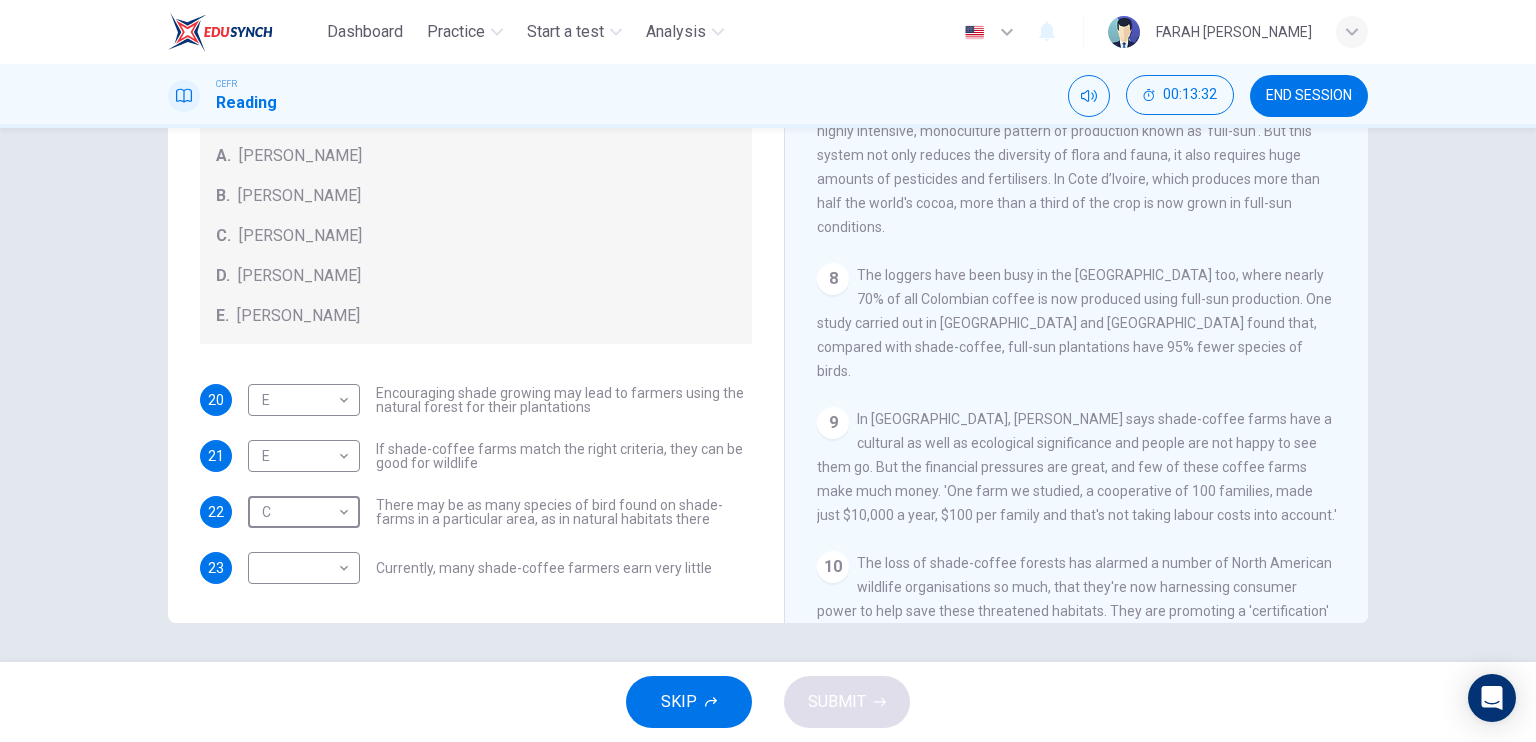 scroll, scrollTop: 1444, scrollLeft: 0, axis: vertical 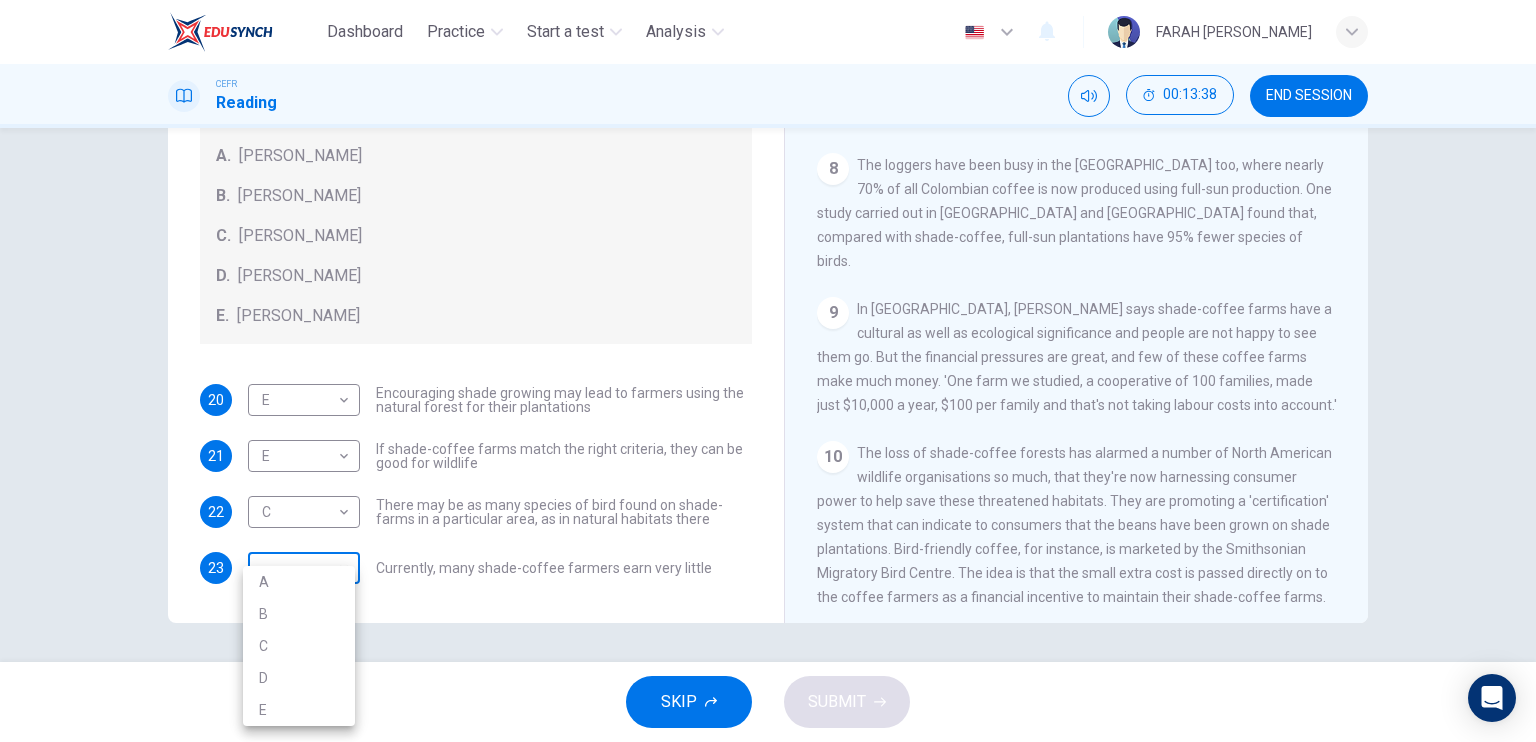 click on "Dashboard Practice Start a test Analysis English en ​ FARAH [PERSON_NAME] Reading 00:13:38 END SESSION Questions 20 - 23 Look at the following opinions and the list of people below.
Match each opinion to the person credited with it.
Write the correct letter  A-E  in the boxes below.
NB  You can write any letter  more than once . People A. [PERSON_NAME] [PERSON_NAME] [PERSON_NAME] [PERSON_NAME] [PERSON_NAME] E. [PERSON_NAME] 20 E E ​ Encouraging shade growing may lead to farmers using the natural forest for their plantations 21 E E ​ If shade-coffee farms match the right criteria, they can be good for wildlife 22 C C ​ There may be as many species of bird found on shade-farms in a particular area, as in natural habitats there 23 ​ ​ Currently, many shade-coffee farmers earn very little Natural Coffee and Cocoa CLICK TO ZOOM Click to Zoom 1 What's the connection between your morning coffee, wintering North American birds and the cool shade of a tree? Actually, quite a lot, says [PERSON_NAME]. 2 3" at bounding box center [768, 371] 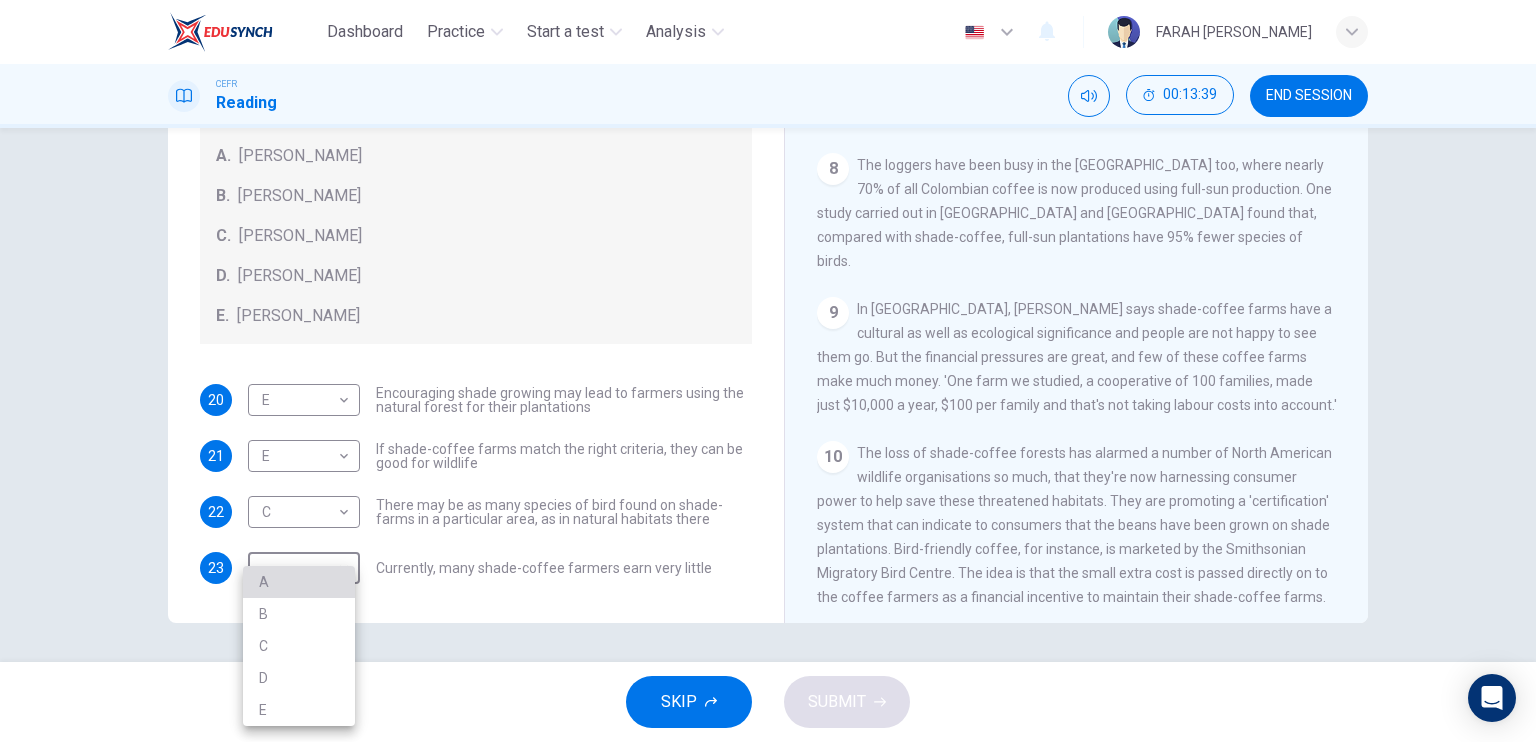 click on "A" at bounding box center (299, 582) 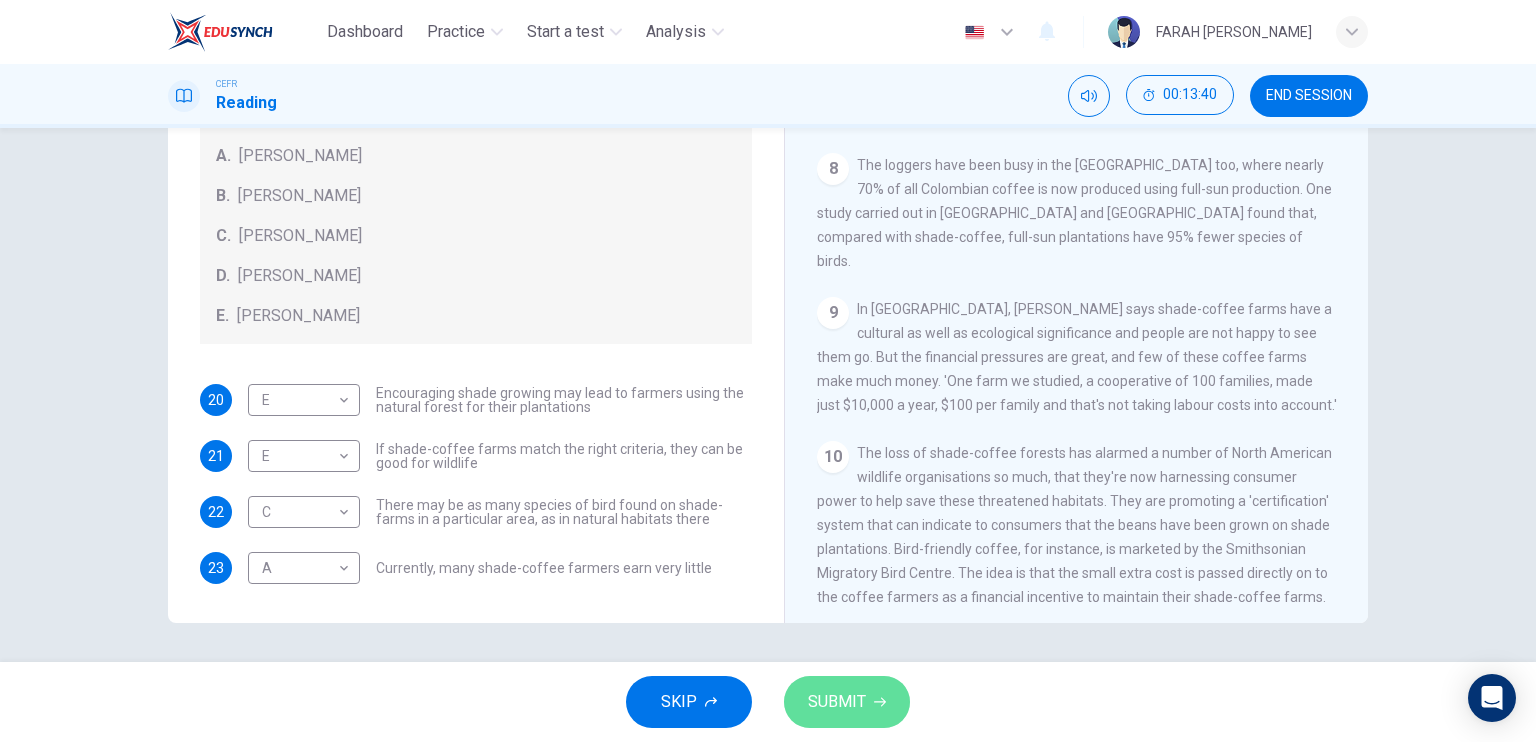 click on "SUBMIT" at bounding box center [837, 702] 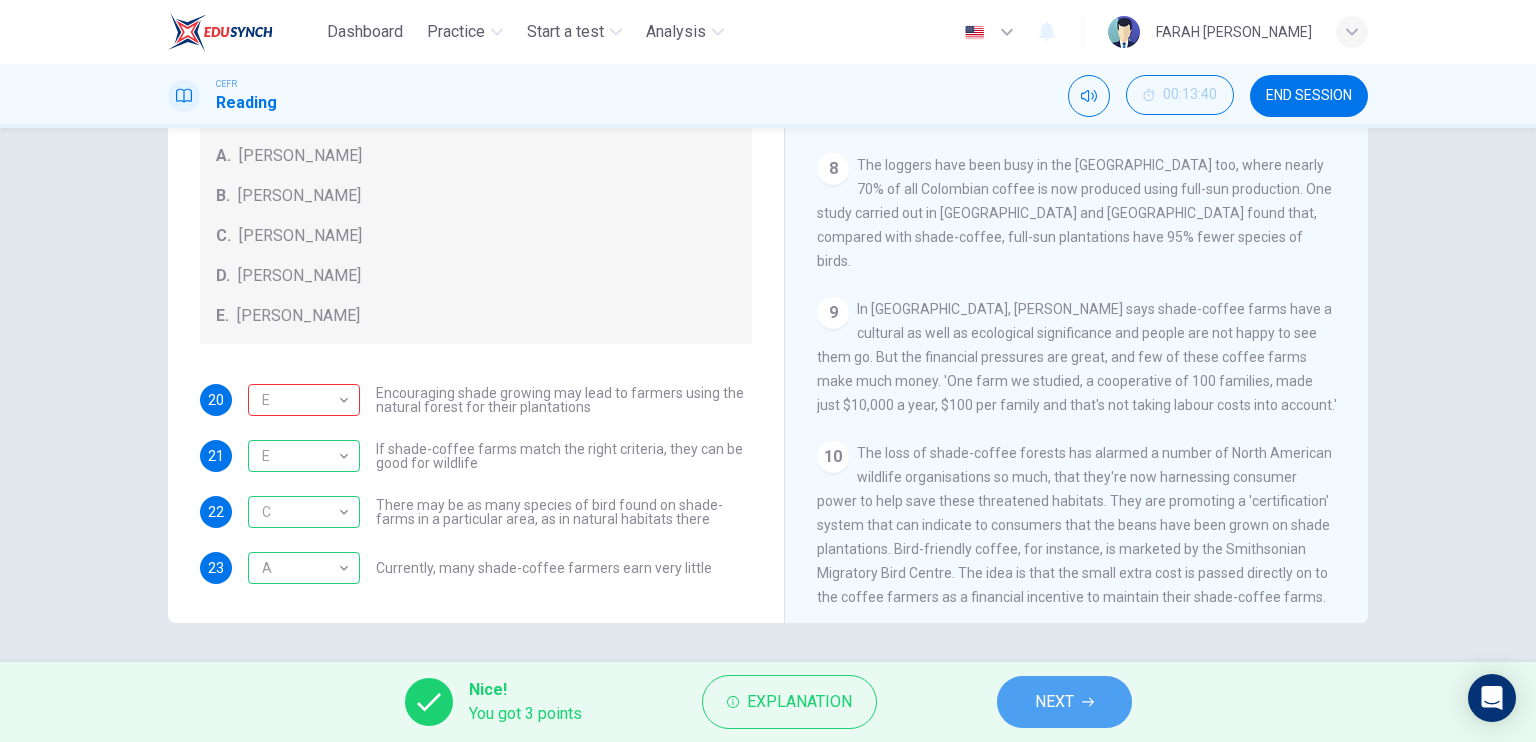 click on "NEXT" at bounding box center [1064, 702] 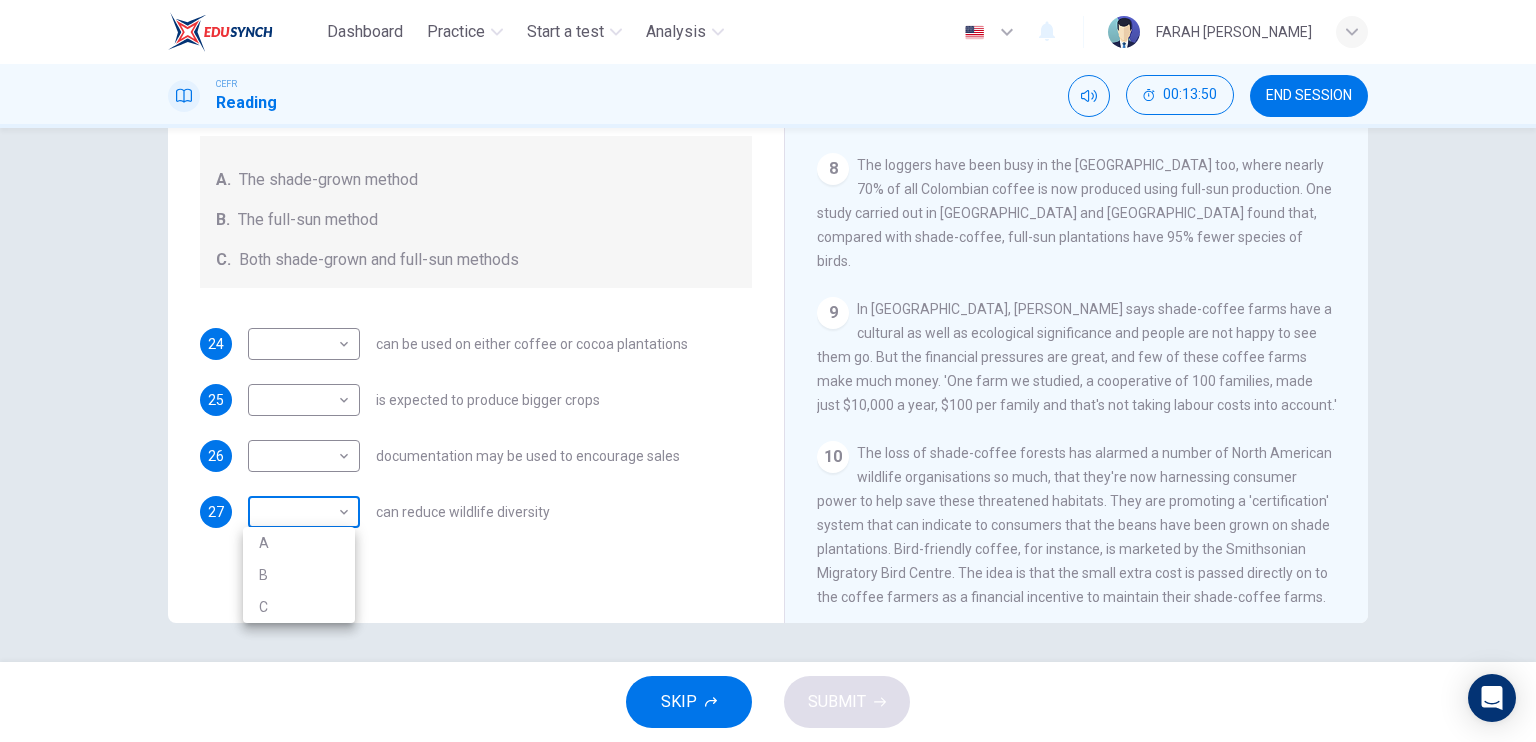 click on "Dashboard Practice Start a test Analysis English en ​ FARAH [PERSON_NAME] Reading 00:13:50 END SESSION Questions 24 - 27 Classify the features described below as applying to growing coffee.
Write the correct letter  A-C  in the boxes below. A. The shade-grown method B. The full-sun method C. Both shade-grown and full-sun methods 24 ​ ​ can be used on either coffee or cocoa plantations 25 ​ ​ is expected to produce bigger crops 26 ​ ​ documentation may be used to encourage sales 27 ​ ​ can reduce wildlife diversity Natural Coffee and Cocoa CLICK TO ZOOM Click to Zoom 1 What's the connection between your morning coffee, wintering North American birds and the cool shade of a tree? Actually, quite a lot, says [PERSON_NAME]. 2 3 4 5 6 7 8 9 10 11 12 SKIP SUBMIT EduSynch - Online Language Proficiency Testing
Dashboard Practice Start a test Analysis Notifications © Copyright  2025 A B C" at bounding box center [768, 371] 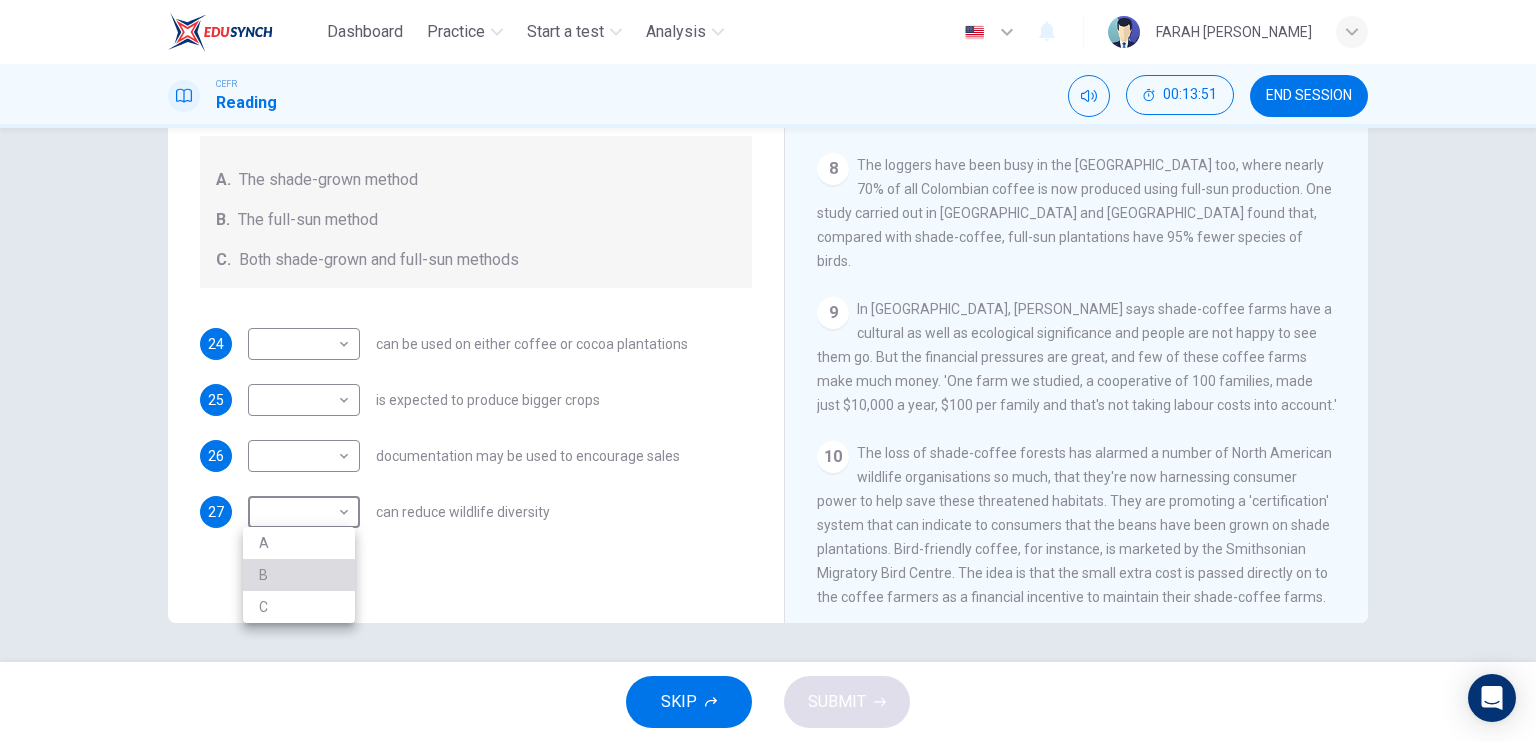 click on "B" at bounding box center (299, 575) 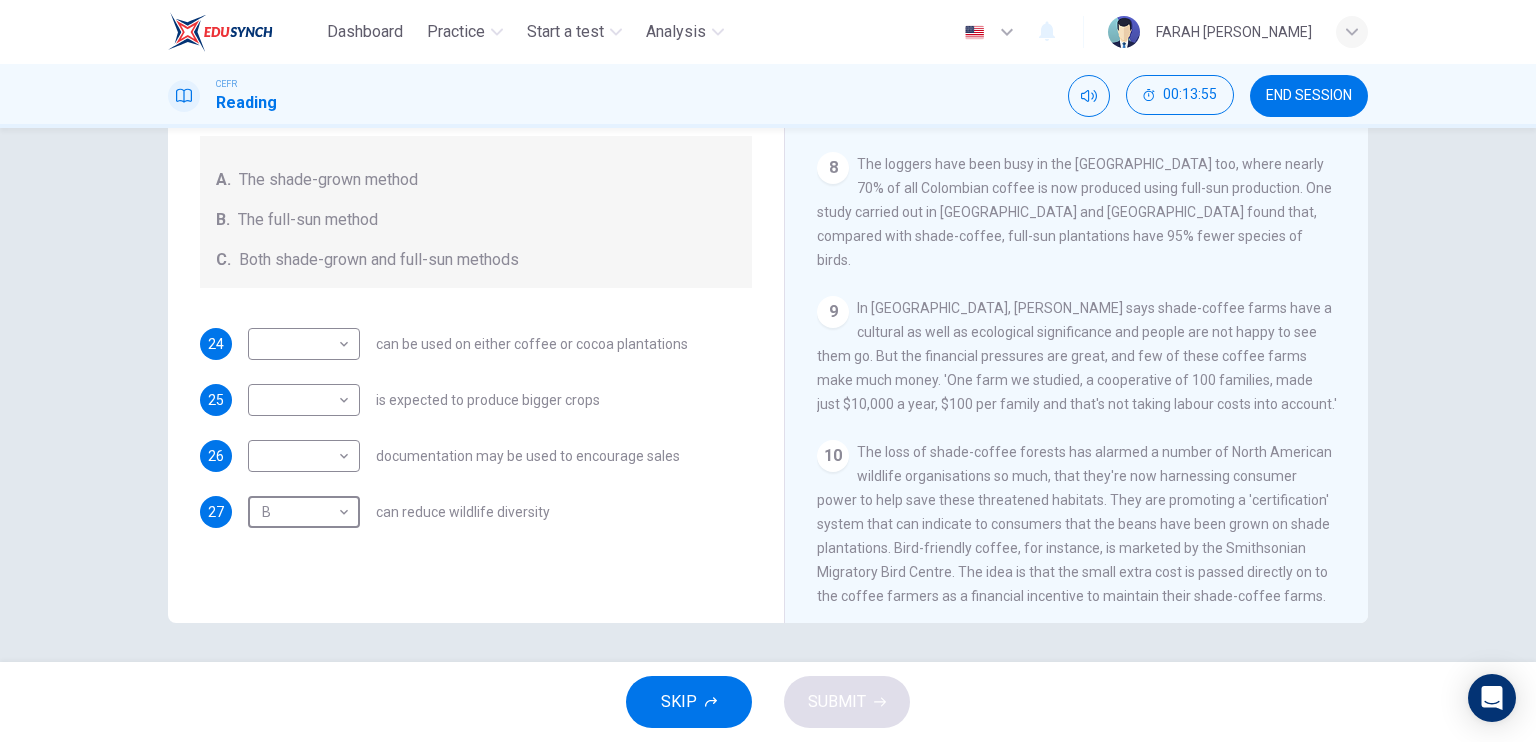 scroll, scrollTop: 1548, scrollLeft: 0, axis: vertical 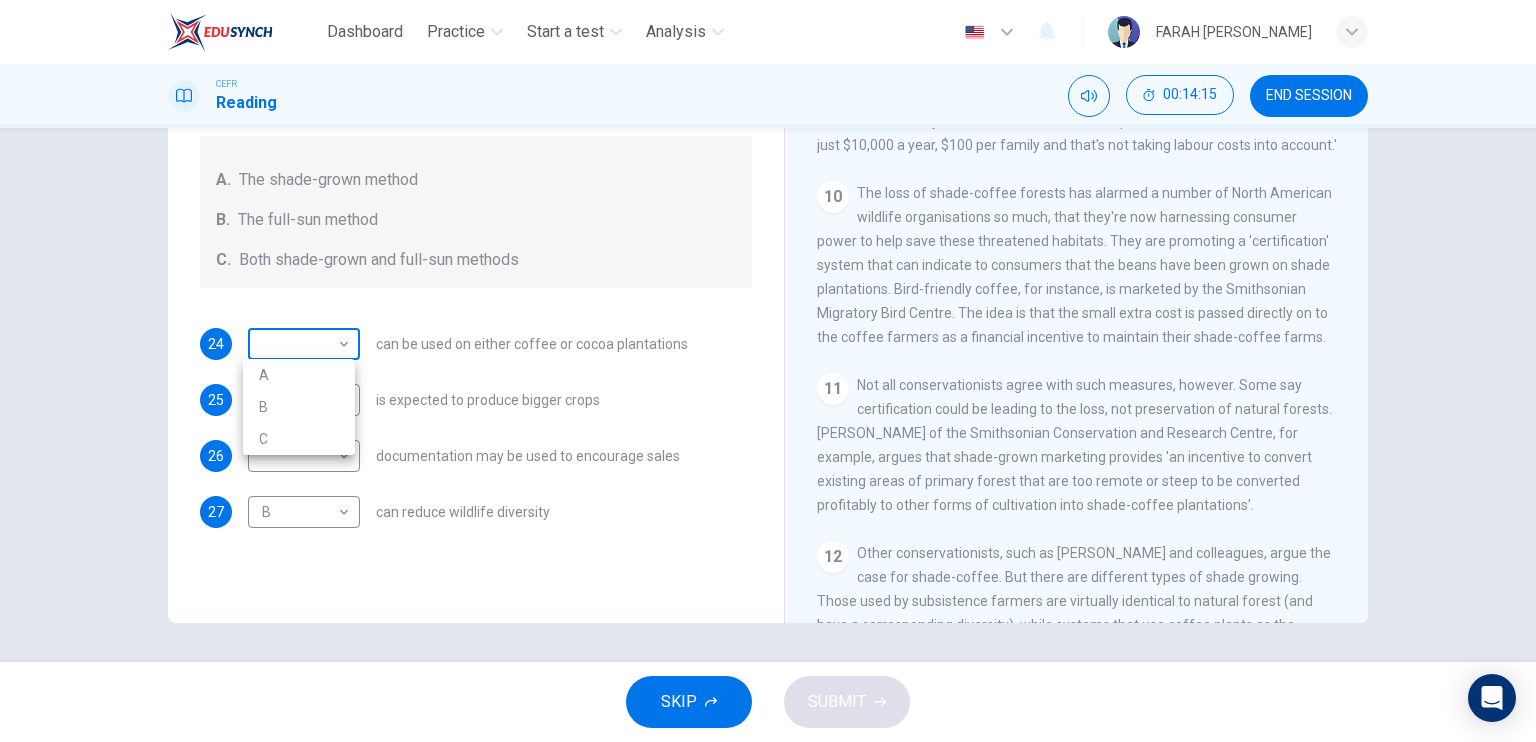 click on "Dashboard Practice Start a test Analysis English en ​ FARAH [PERSON_NAME] Reading 00:14:15 END SESSION Questions 24 - 27 Classify the features described below as applying to growing coffee.
Write the correct letter  A-C  in the boxes below. A. The shade-grown method B. The full-sun method C. Both shade-grown and full-sun methods 24 ​ ​ can be used on either coffee or cocoa plantations 25 ​ ​ is expected to produce bigger crops 26 ​ ​ documentation may be used to encourage sales 27 B B ​ can reduce wildlife diversity Natural Coffee and Cocoa CLICK TO ZOOM Click to Zoom 1 What's the connection between your morning coffee, wintering North American birds and the cool shade of a tree? Actually, quite a lot, says [PERSON_NAME]. 2 3 4 5 6 7 8 9 10 11 12 SKIP SUBMIT EduSynch - Online Language Proficiency Testing
Dashboard Practice Start a test Analysis Notifications © Copyright  2025 A B C" at bounding box center [768, 371] 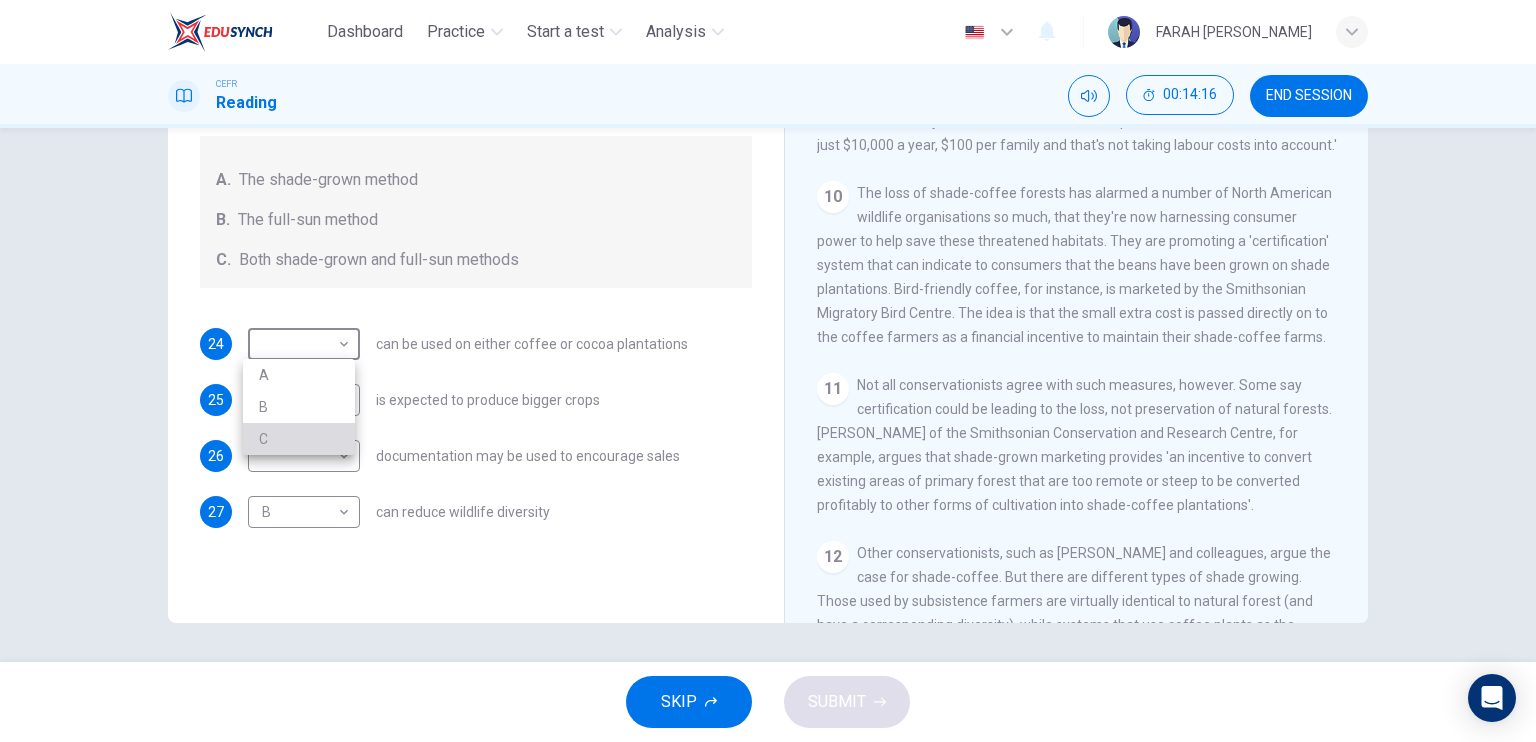 click on "C" at bounding box center (299, 439) 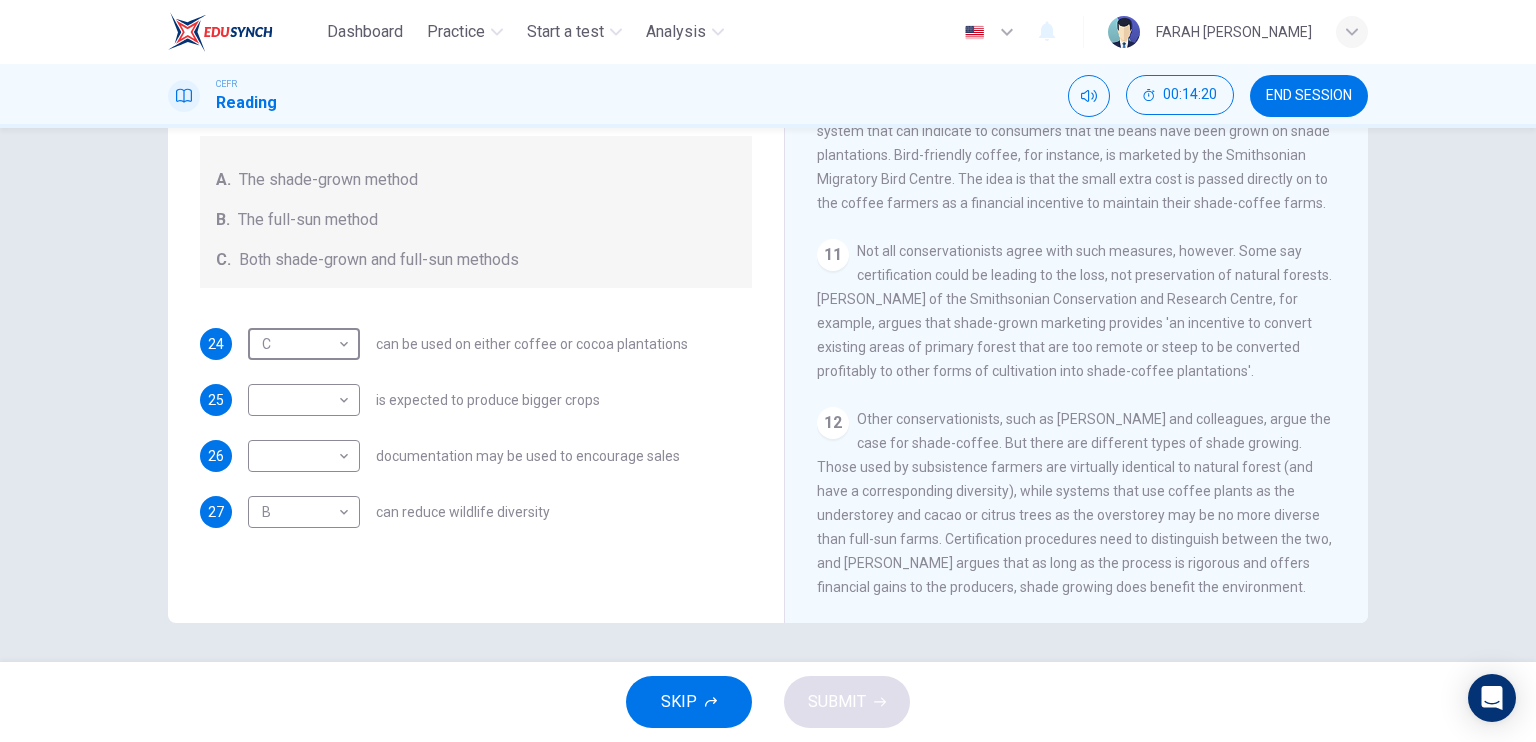 scroll, scrollTop: 1961, scrollLeft: 0, axis: vertical 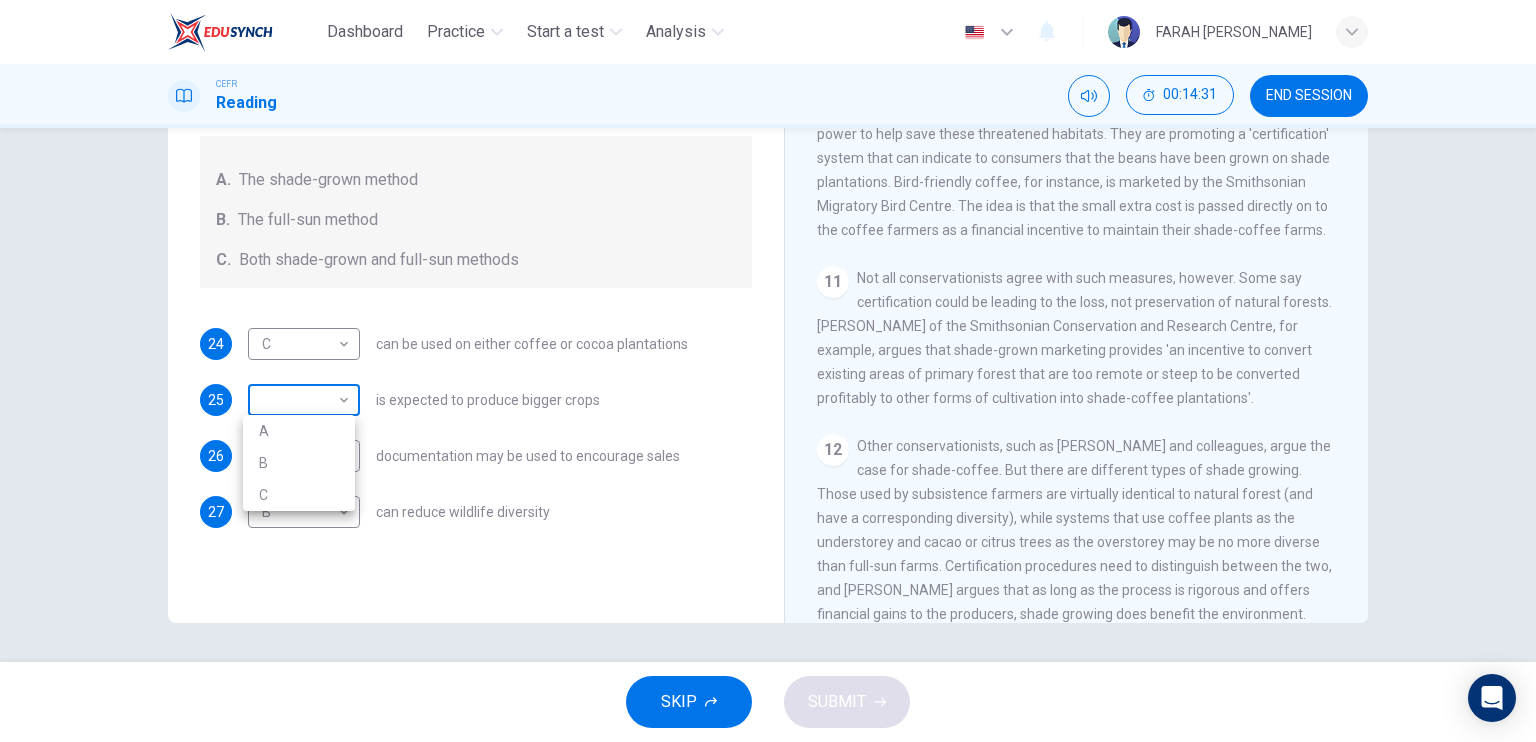 click on "Dashboard Practice Start a test Analysis English en ​ FARAH [PERSON_NAME] Reading 00:14:31 END SESSION Questions 24 - 27 Classify the features described below as applying to growing coffee.
Write the correct letter  A-C  in the boxes below. A. The shade-grown method B. The full-sun method C. Both shade-grown and full-sun methods 24 C C ​ can be used on either coffee or cocoa plantations 25 ​ ​ is expected to produce bigger crops 26 ​ ​ documentation may be used to encourage sales 27 B B ​ can reduce wildlife diversity Natural Coffee and Cocoa CLICK TO ZOOM Click to Zoom 1 What's the connection between your morning coffee, wintering North American birds and the cool shade of a tree? Actually, quite a lot, says [PERSON_NAME]. 2 3 4 5 6 7 8 9 10 11 12 SKIP SUBMIT EduSynch - Online Language Proficiency Testing
Dashboard Practice Start a test Analysis Notifications © Copyright  2025 A B C" at bounding box center (768, 371) 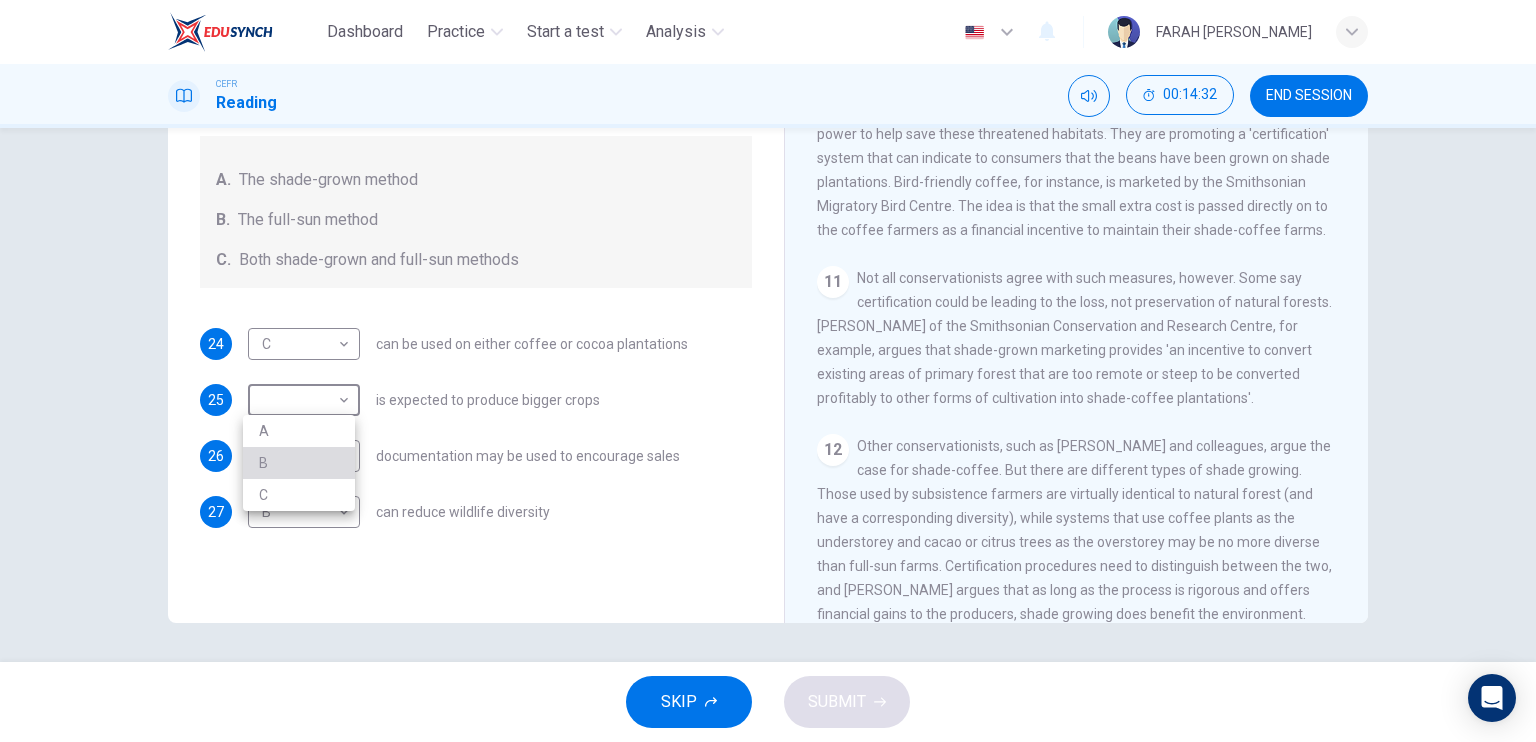 click on "B" at bounding box center (299, 463) 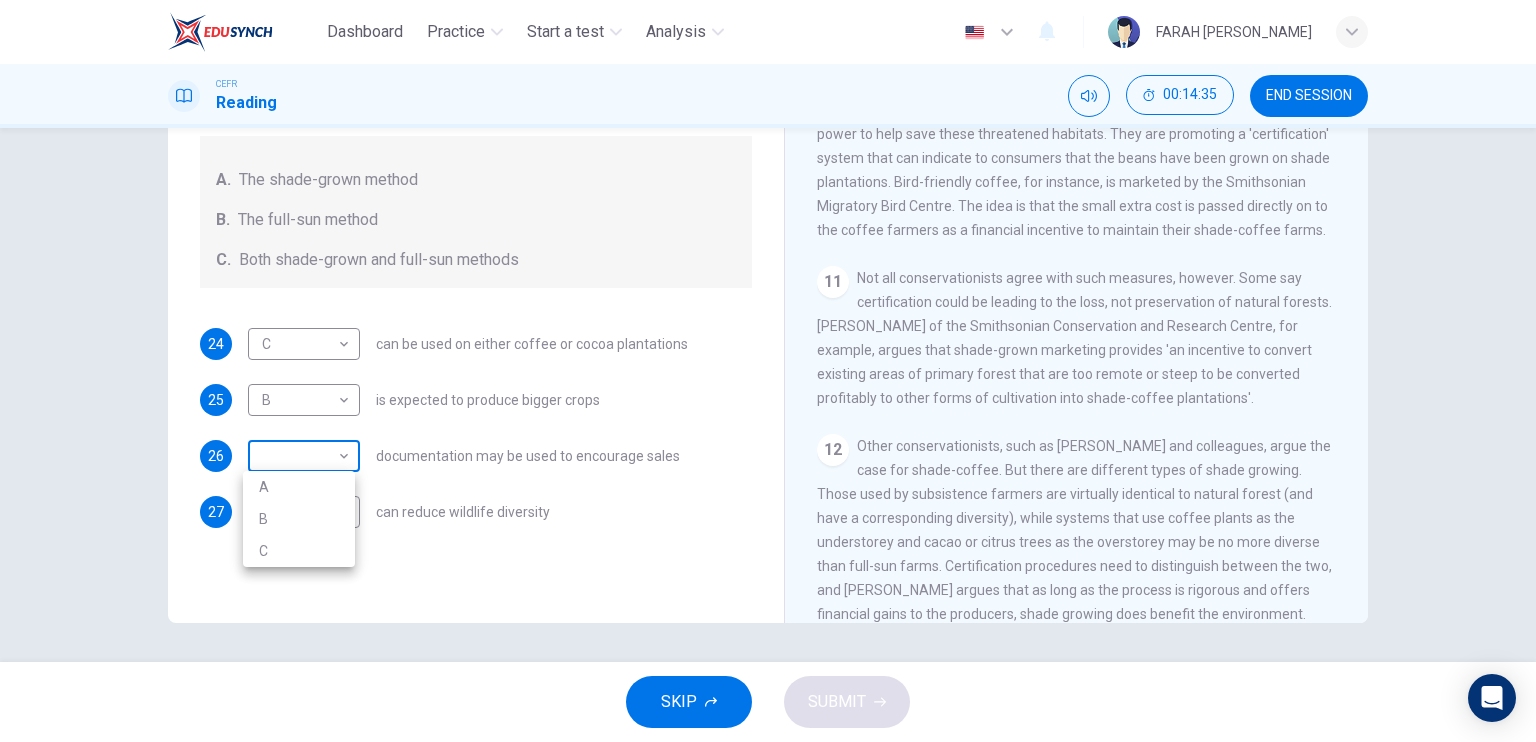 click on "Dashboard Practice Start a test Analysis English en ​ FARAH [PERSON_NAME] Reading 00:14:35 END SESSION Questions 24 - 27 Classify the features described below as applying to growing coffee.
Write the correct letter  A-C  in the boxes below. A. The shade-grown method B. The full-sun method C. Both shade-grown and full-sun methods 24 C C ​ can be used on either coffee or cocoa plantations 25 B B ​ is expected to produce bigger crops 26 ​ ​ documentation may be used to encourage sales 27 B B ​ can reduce wildlife diversity Natural Coffee and Cocoa CLICK TO ZOOM Click to Zoom 1 What's the connection between your morning coffee, wintering North American birds and the cool shade of a tree? Actually, quite a lot, says [PERSON_NAME]. 2 3 4 5 6 7 8 9 10 11 12 SKIP SUBMIT EduSynch - Online Language Proficiency Testing
Dashboard Practice Start a test Analysis Notifications © Copyright  2025 A B C" at bounding box center (768, 371) 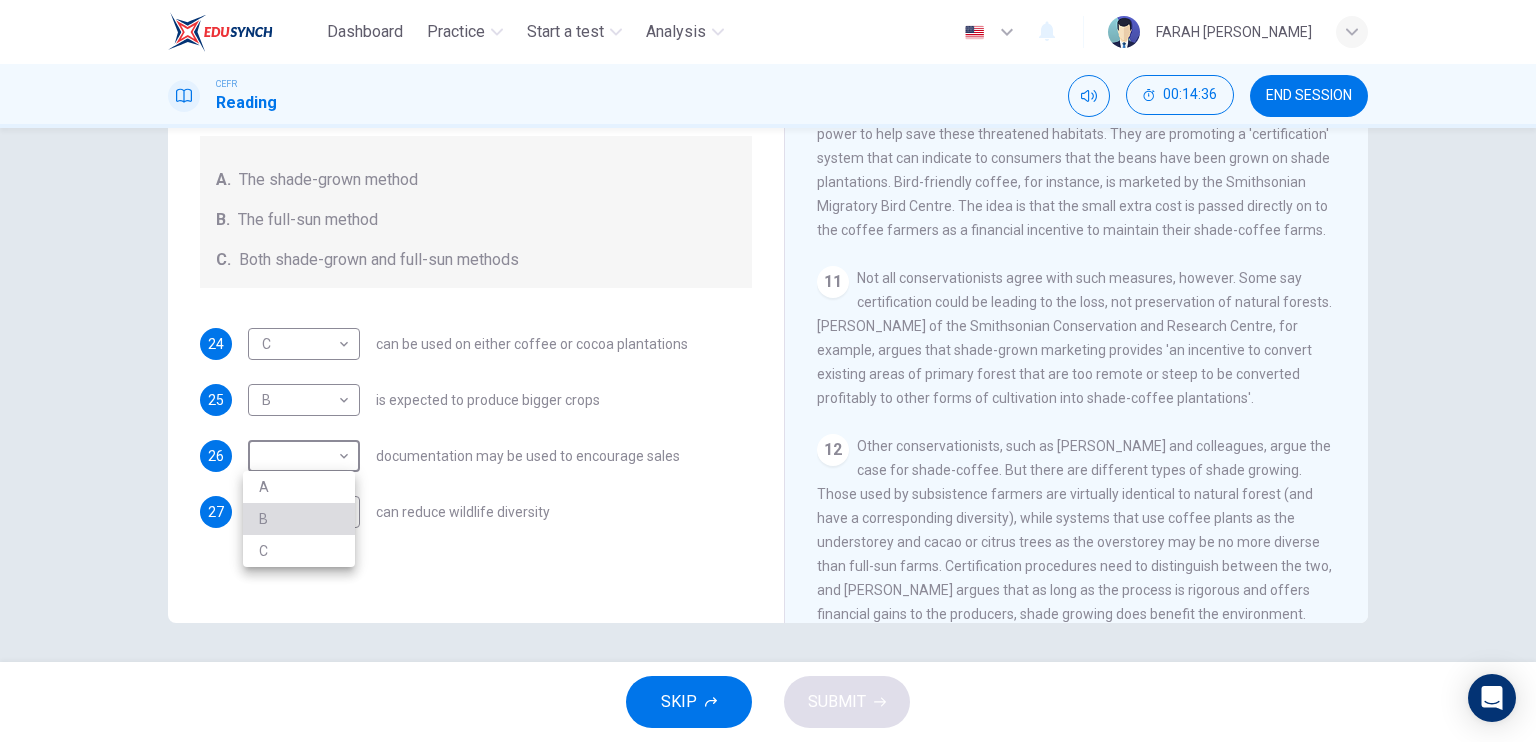 click on "B" at bounding box center (299, 519) 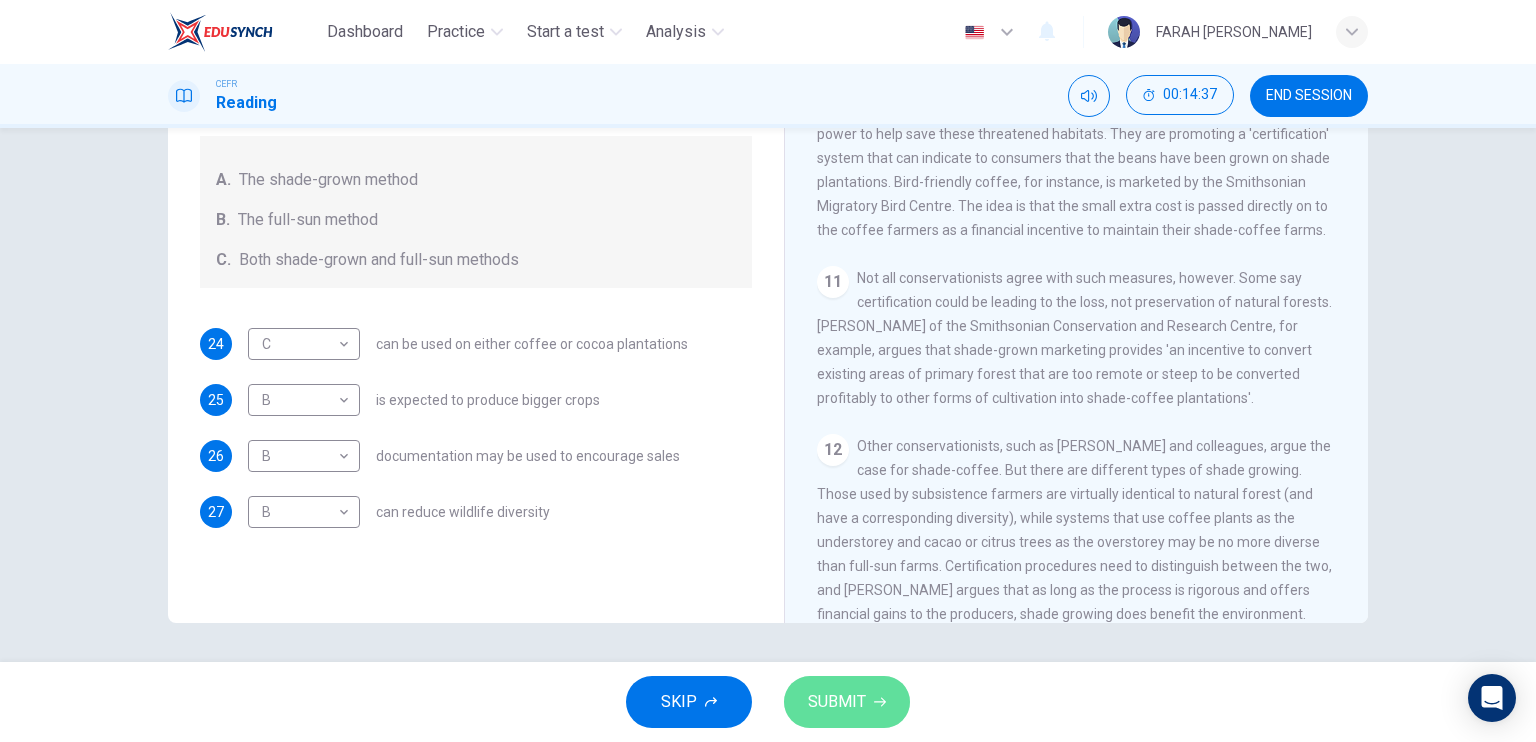 click 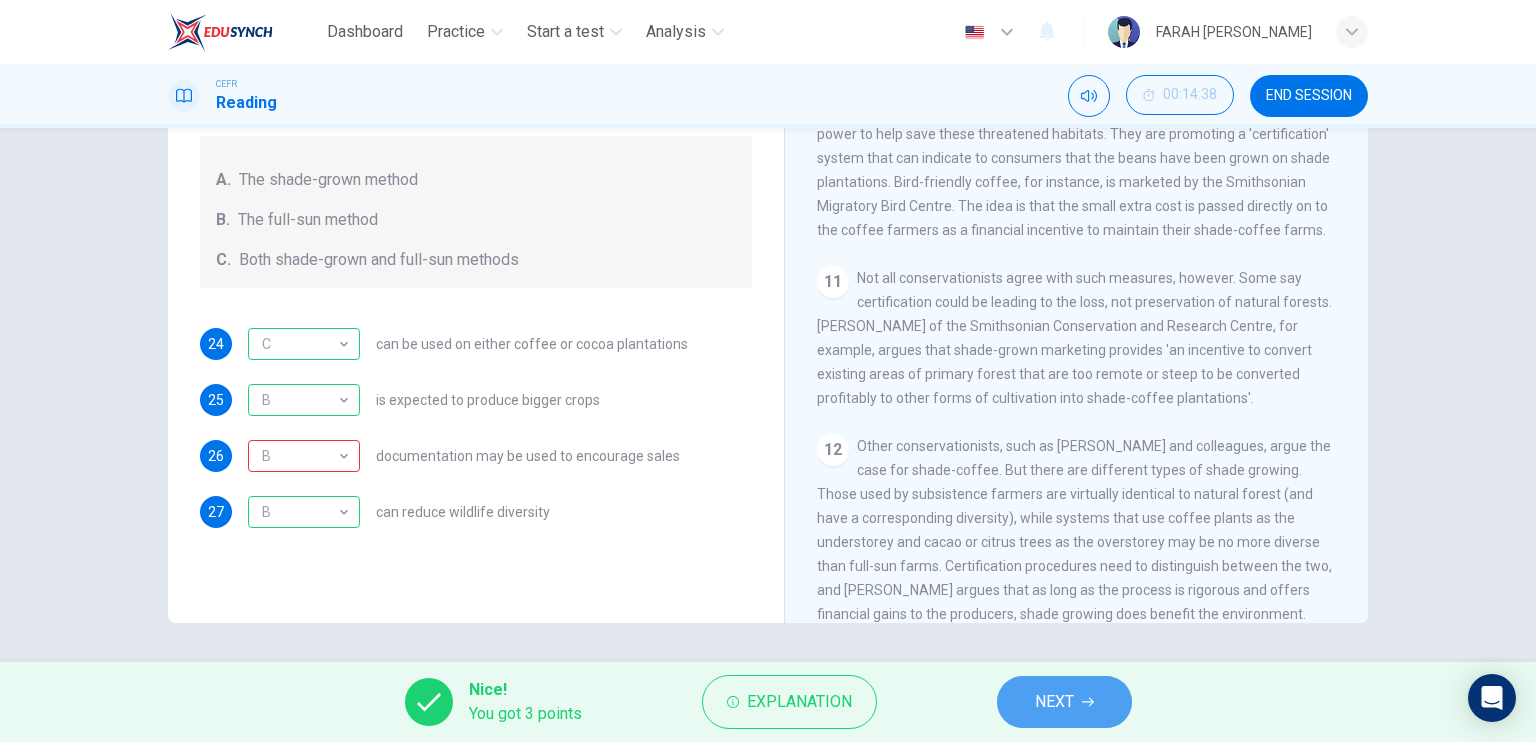 click on "NEXT" at bounding box center (1064, 702) 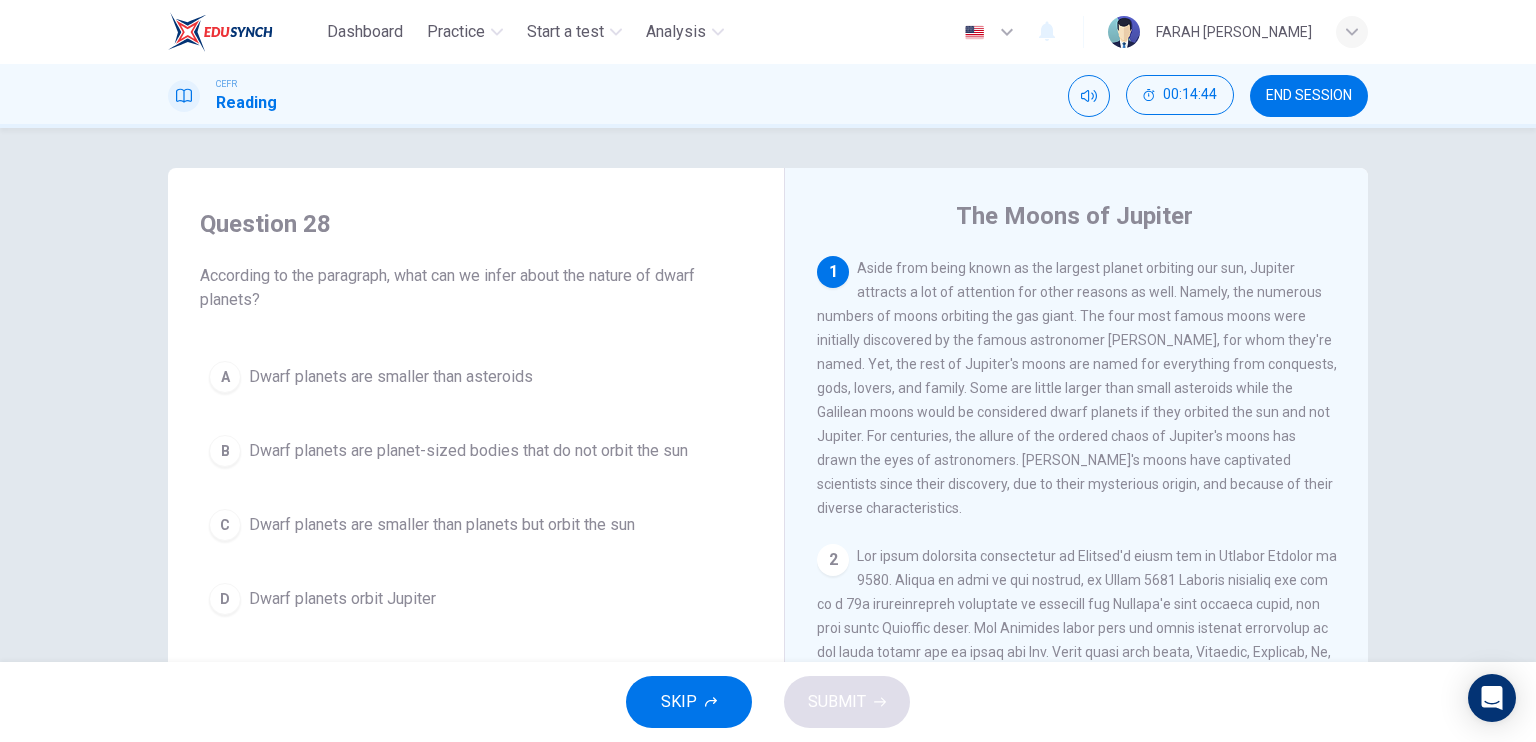 scroll, scrollTop: 0, scrollLeft: 0, axis: both 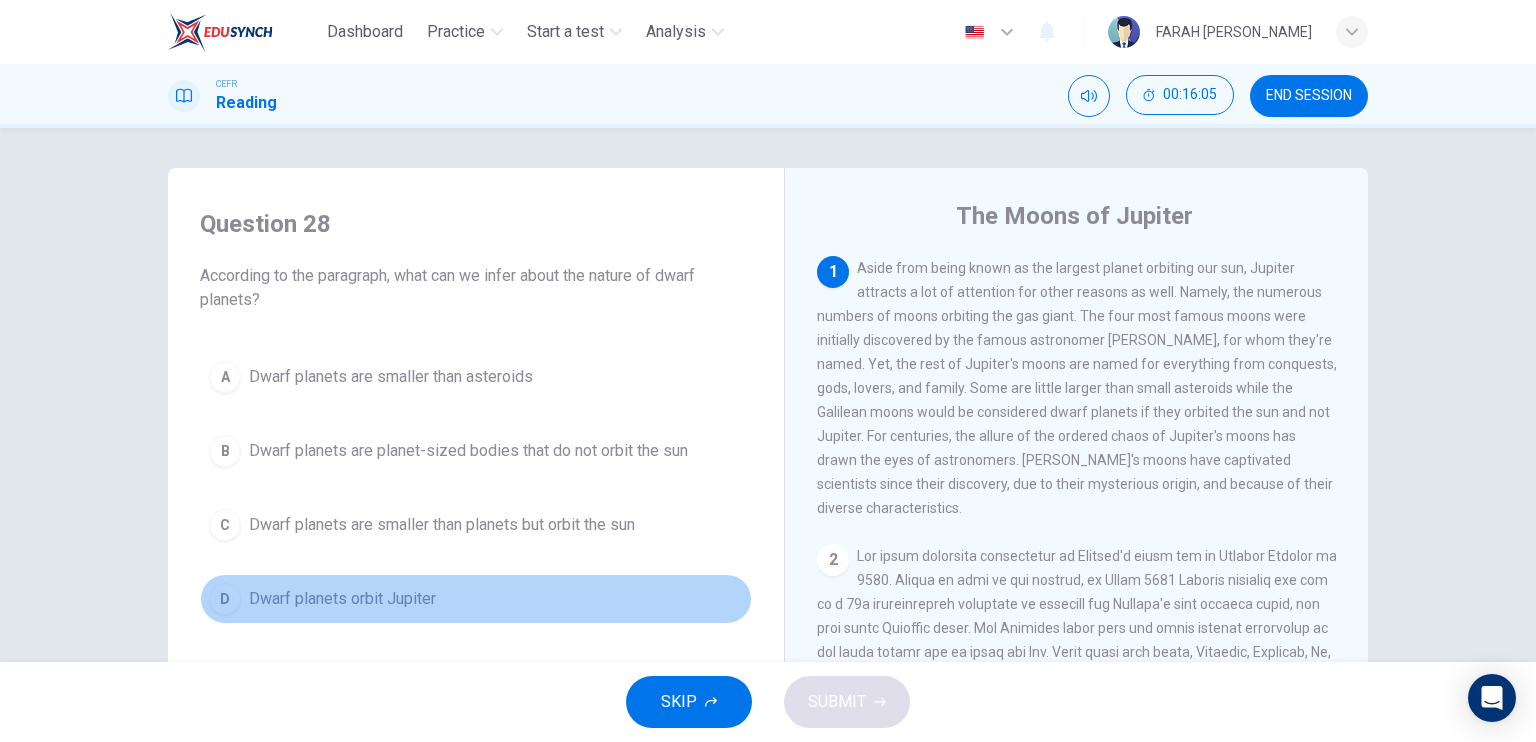 click on "D Dwarf planets orbit Jupiter" at bounding box center [476, 599] 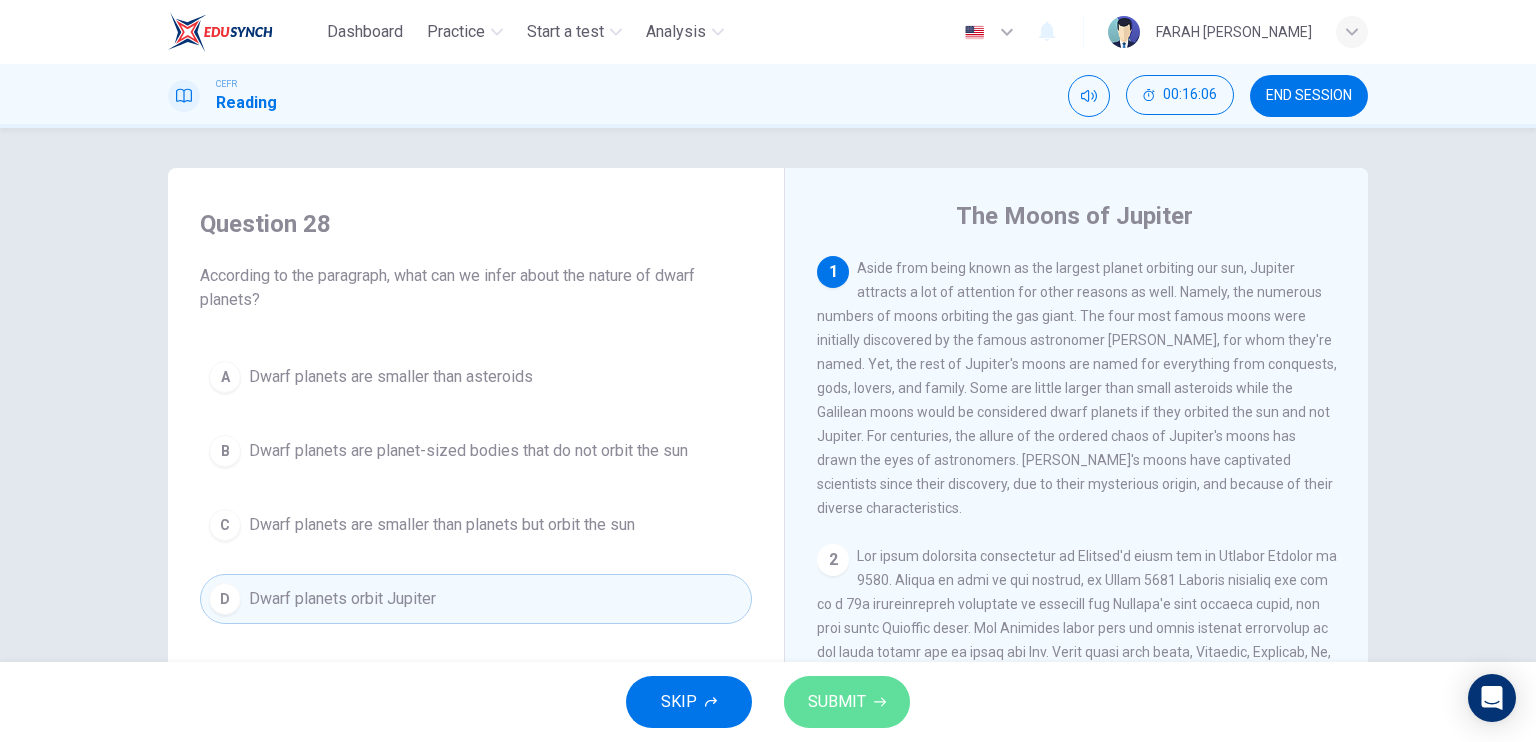 click on "SUBMIT" at bounding box center (847, 702) 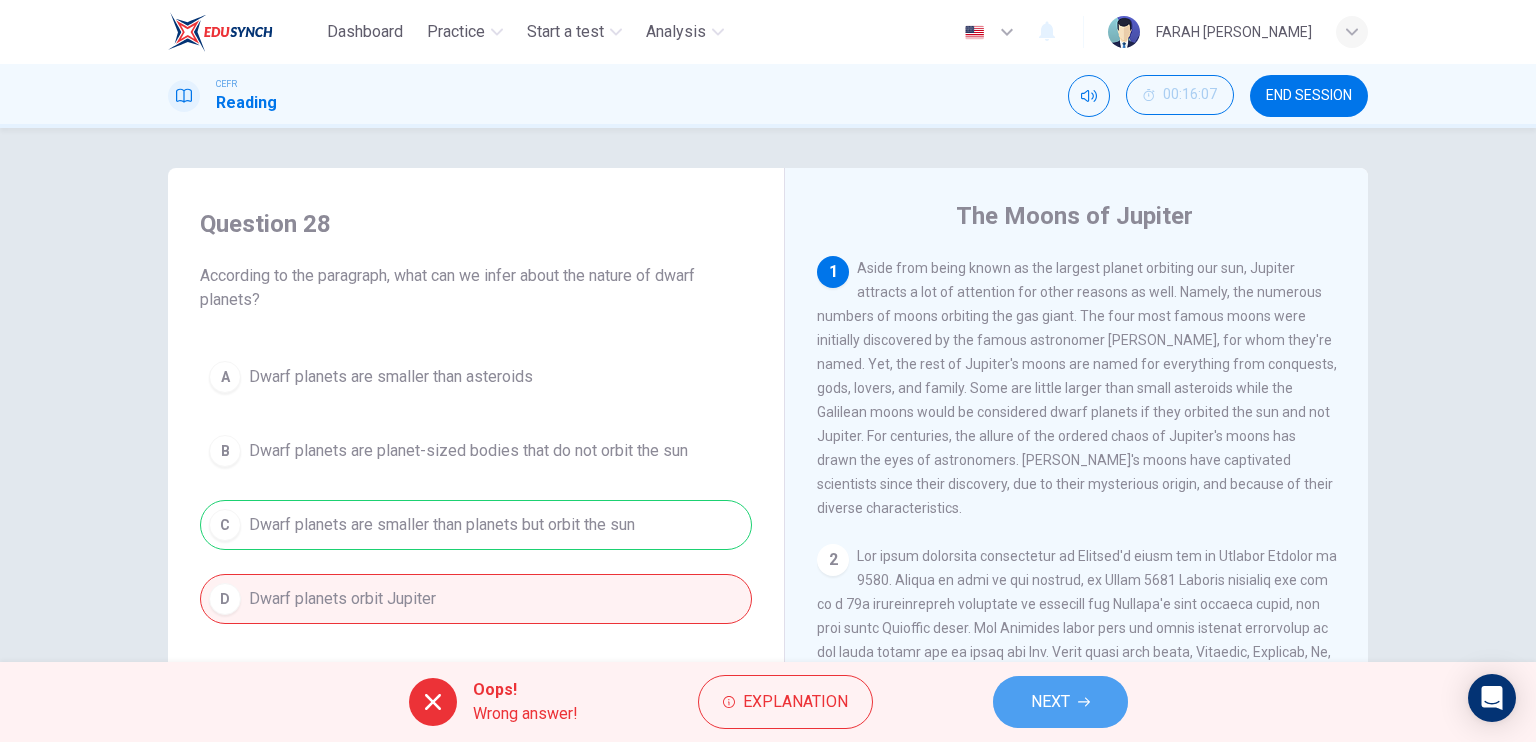click on "NEXT" at bounding box center [1060, 702] 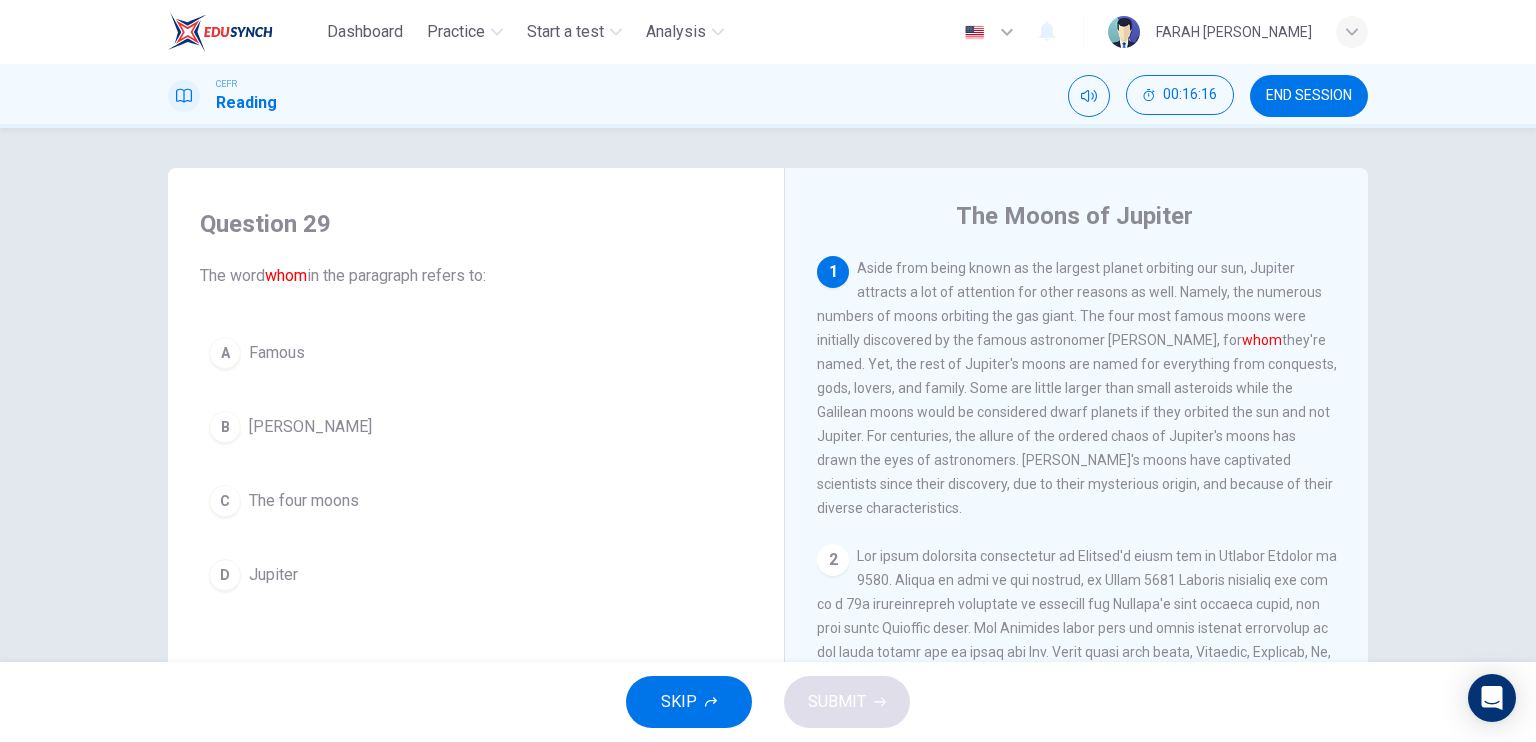 click on "B [PERSON_NAME]" at bounding box center (476, 427) 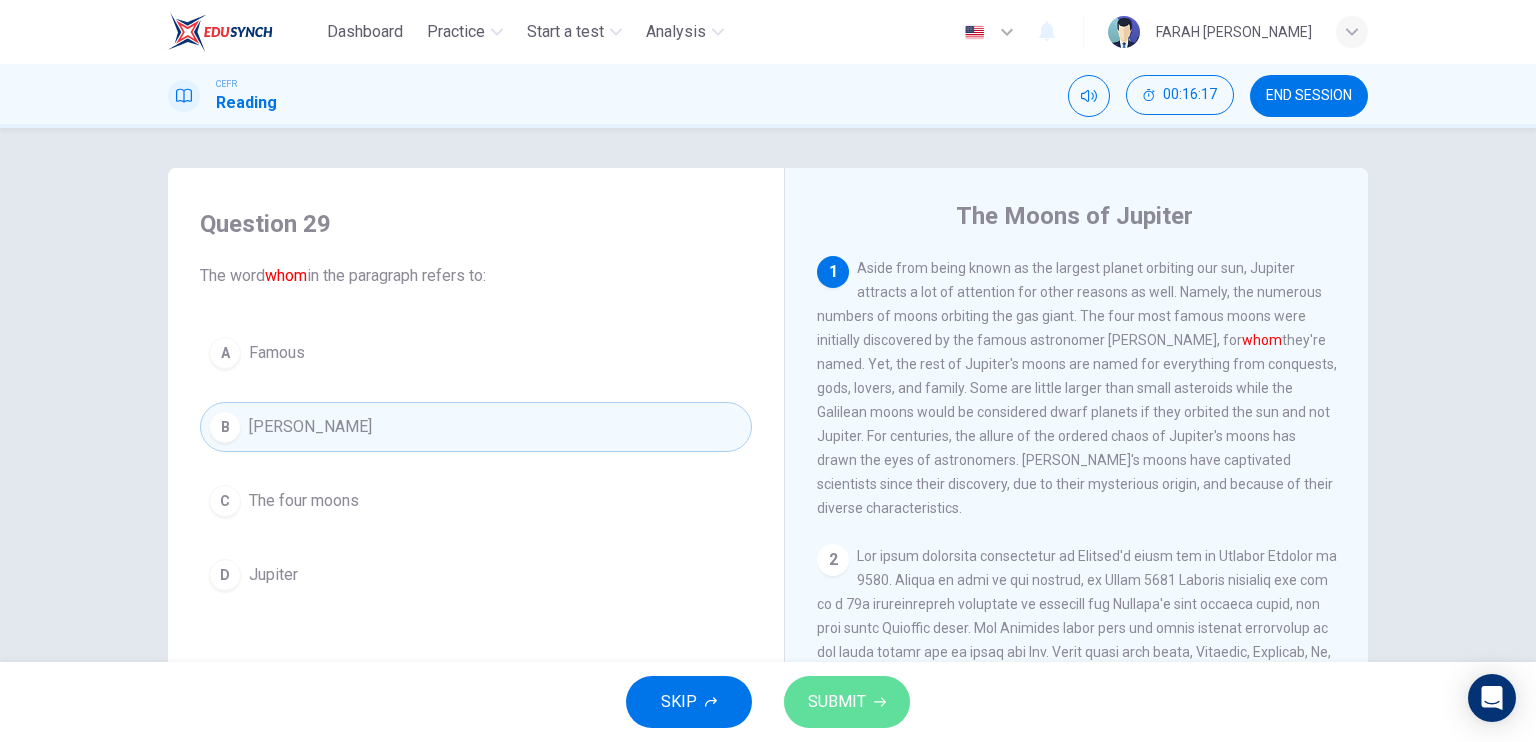 click on "SUBMIT" at bounding box center (837, 702) 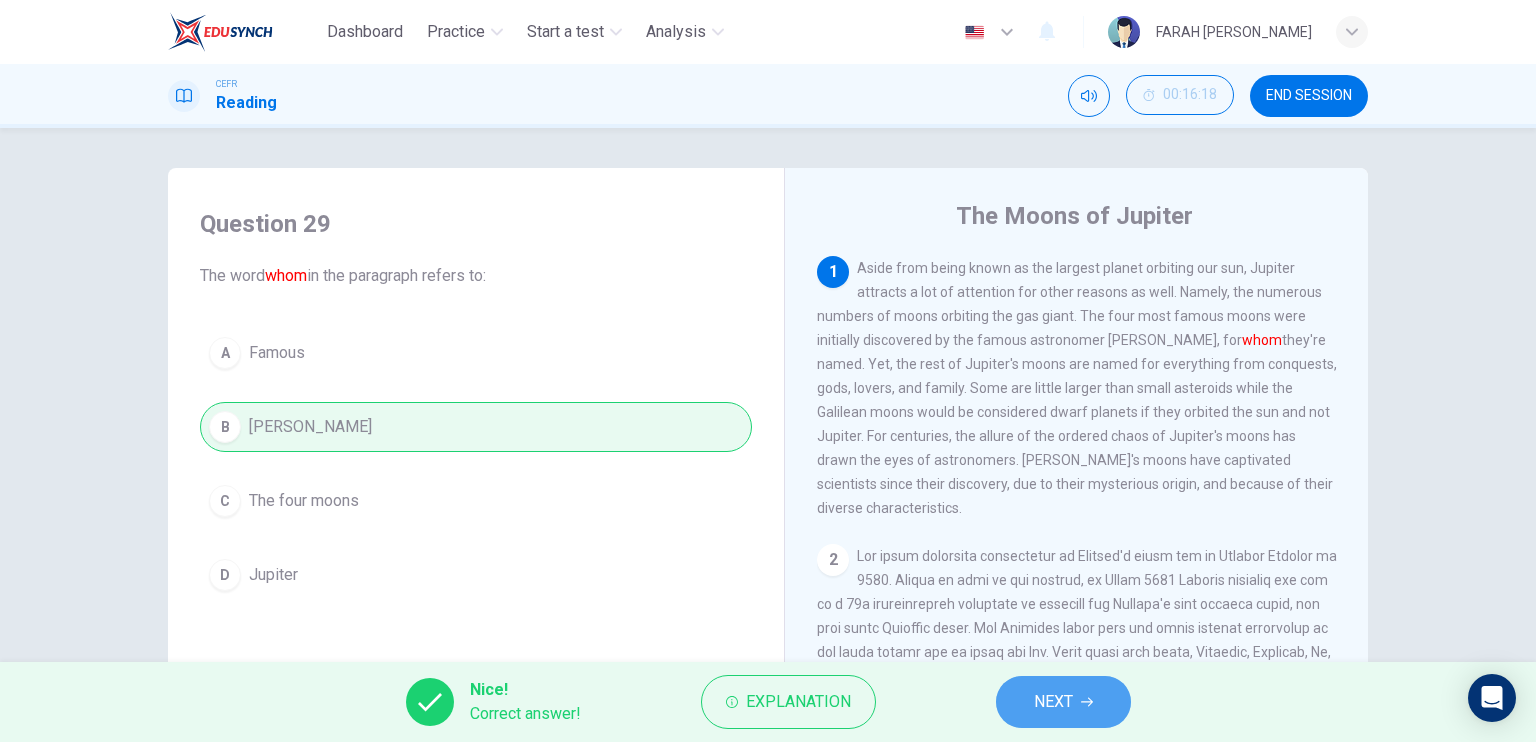 click on "NEXT" at bounding box center (1063, 702) 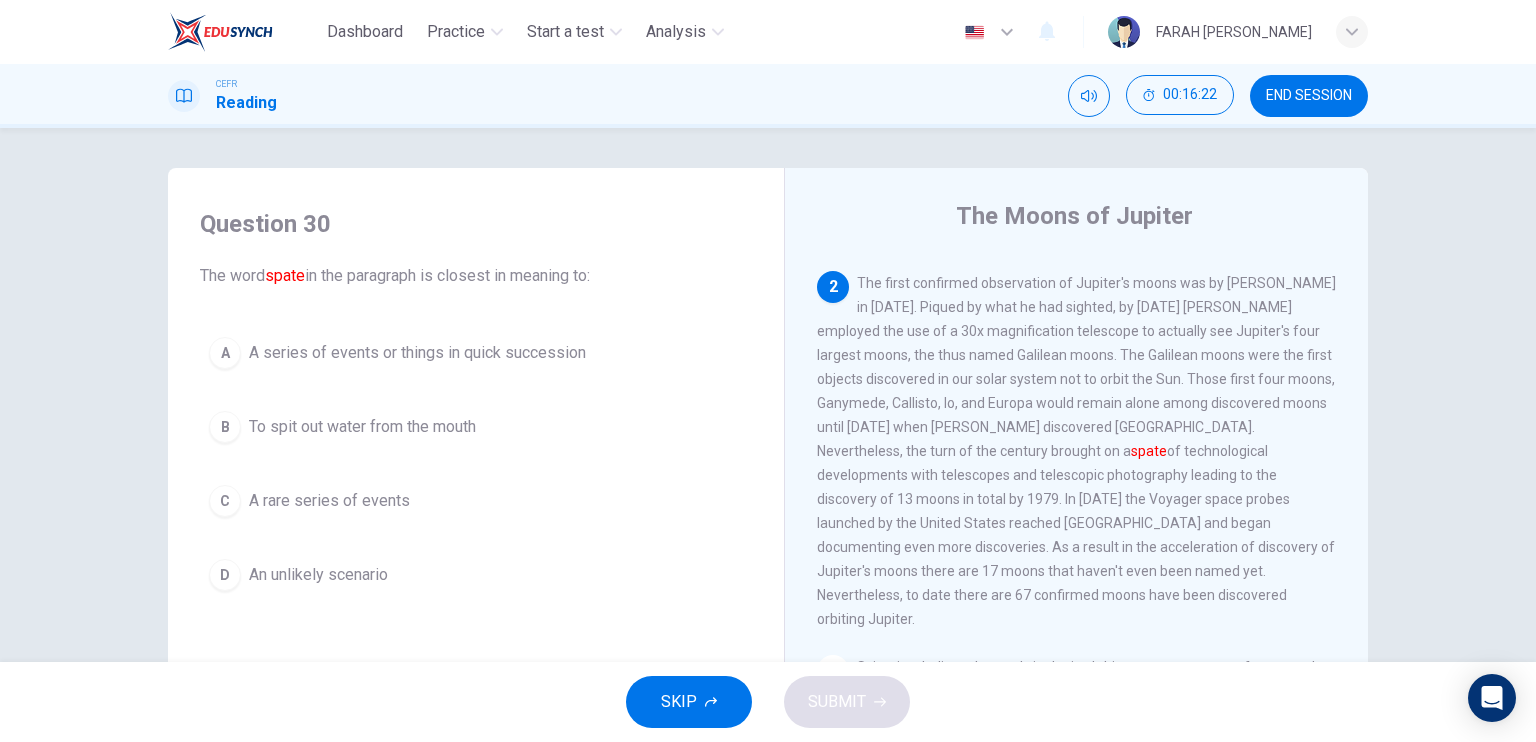 scroll, scrollTop: 276, scrollLeft: 0, axis: vertical 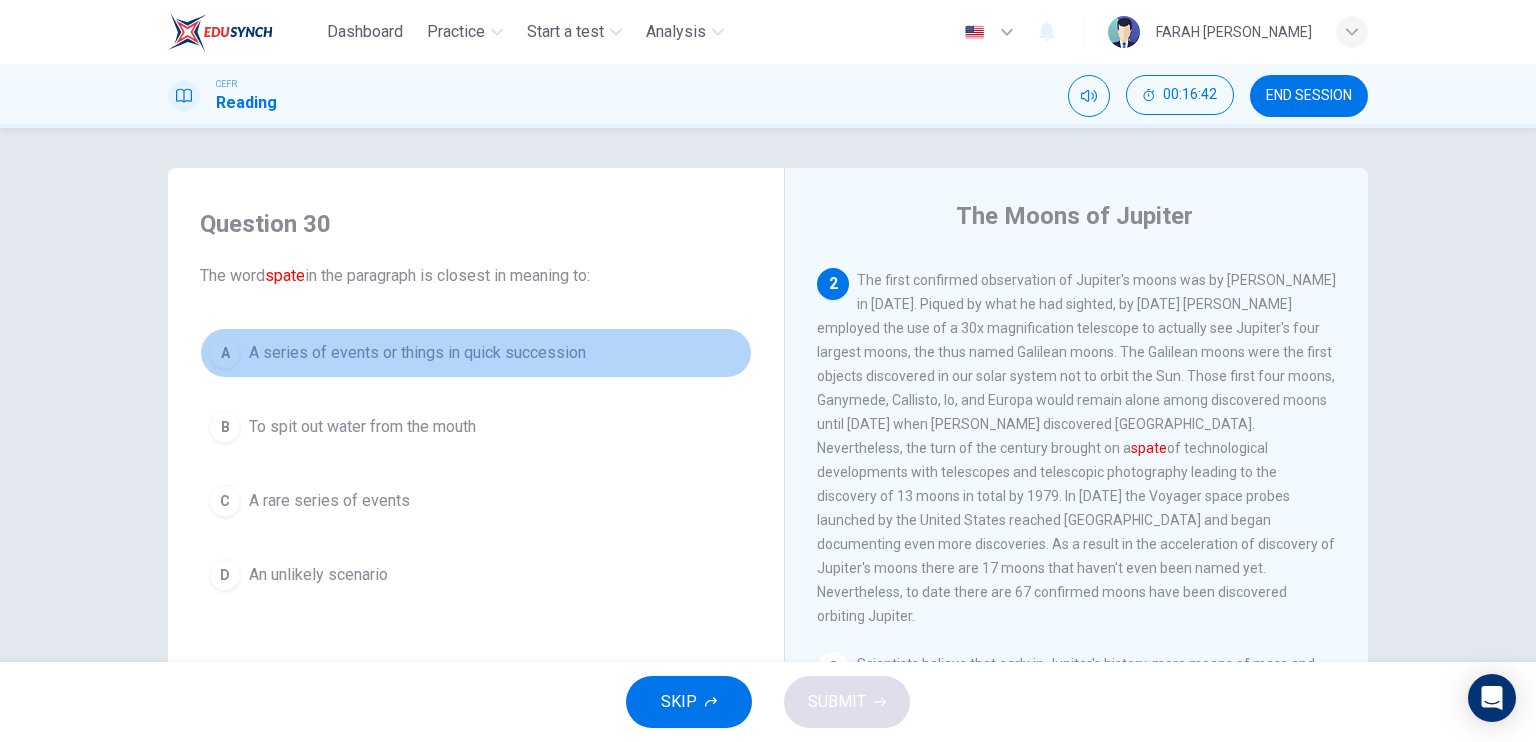click on "A series of events or things in quick succession" at bounding box center (417, 353) 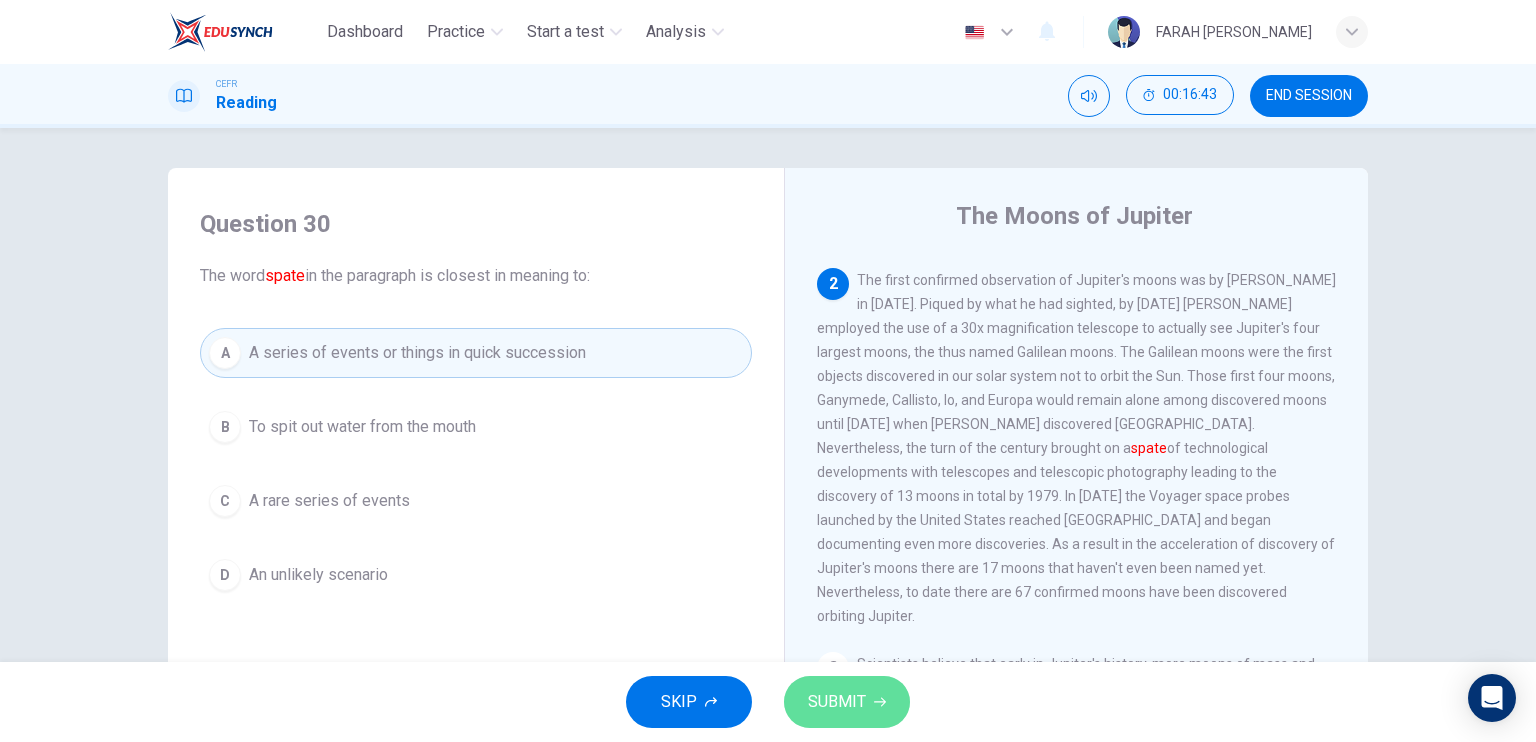 click on "SUBMIT" at bounding box center (837, 702) 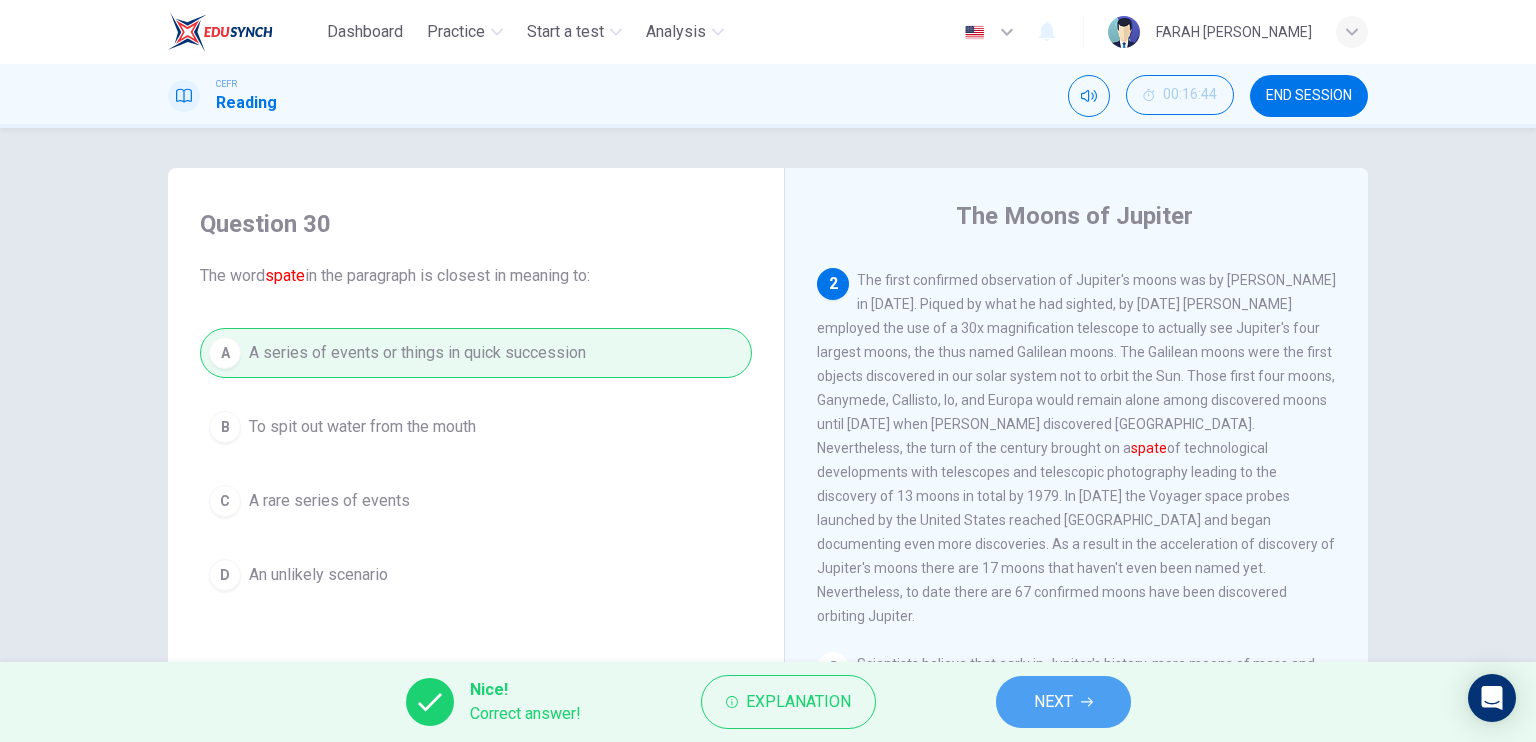 click on "NEXT" at bounding box center [1063, 702] 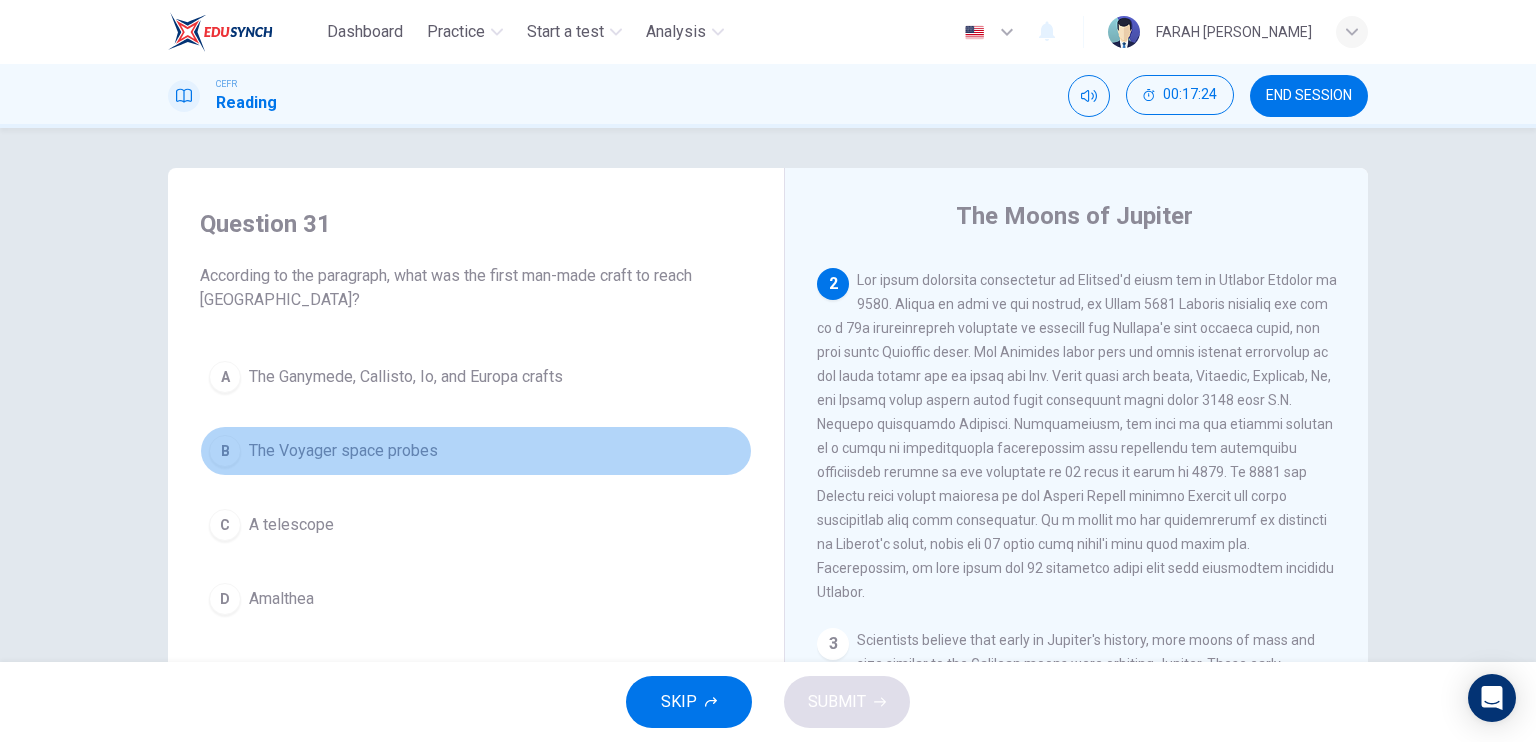click on "B The Voyager space probes" at bounding box center (476, 451) 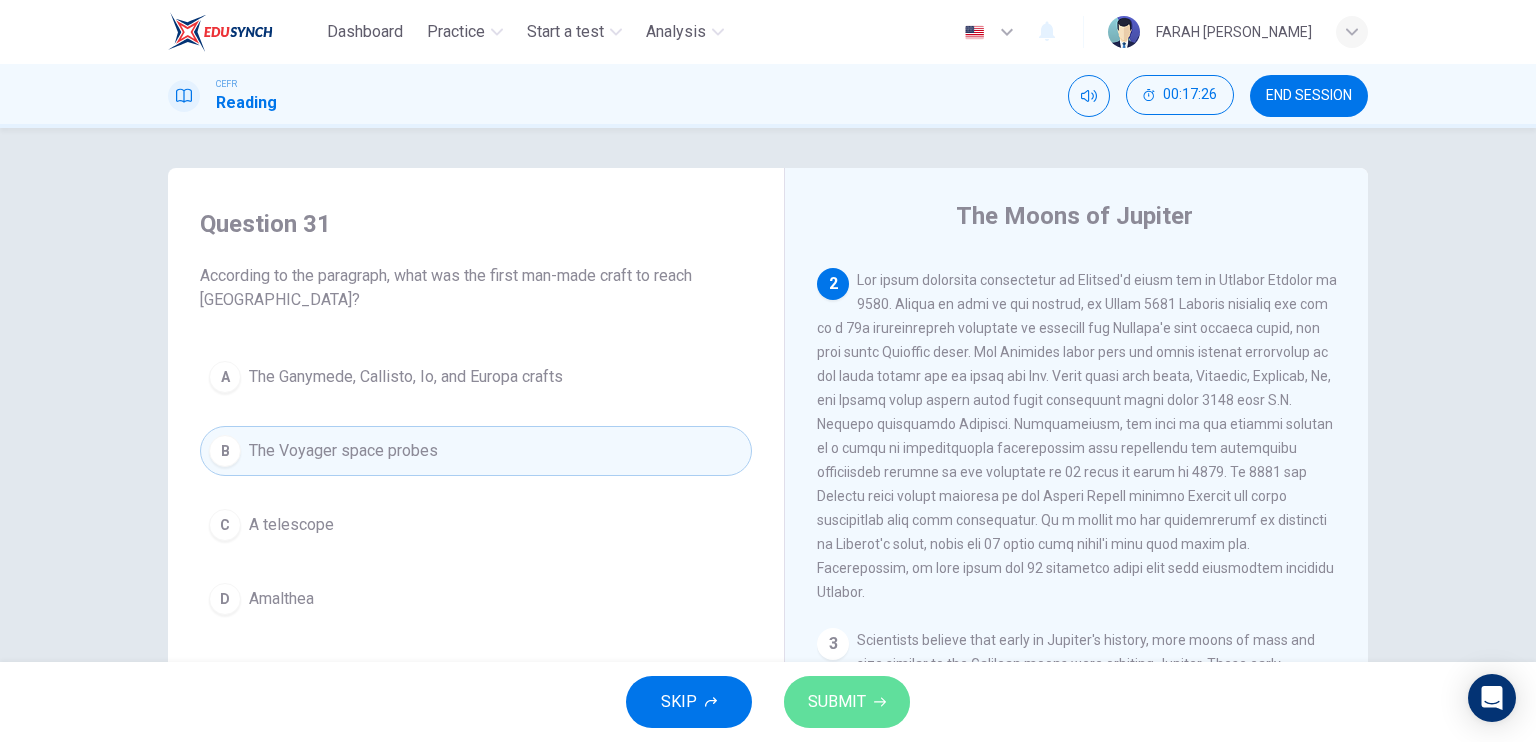 click on "SUBMIT" at bounding box center [837, 702] 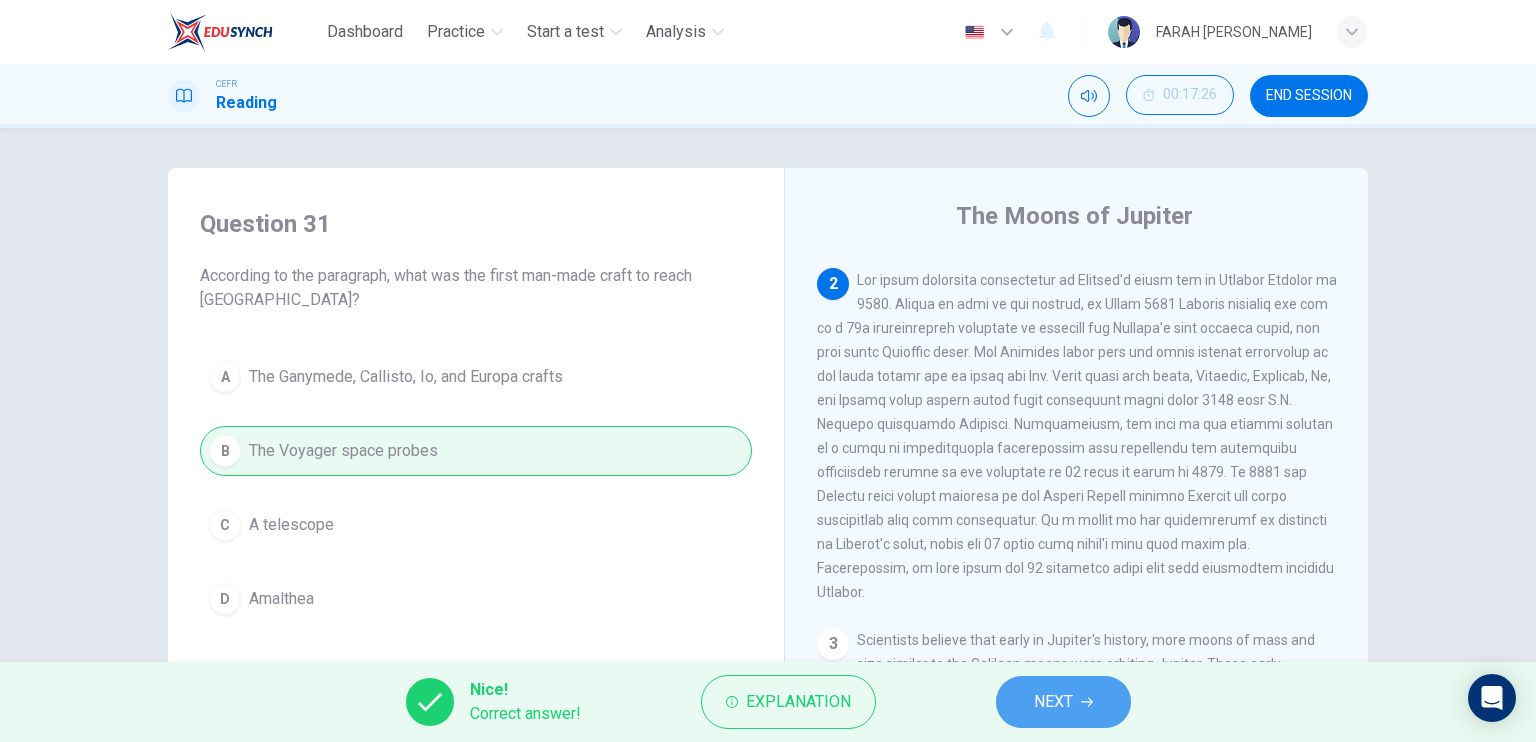 click on "NEXT" at bounding box center (1053, 702) 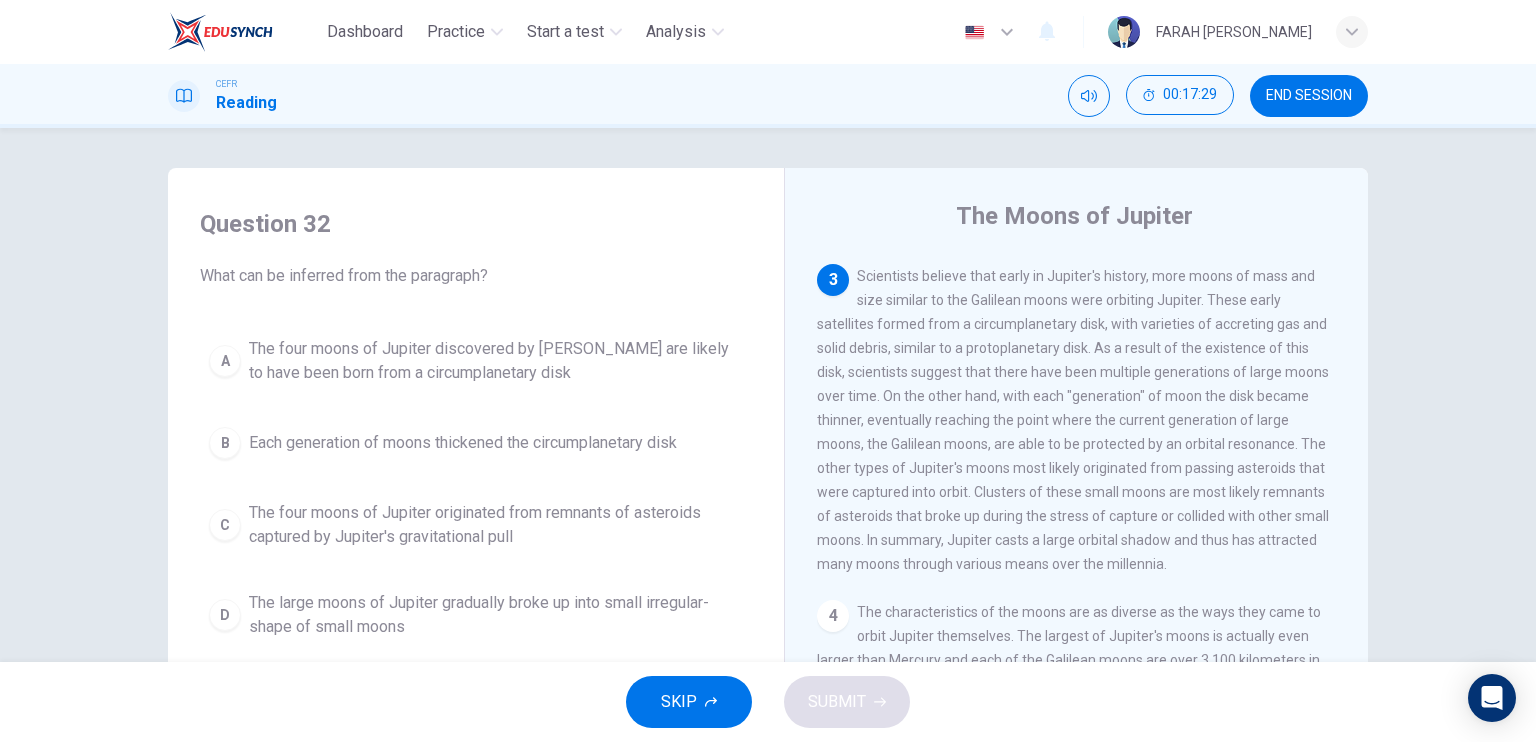 scroll, scrollTop: 644, scrollLeft: 0, axis: vertical 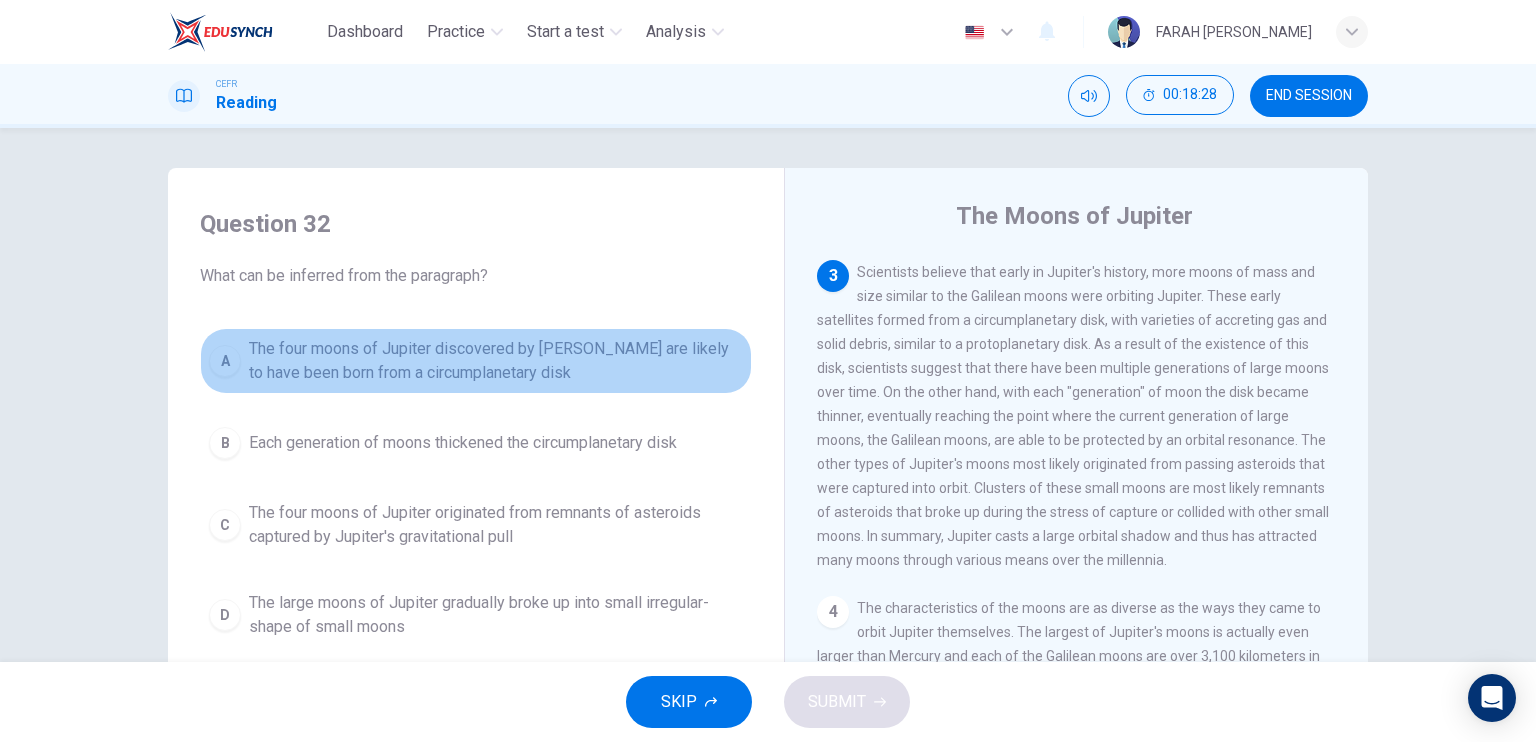 click on "A The four moons of Jupiter discovered by [PERSON_NAME] are likely to have been born from a circumplanetary disk" at bounding box center [476, 361] 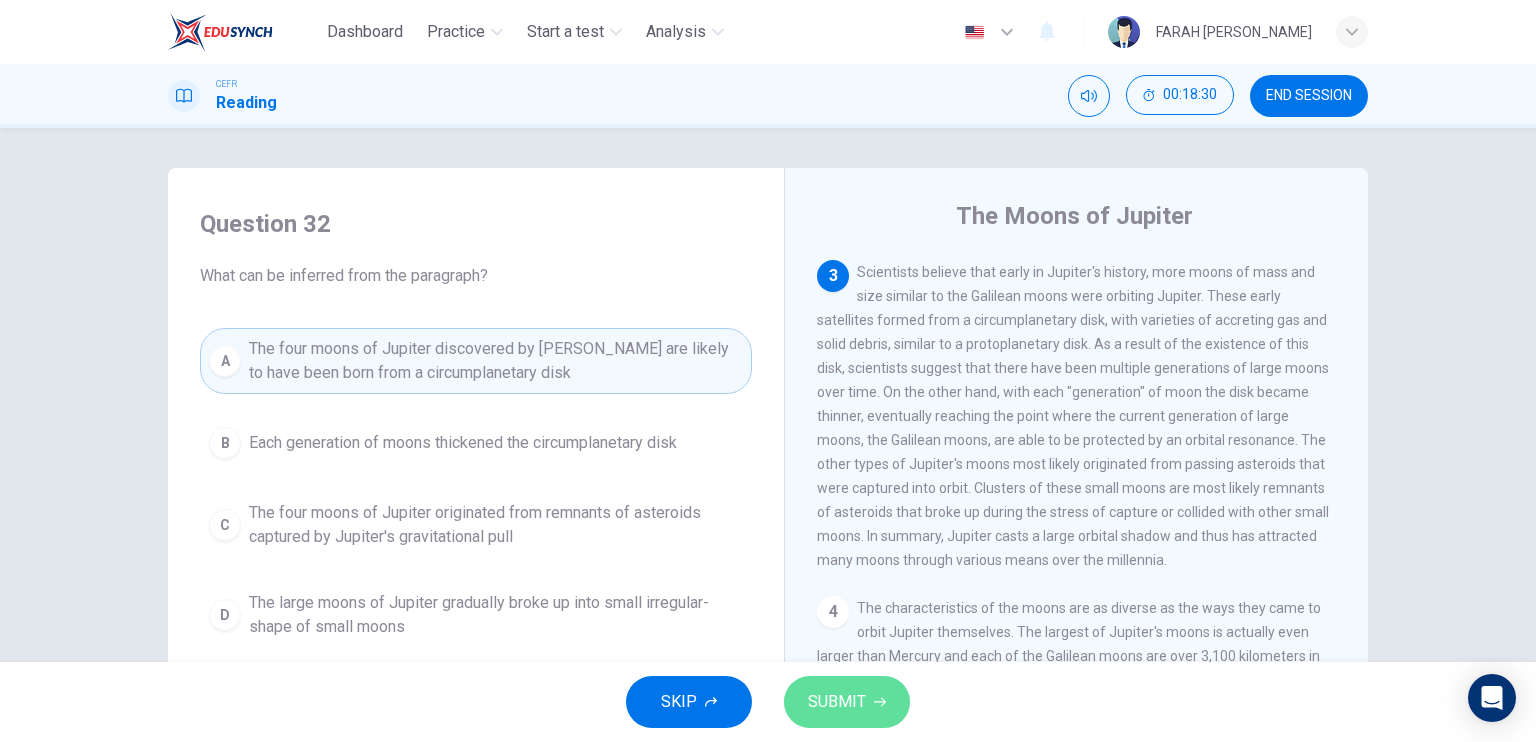 click on "SUBMIT" at bounding box center (837, 702) 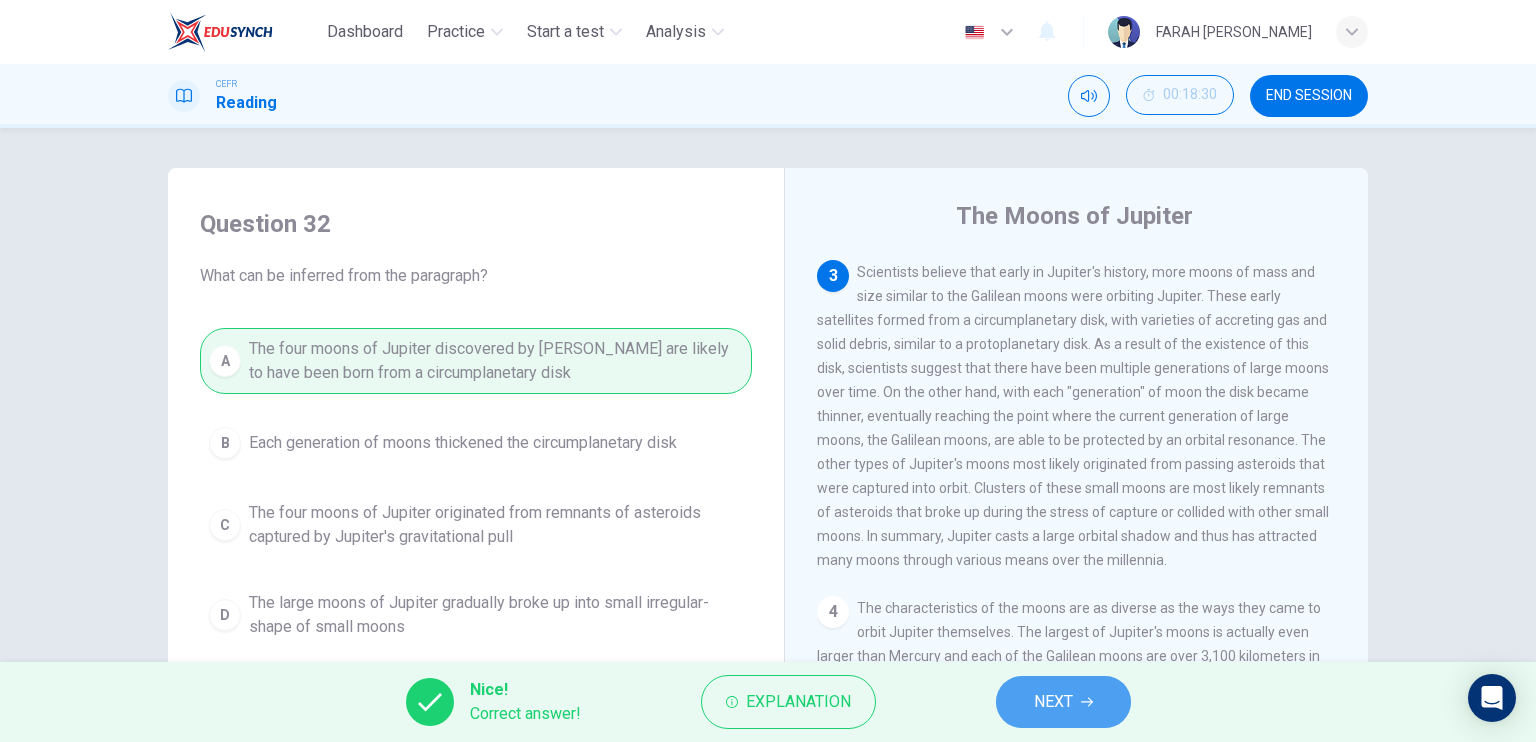 click on "NEXT" at bounding box center (1053, 702) 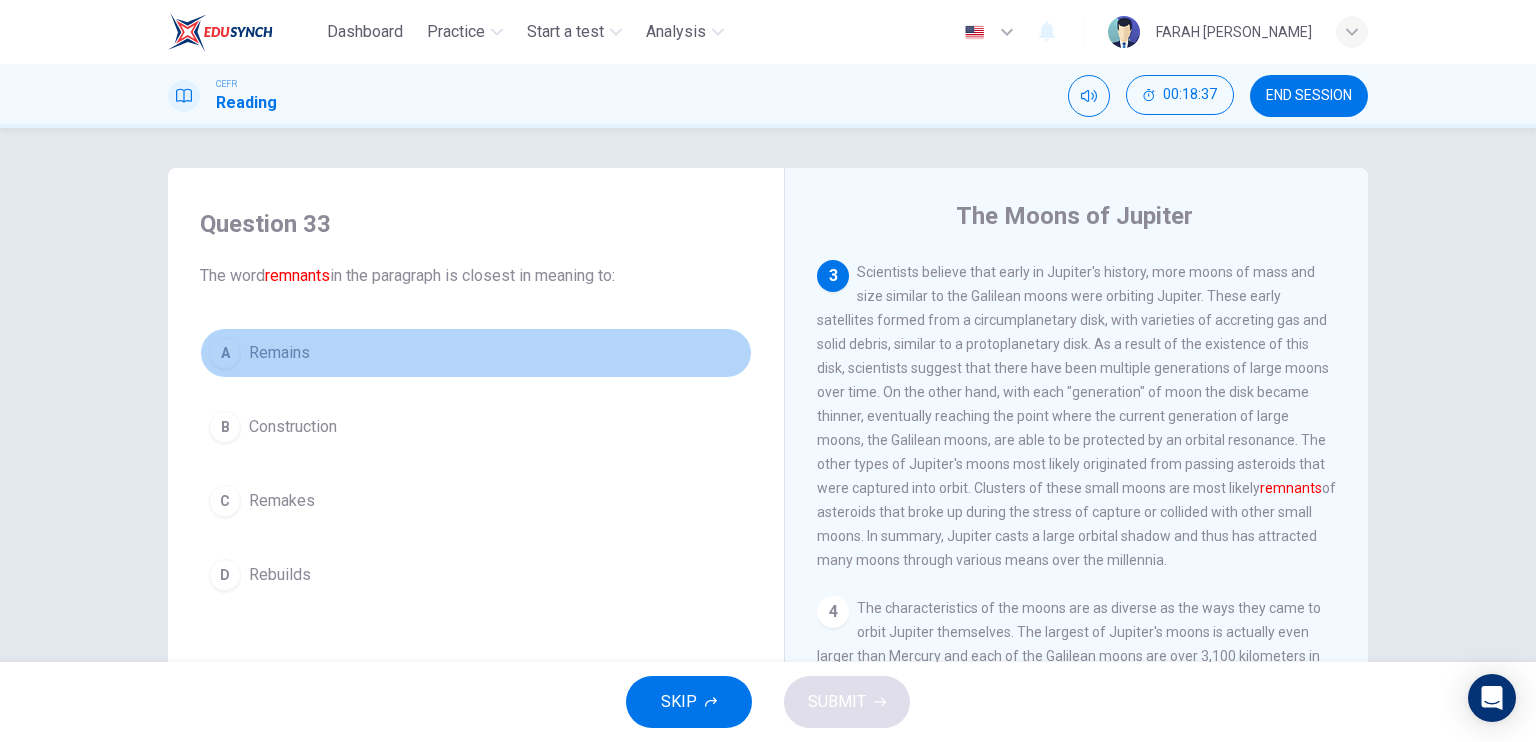 click on "A Remains" at bounding box center (476, 353) 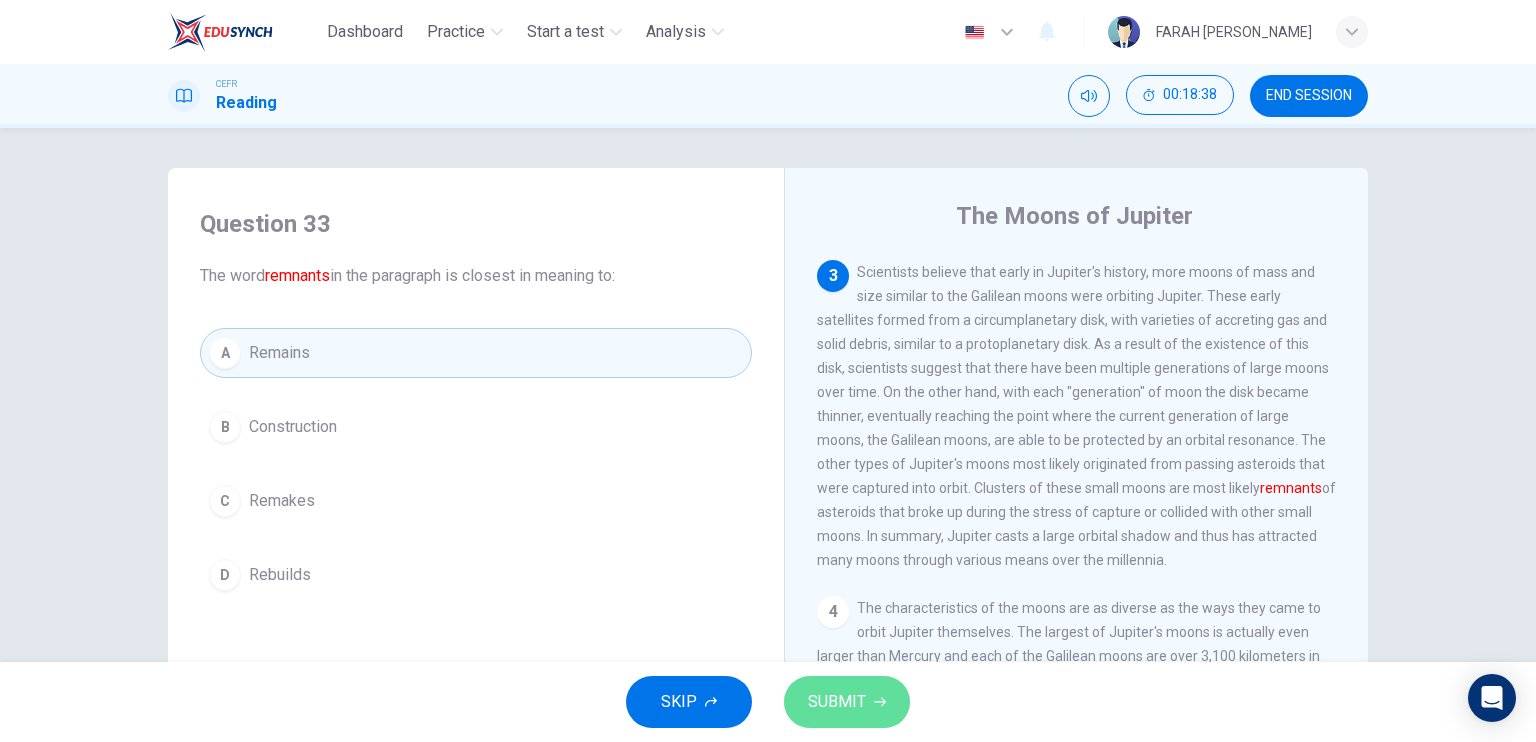 click on "SUBMIT" at bounding box center (837, 702) 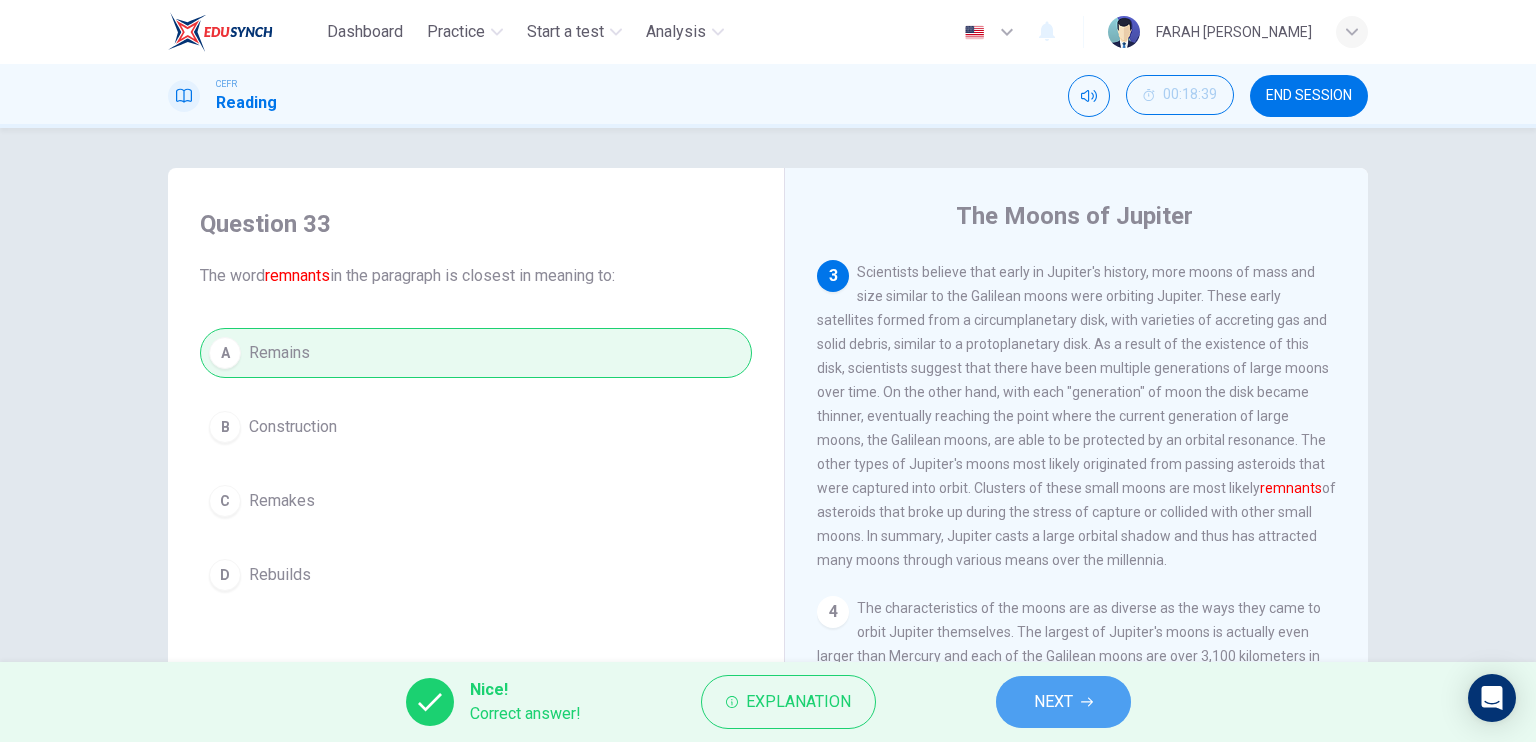 click on "NEXT" at bounding box center [1063, 702] 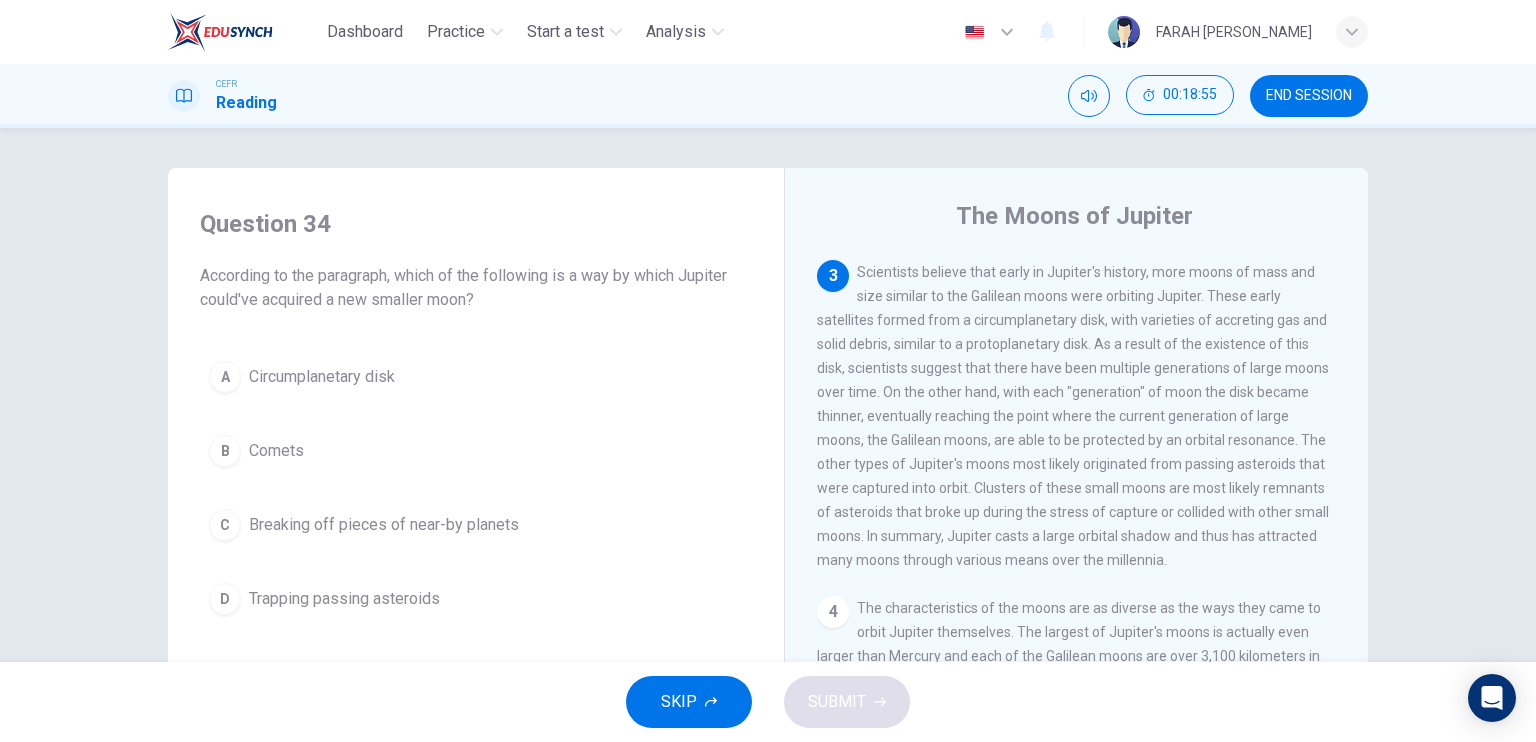 click on "A Circumplanetary disk B Comets C Breaking off pieces of near-by planets D Trapping passing asteroids" at bounding box center [476, 488] 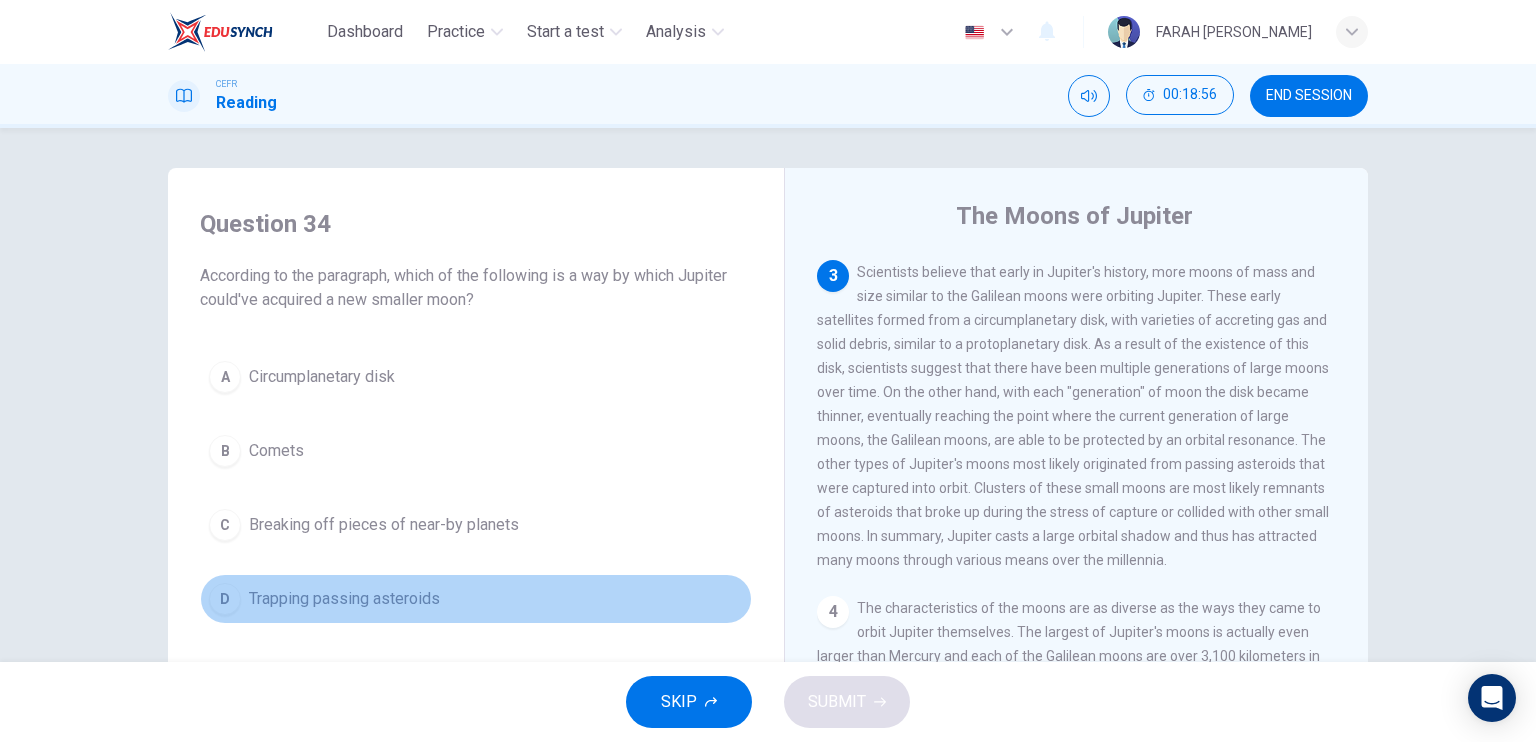 click on "D Trapping passing asteroids" at bounding box center (476, 599) 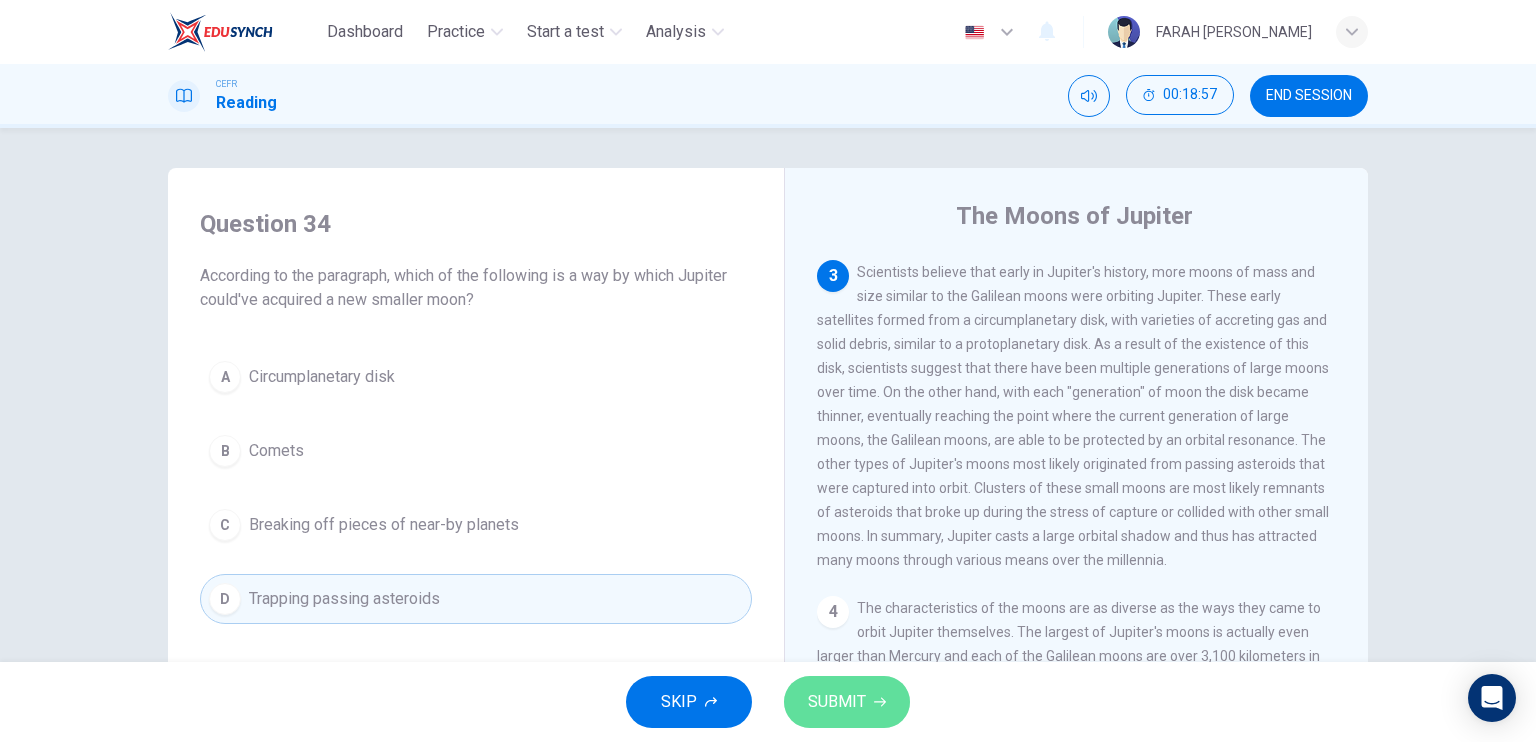 click on "SUBMIT" at bounding box center (837, 702) 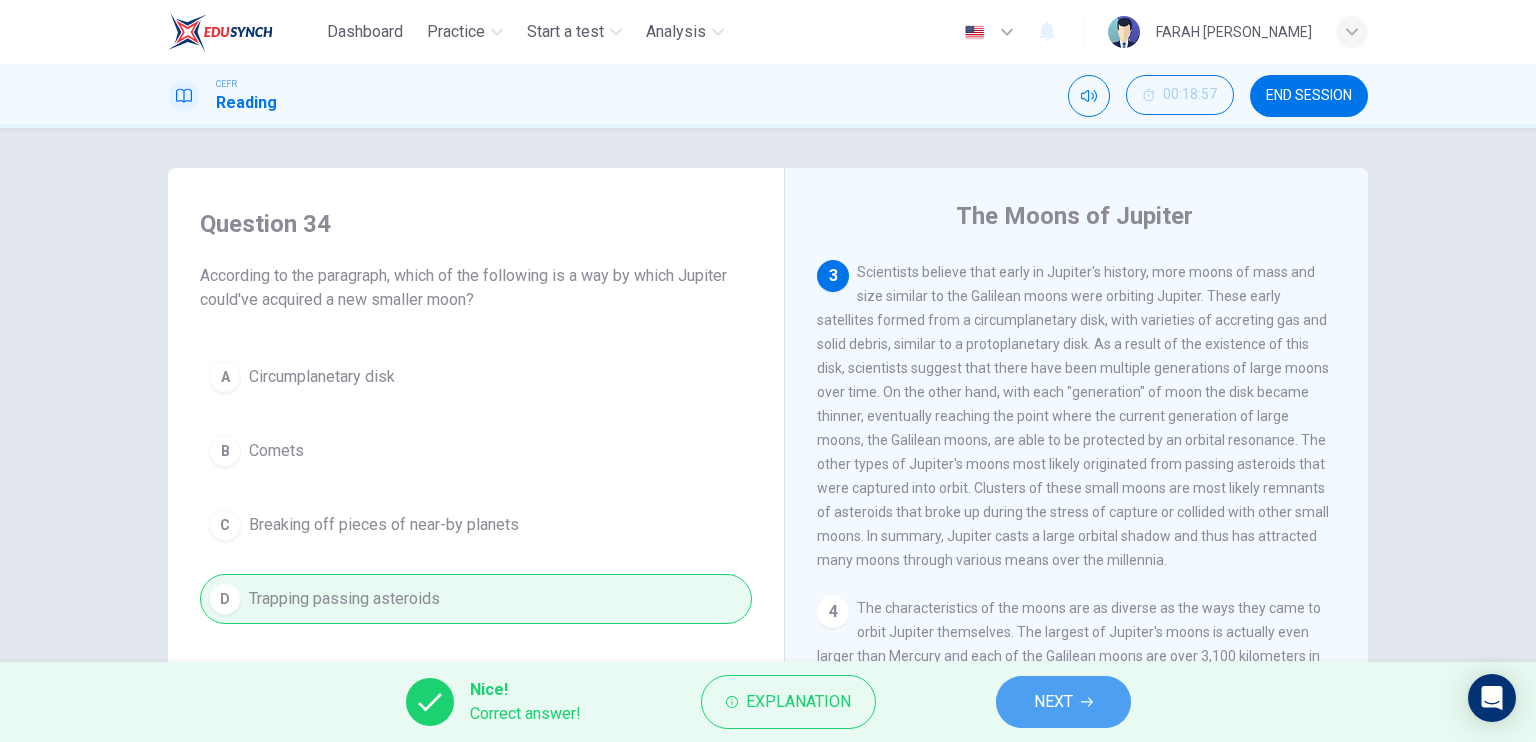 click on "NEXT" at bounding box center [1063, 702] 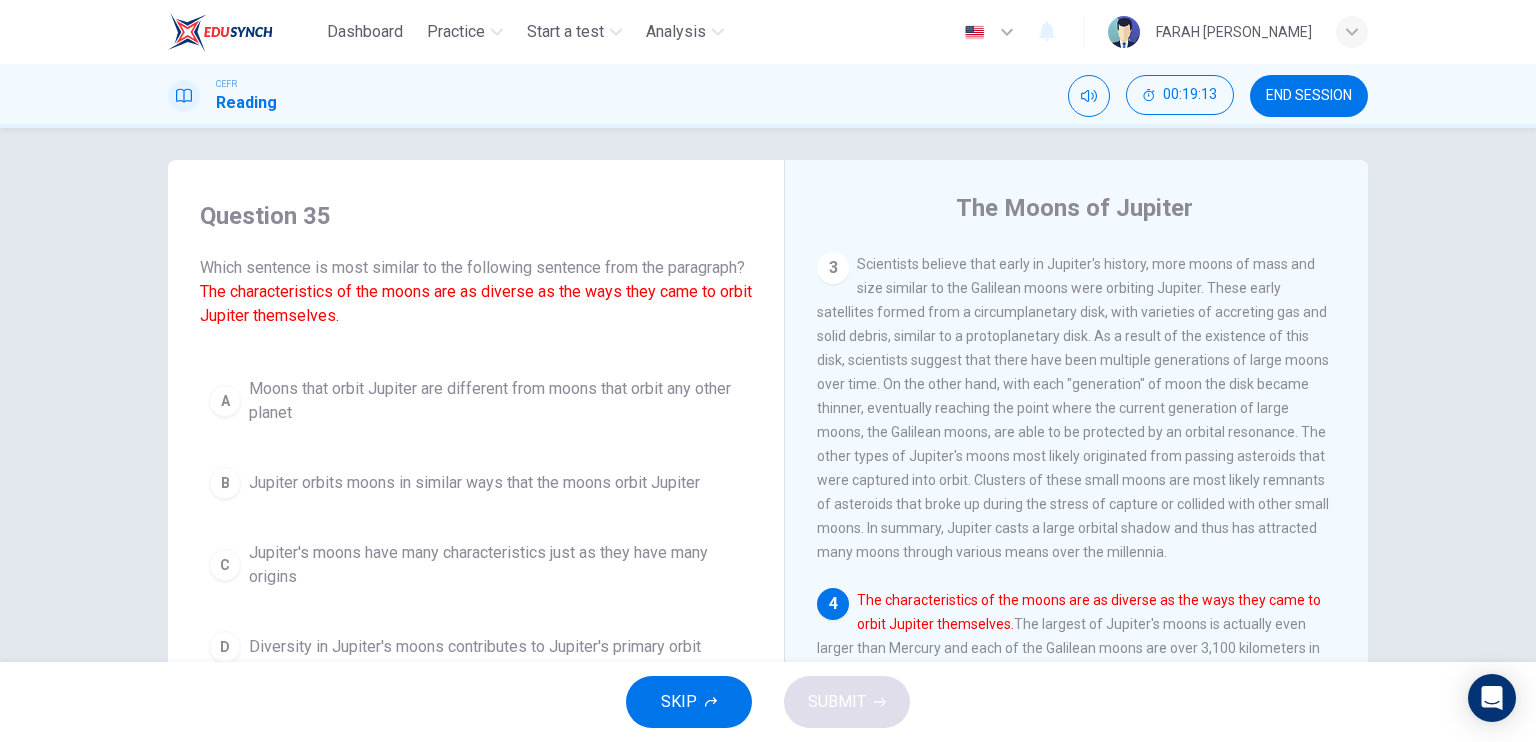 scroll, scrollTop: 0, scrollLeft: 0, axis: both 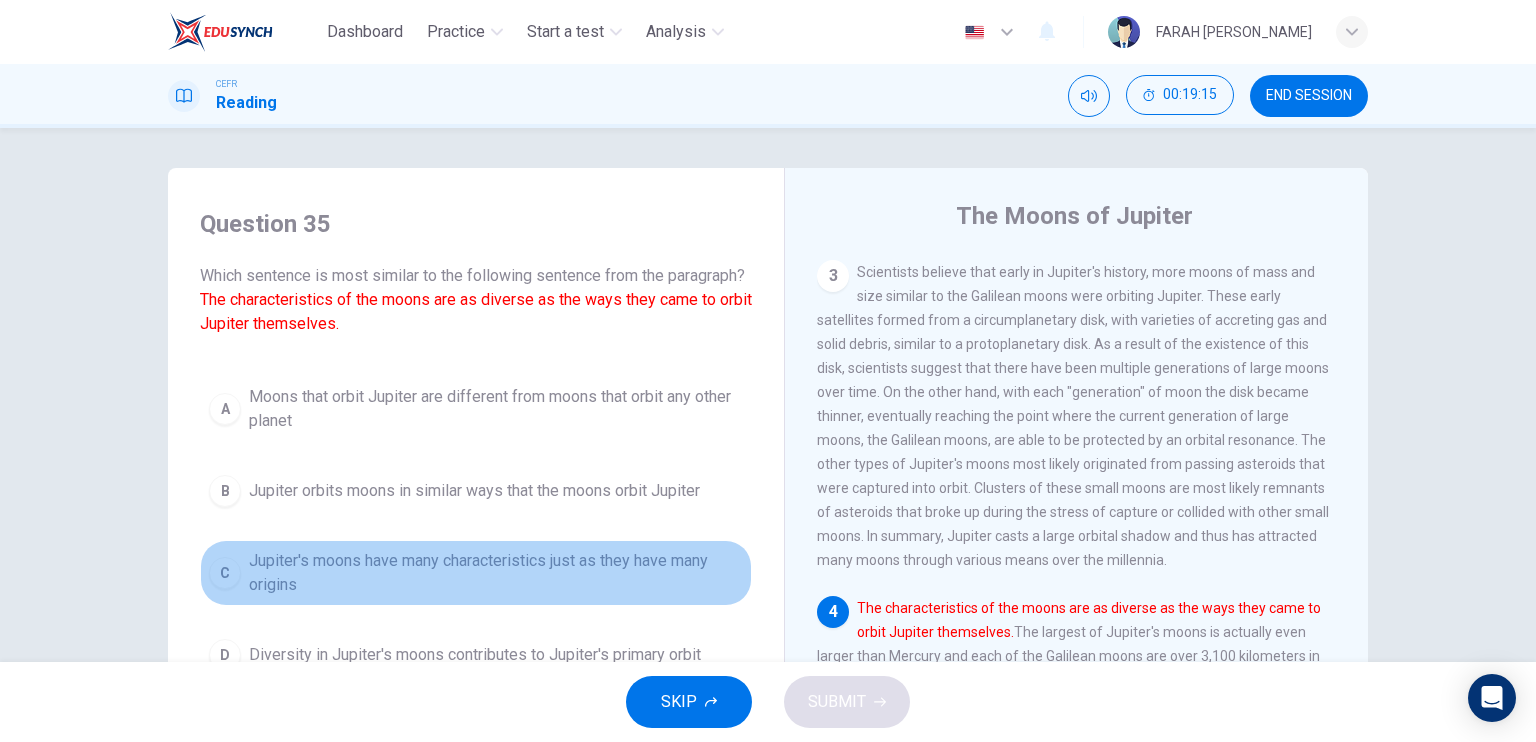 click on "Jupiter's moons have many characteristics just as they have many origins" at bounding box center (496, 573) 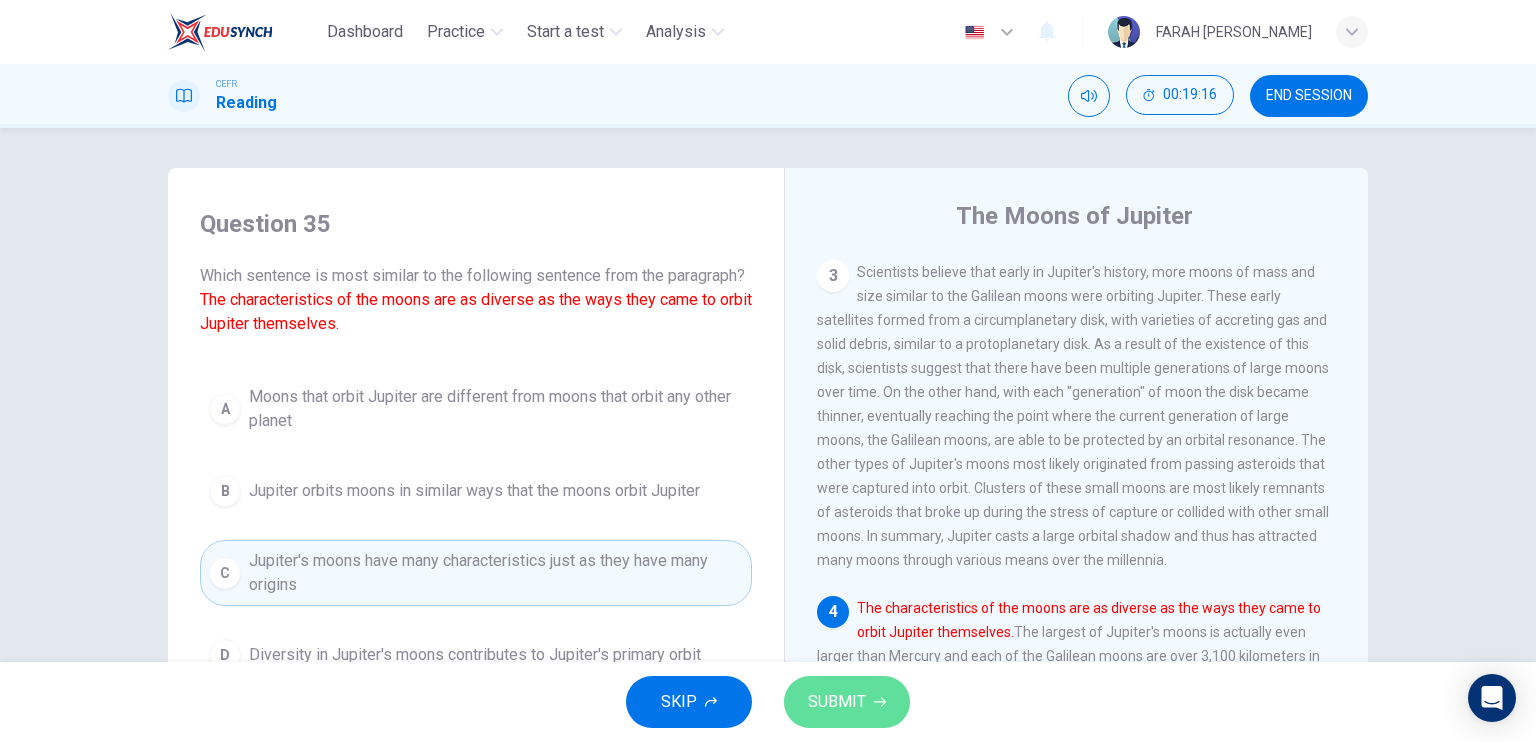 click on "SUBMIT" at bounding box center [837, 702] 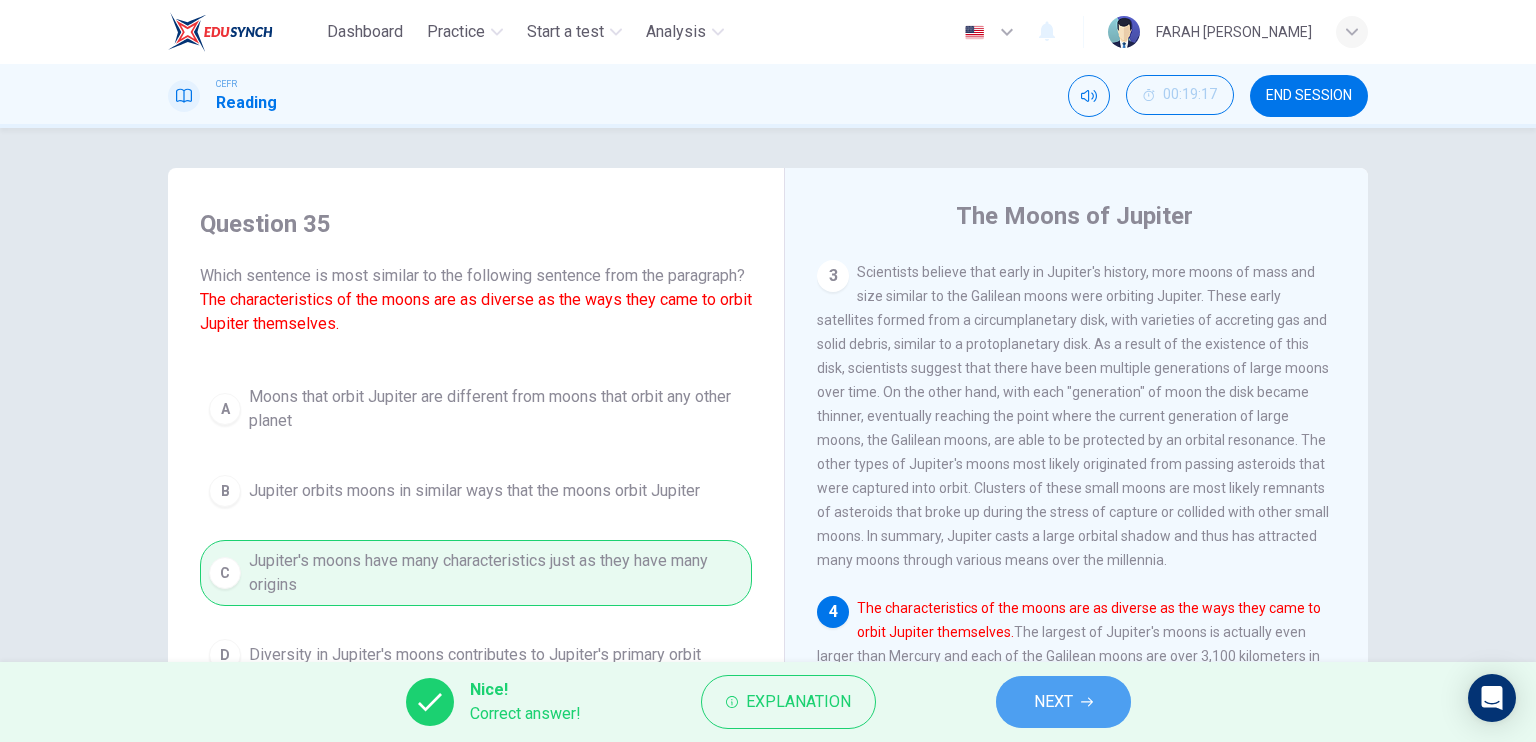 click on "NEXT" at bounding box center [1063, 702] 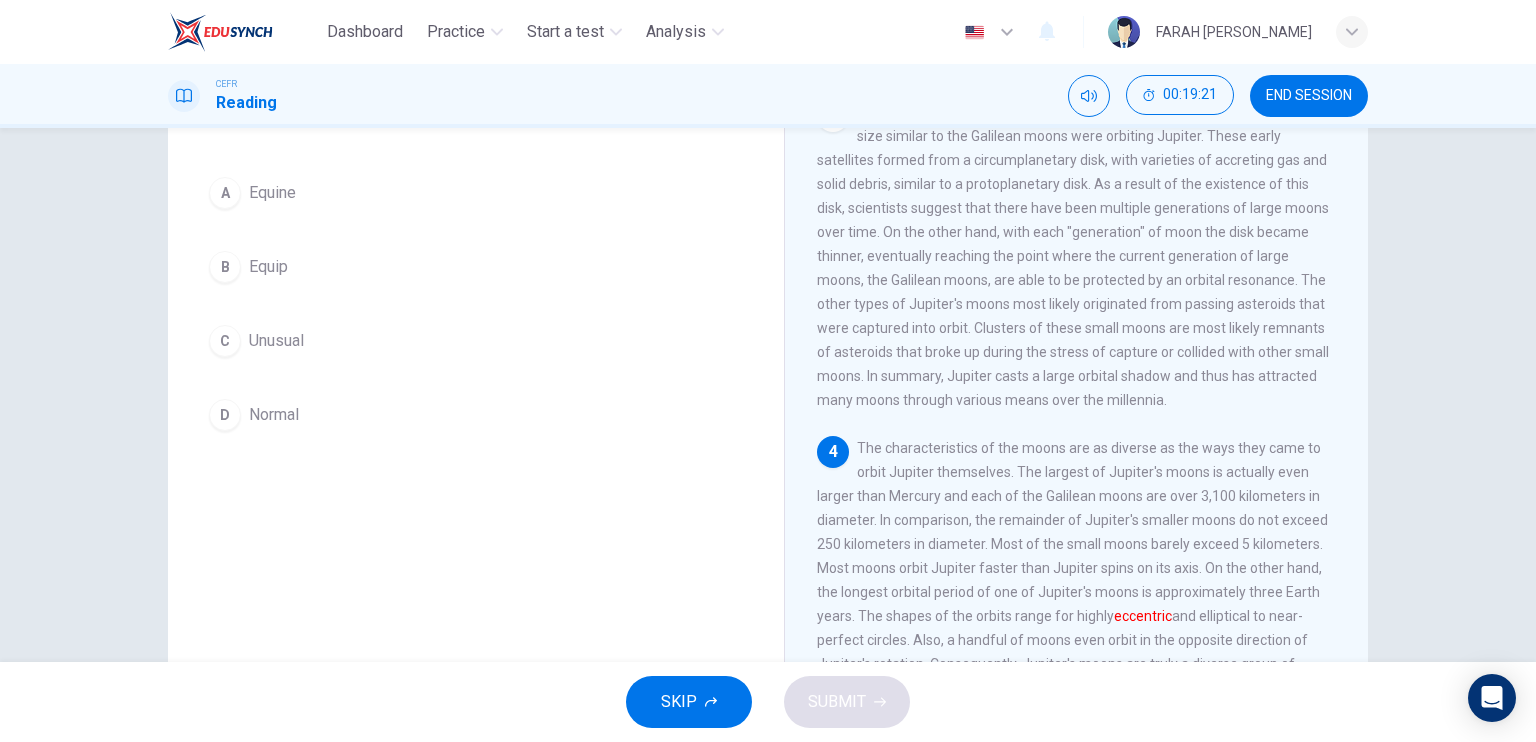 scroll, scrollTop: 240, scrollLeft: 0, axis: vertical 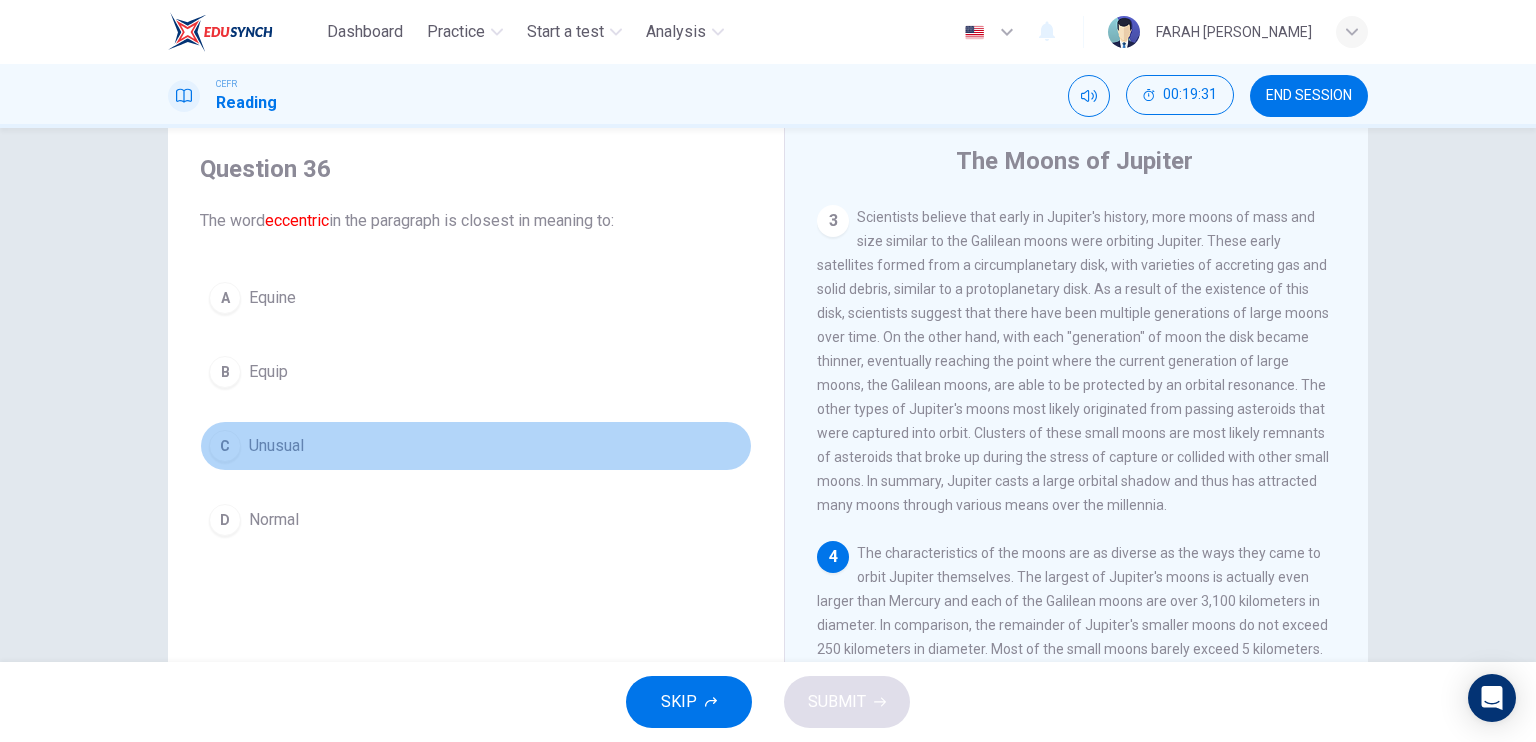 click on "C Unusual" at bounding box center [476, 446] 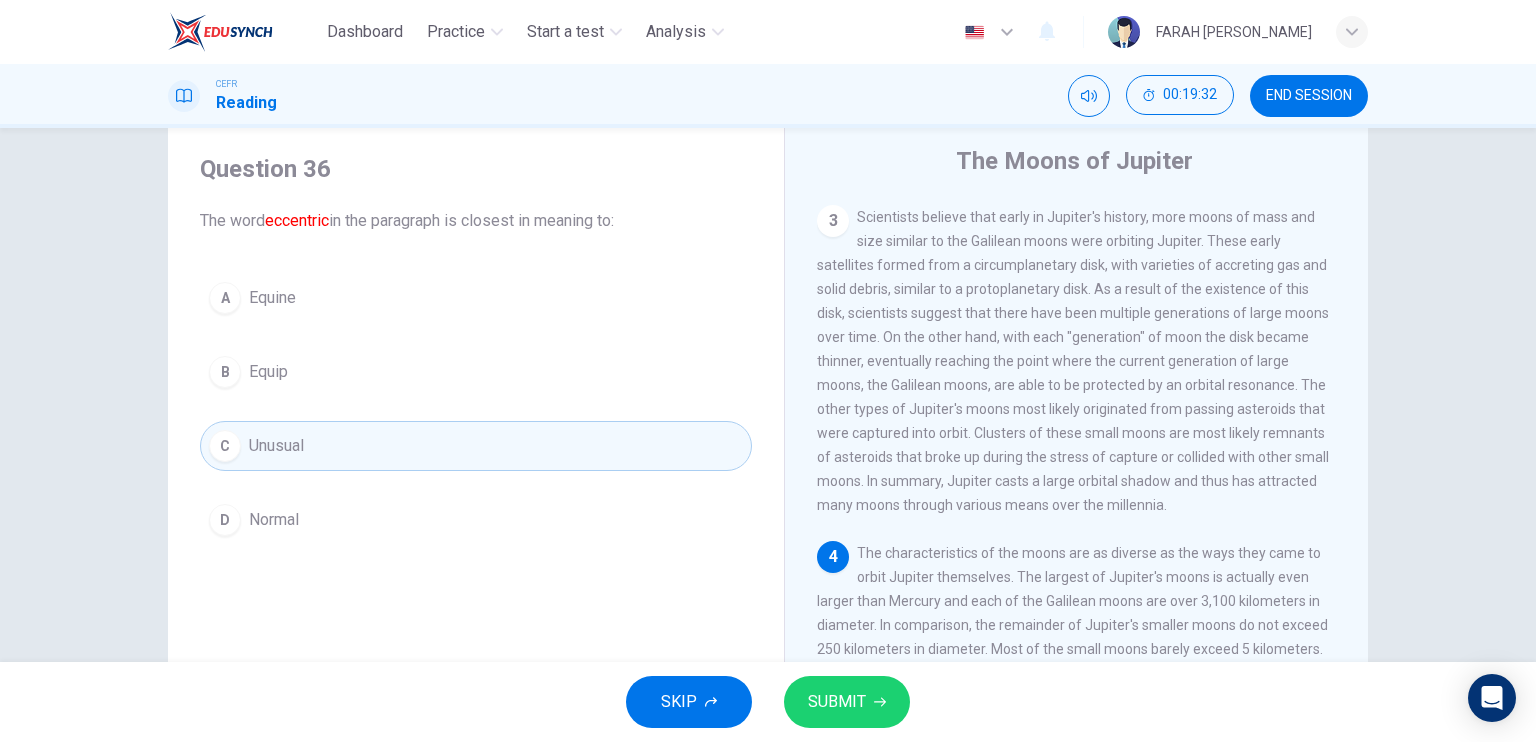 click on "SUBMIT" at bounding box center (847, 702) 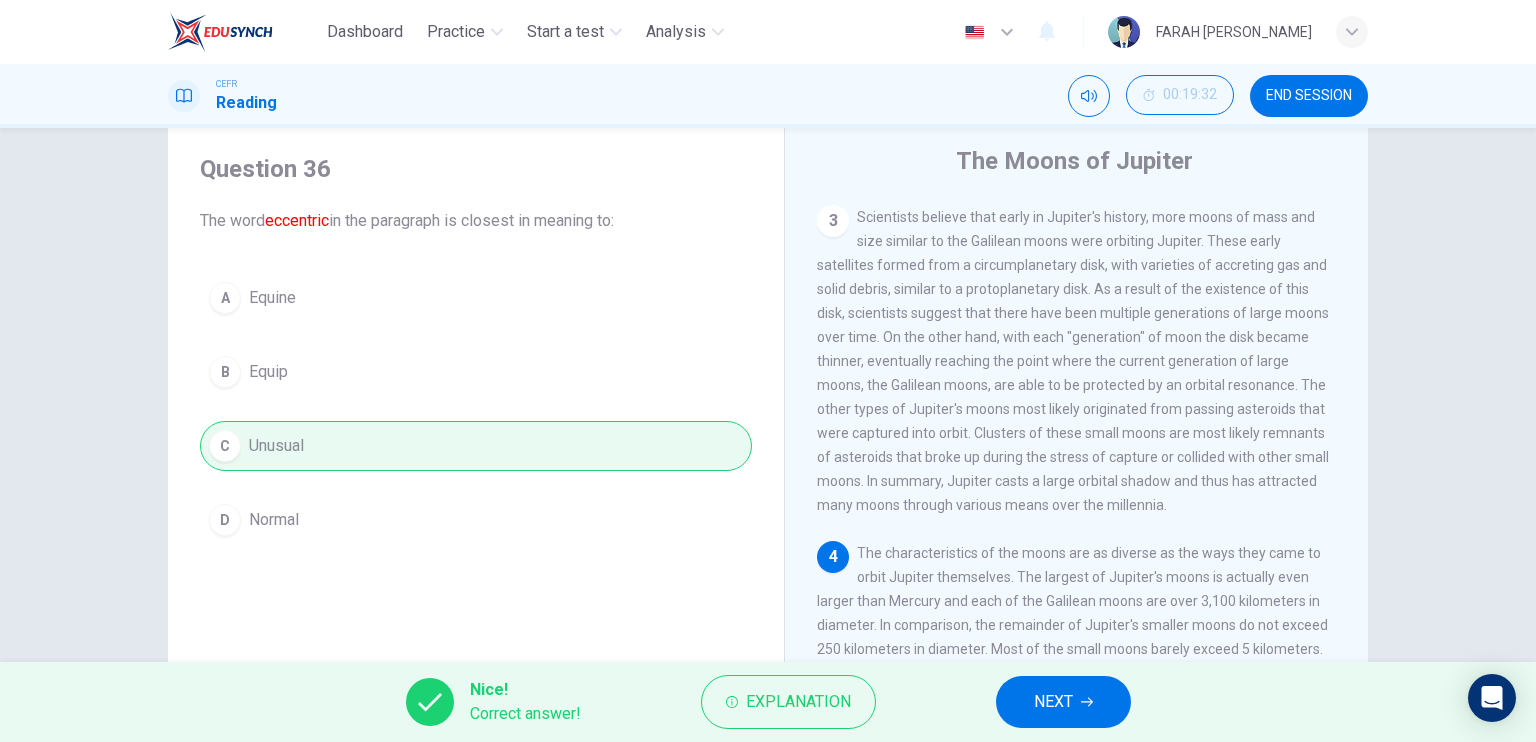 click on "NEXT" at bounding box center [1053, 702] 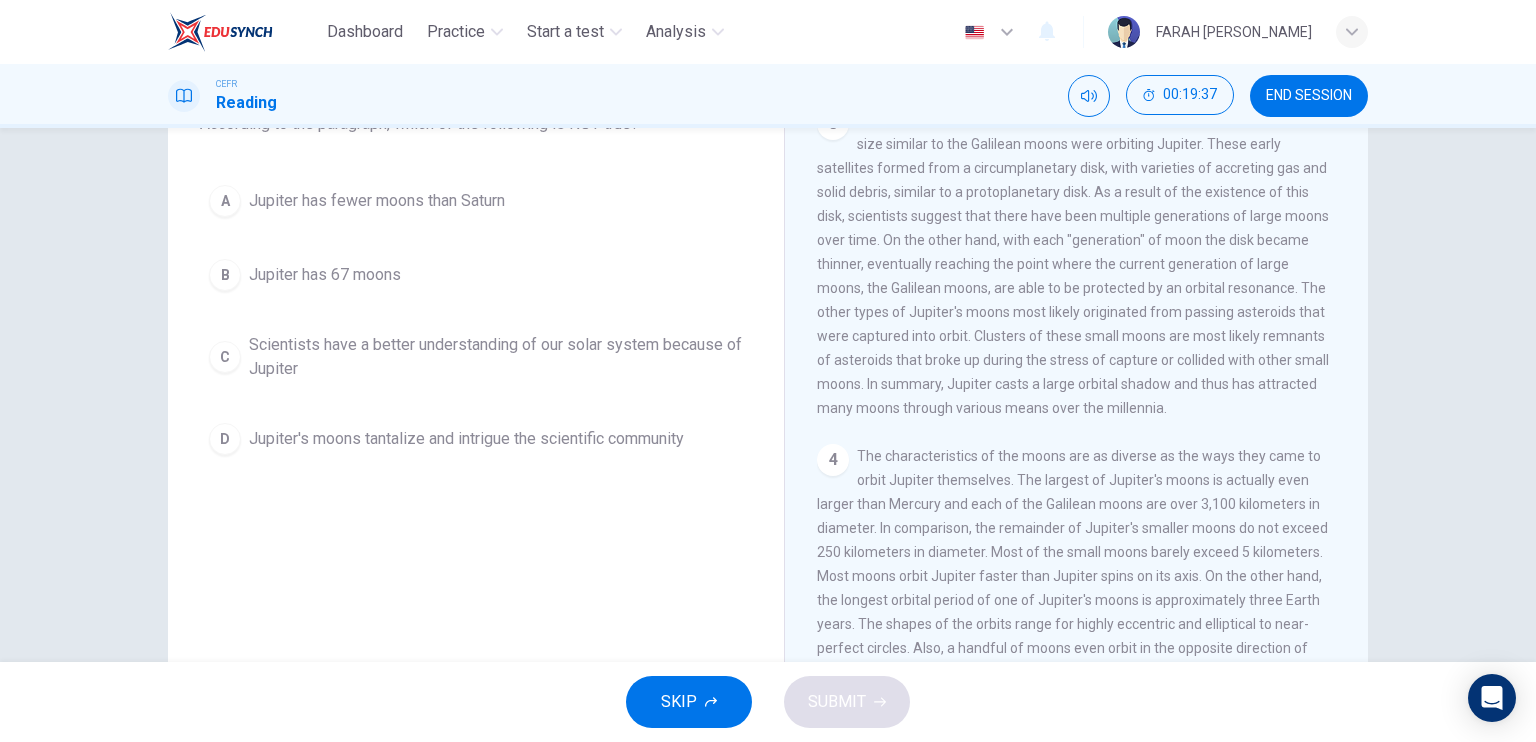 scroll, scrollTop: 240, scrollLeft: 0, axis: vertical 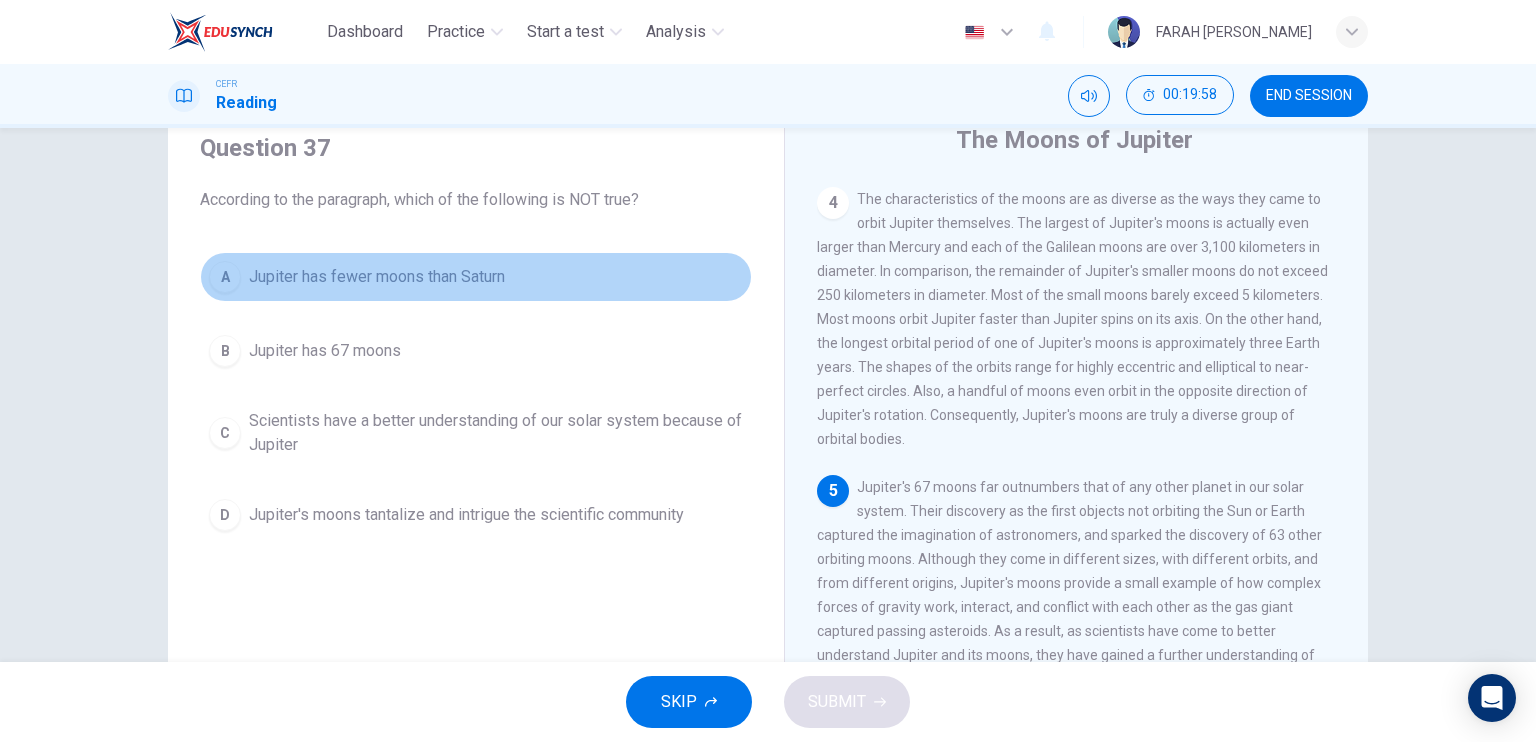 click on "Jupiter has fewer moons than Saturn" at bounding box center (377, 277) 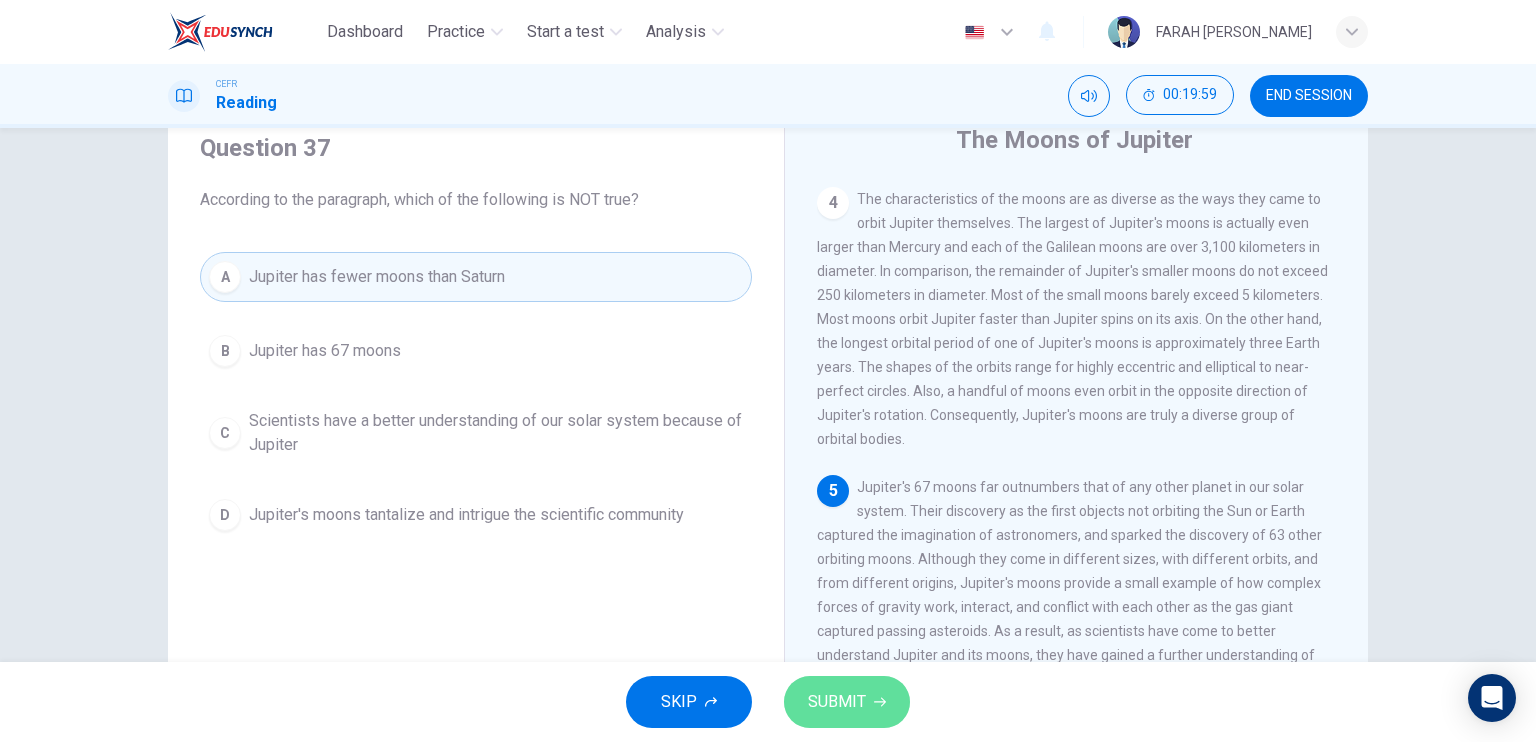click on "SUBMIT" at bounding box center (837, 702) 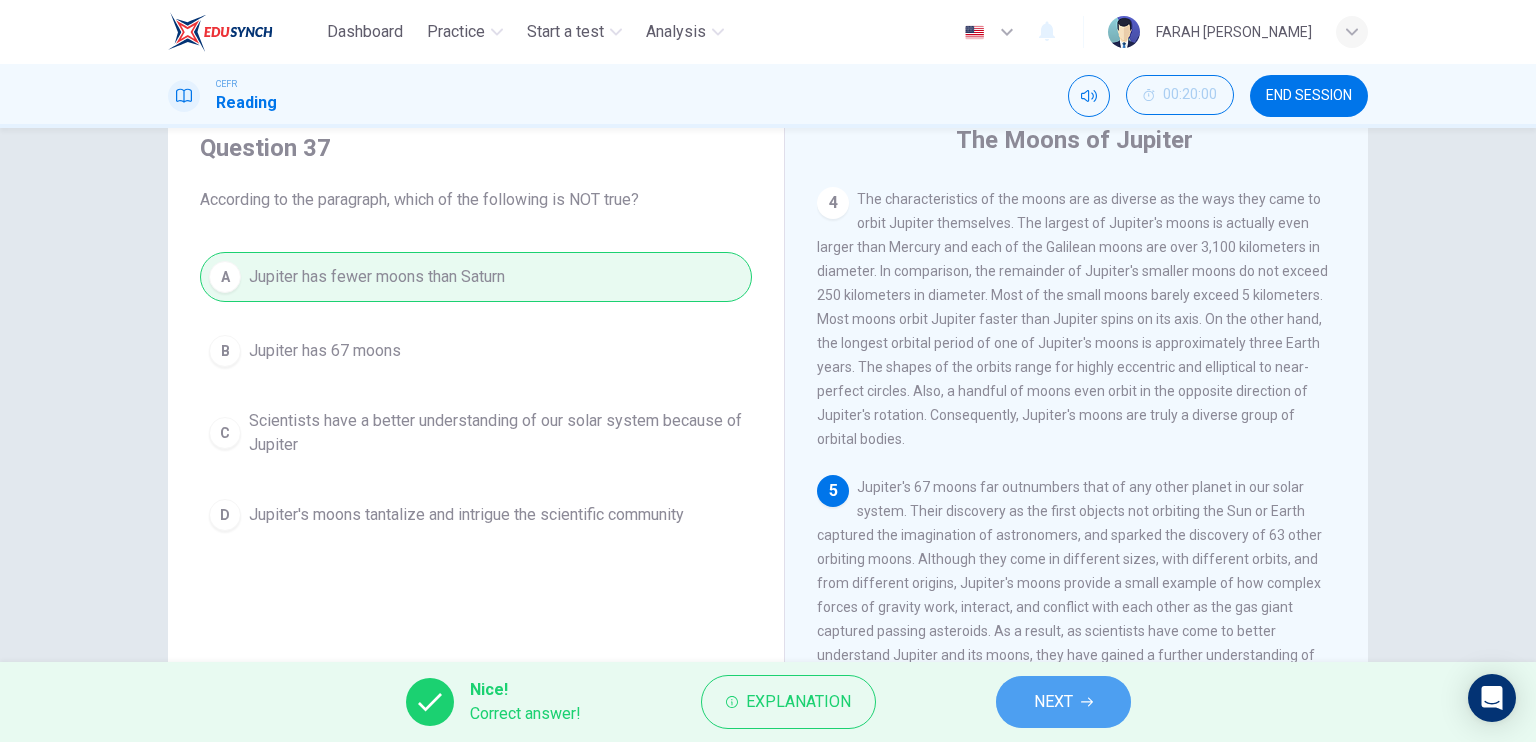 click on "NEXT" at bounding box center [1053, 702] 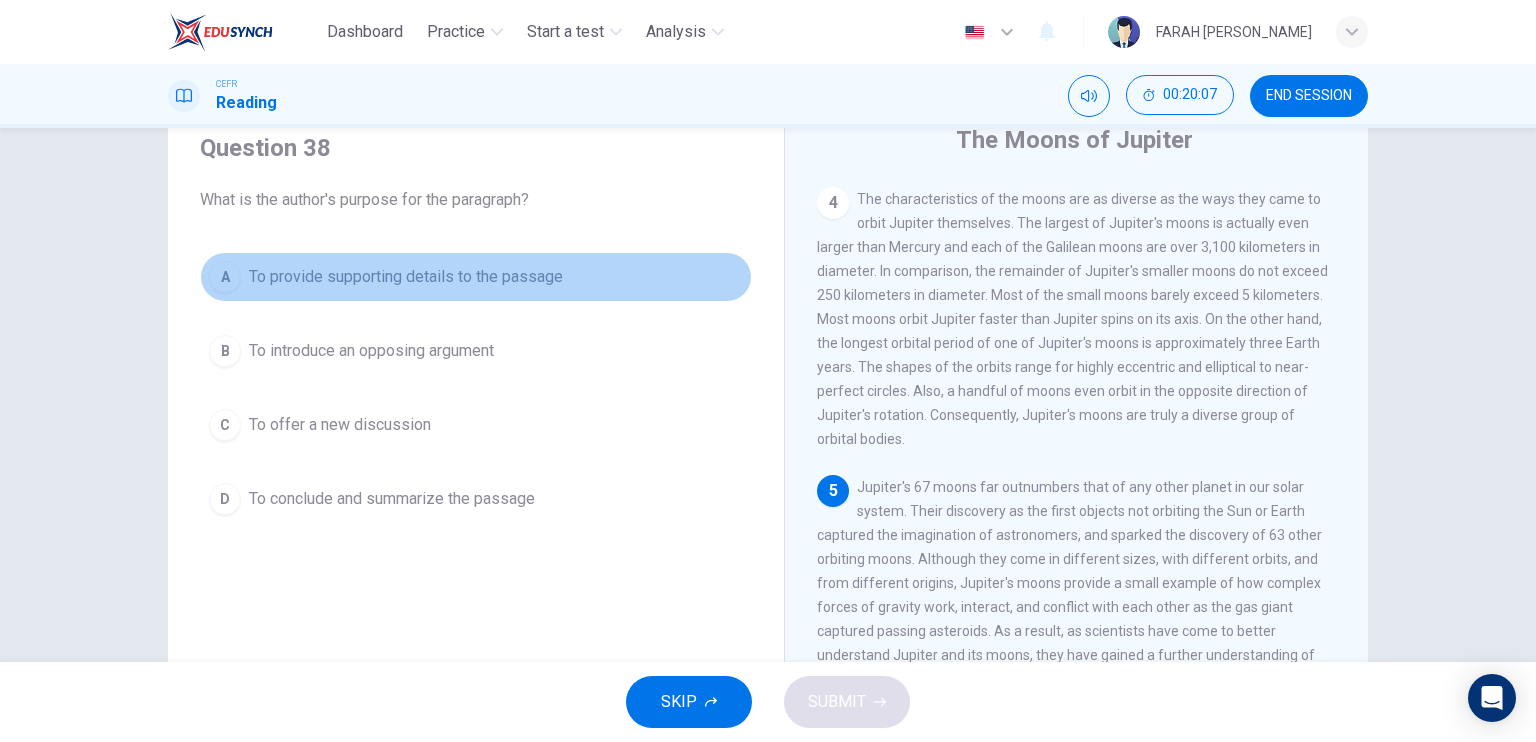 click on "To provide supporting details to the passage" at bounding box center (406, 277) 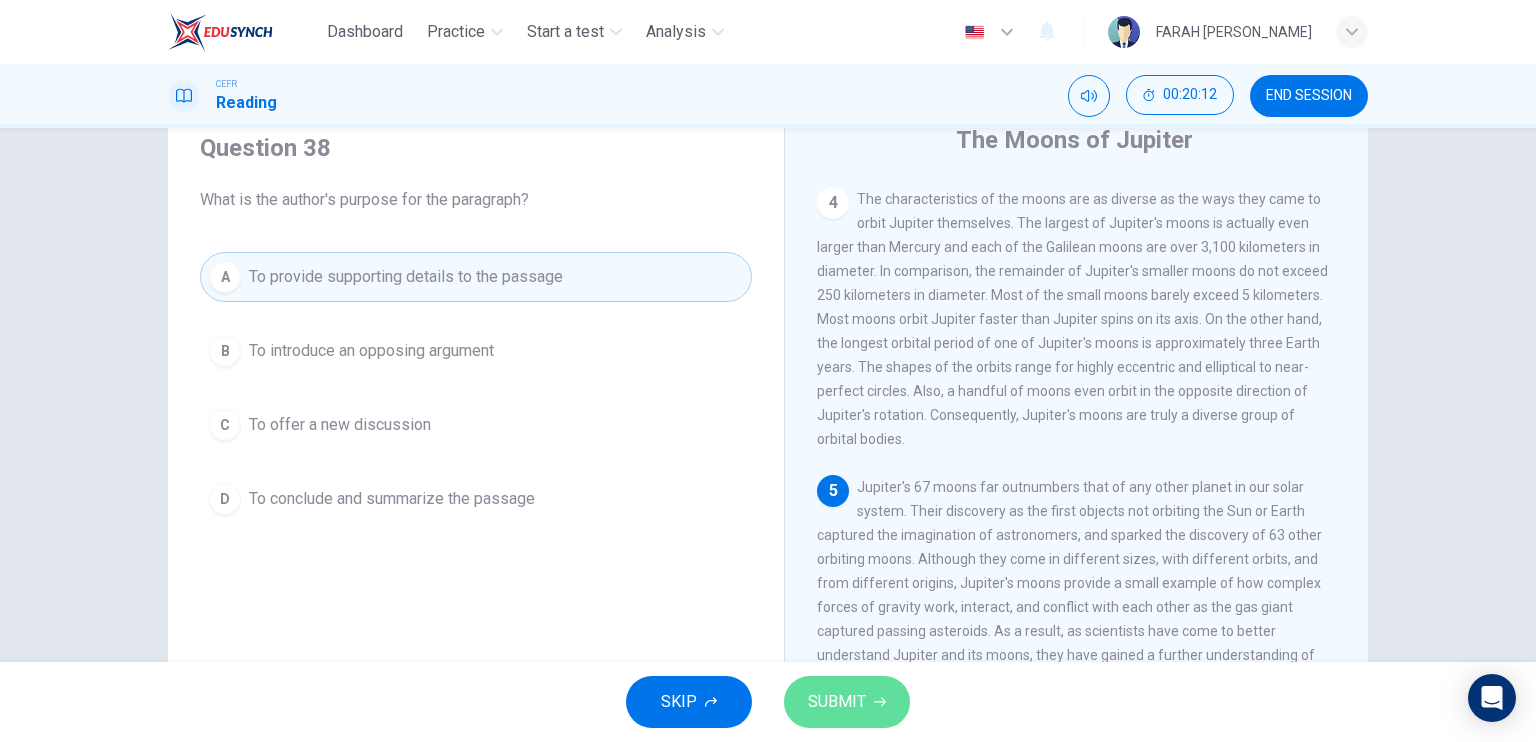 click on "SUBMIT" at bounding box center (847, 702) 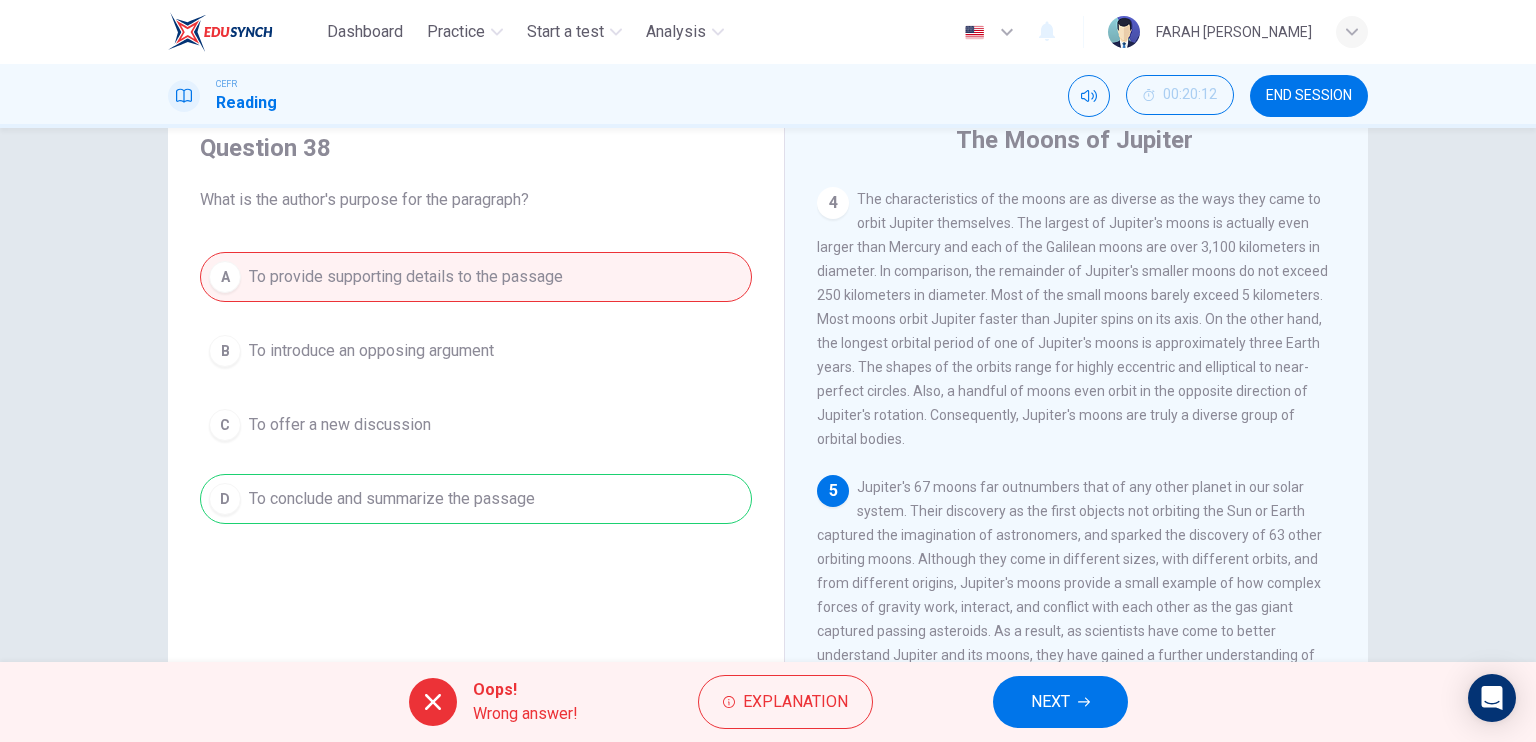 scroll, scrollTop: 1000, scrollLeft: 0, axis: vertical 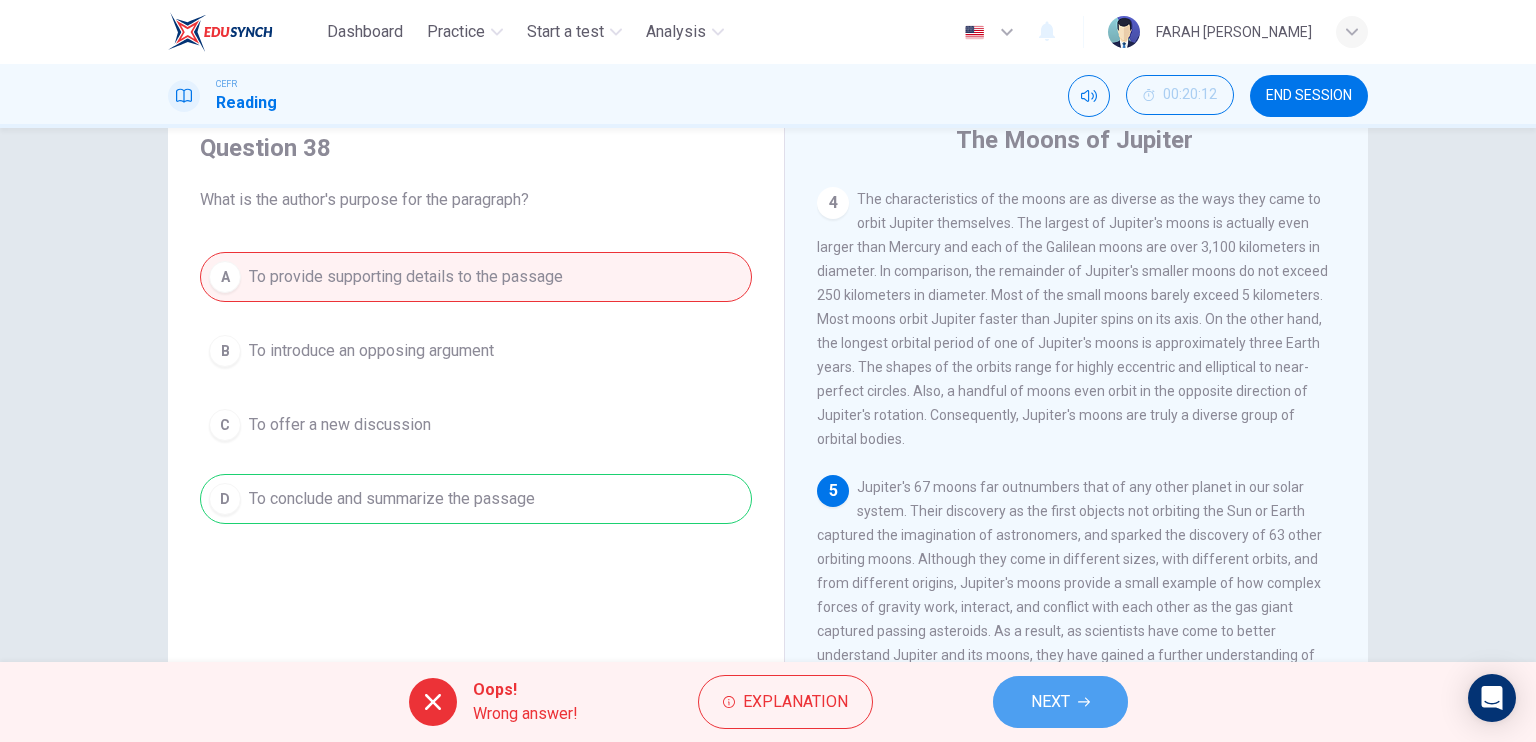 click on "NEXT" at bounding box center (1050, 702) 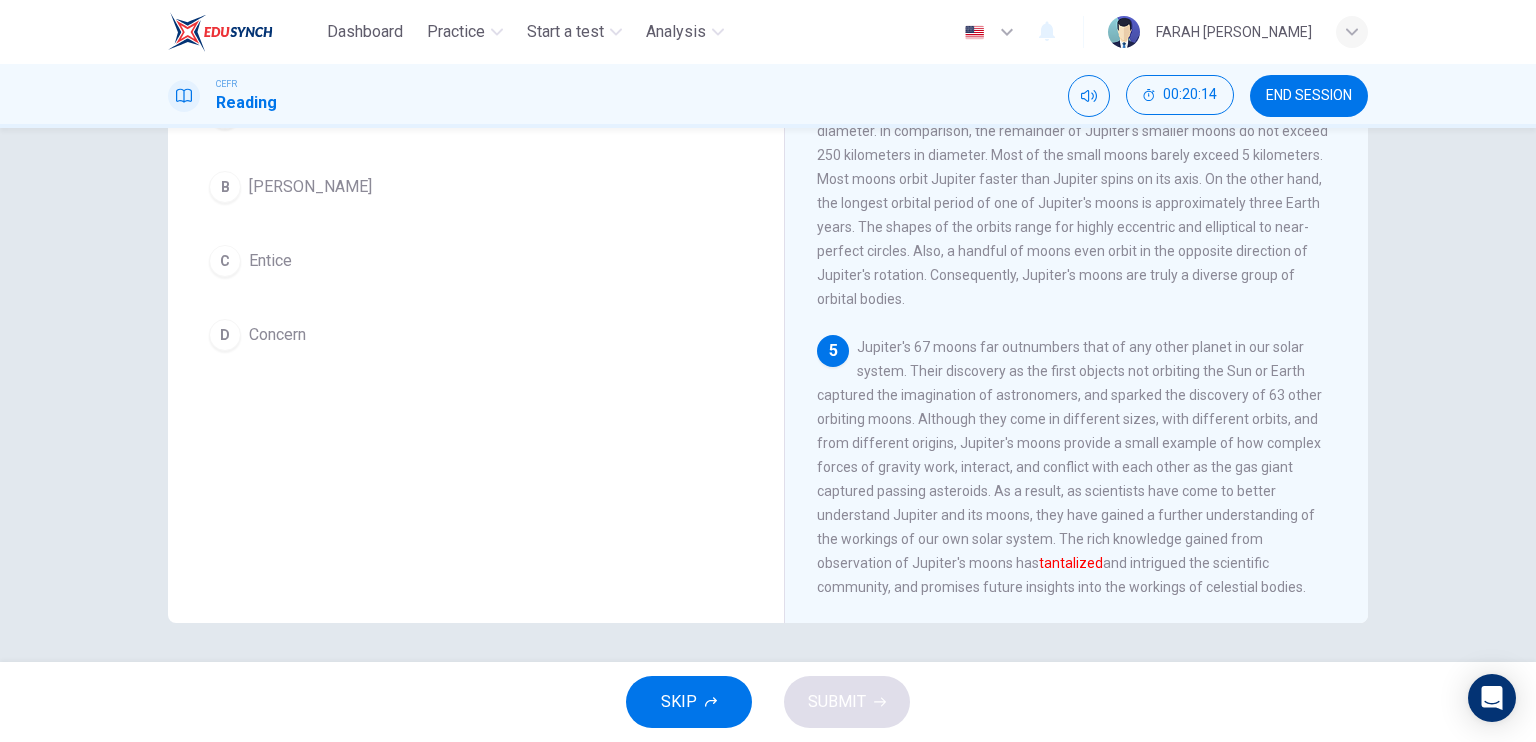scroll, scrollTop: 240, scrollLeft: 0, axis: vertical 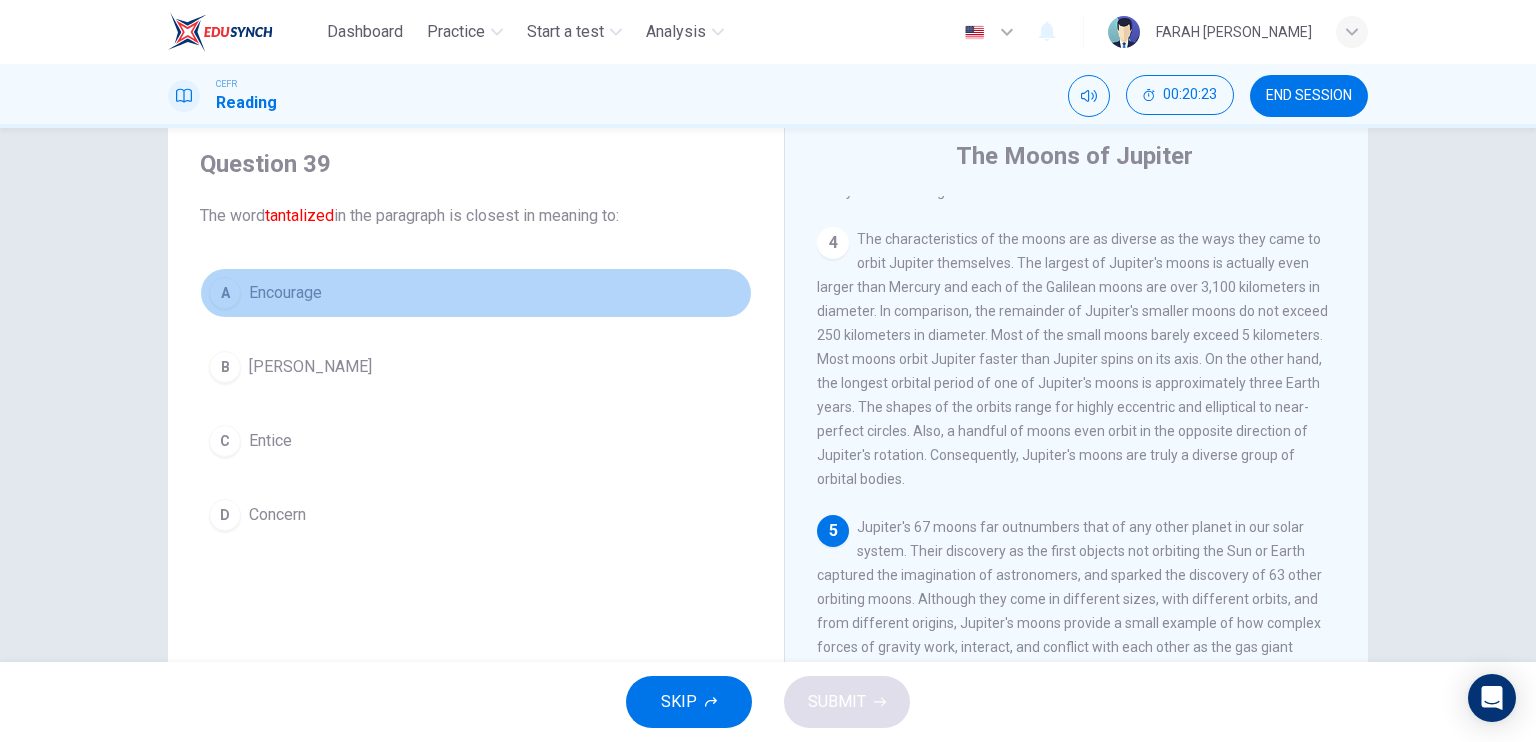 click on "A Encourage" at bounding box center [476, 293] 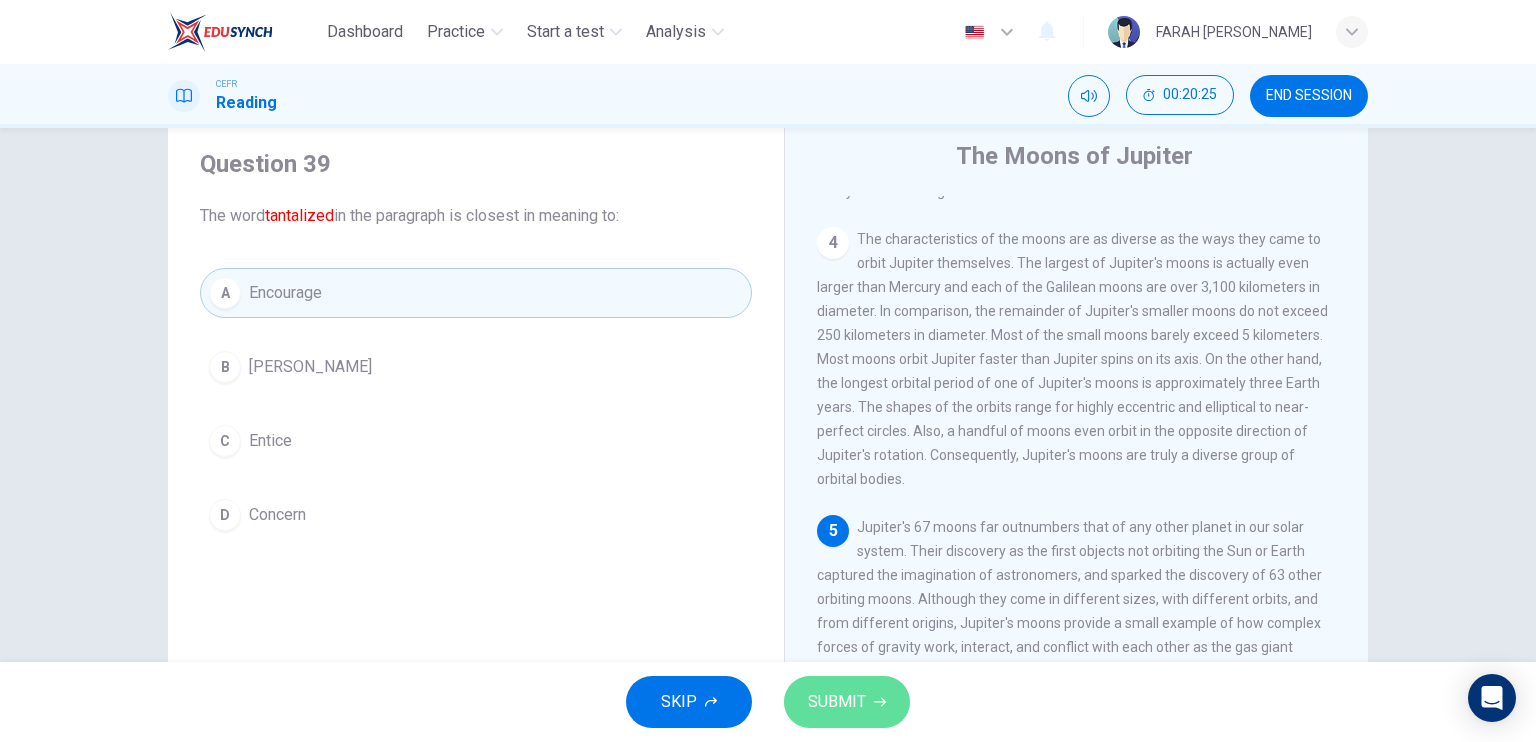 click on "SUBMIT" at bounding box center [837, 702] 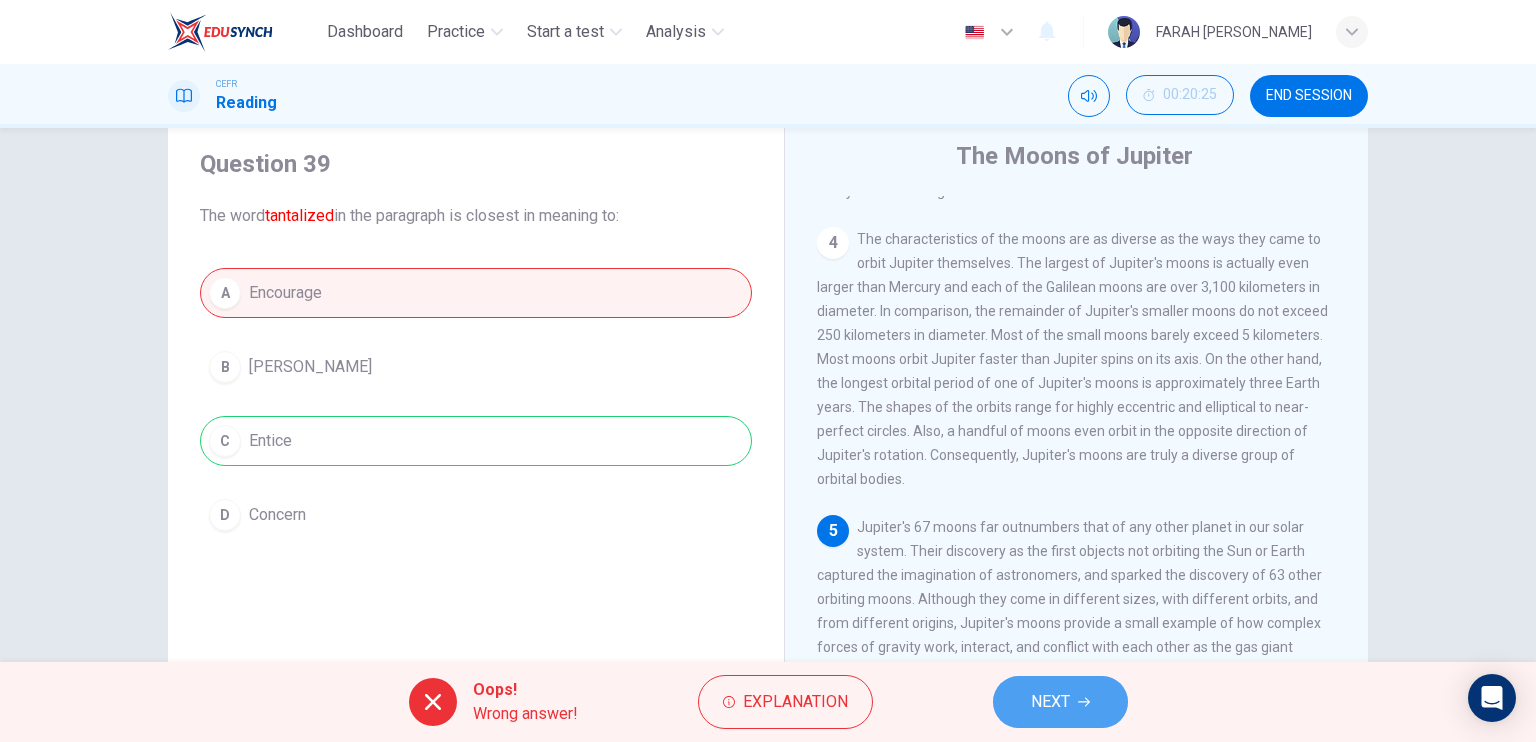 click on "NEXT" at bounding box center (1060, 702) 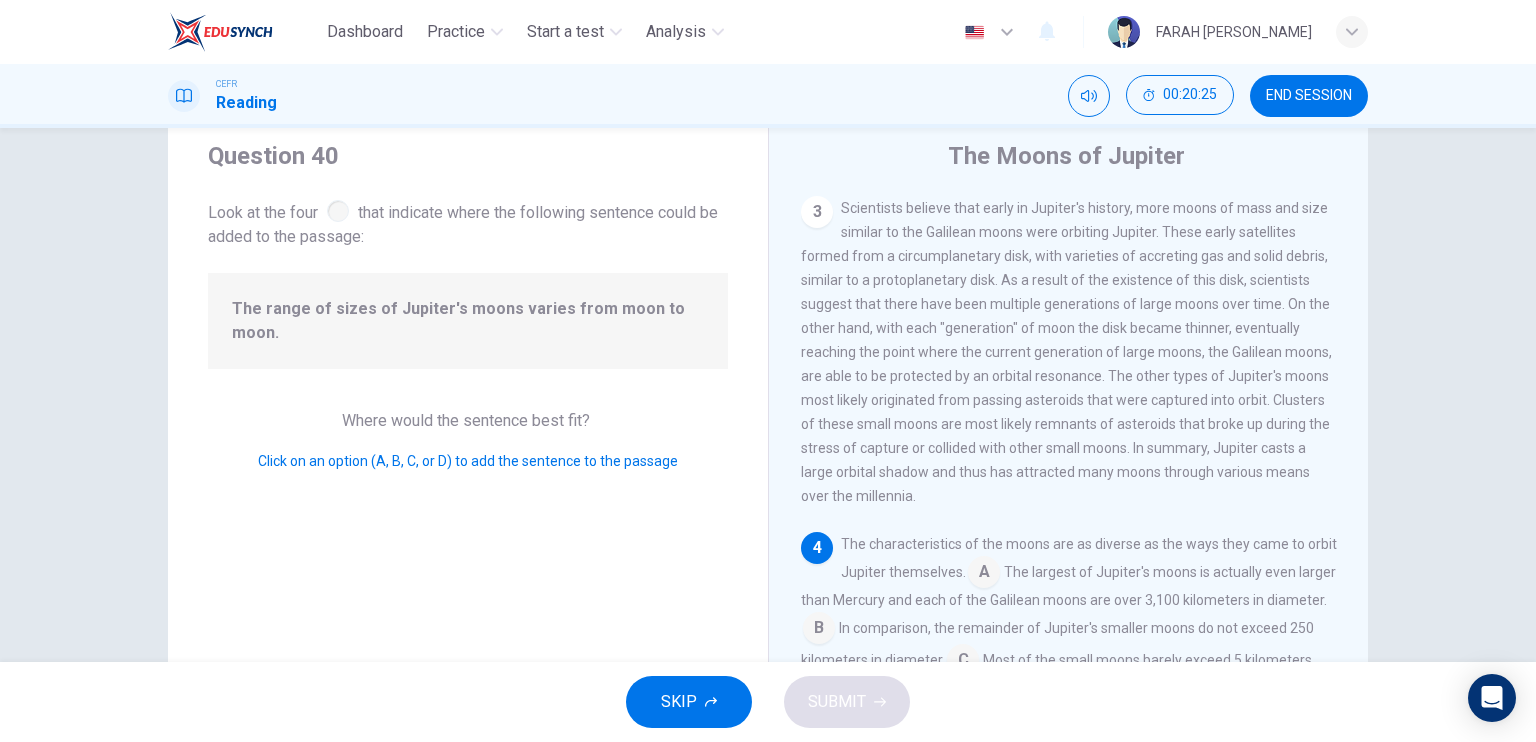 scroll, scrollTop: 765, scrollLeft: 0, axis: vertical 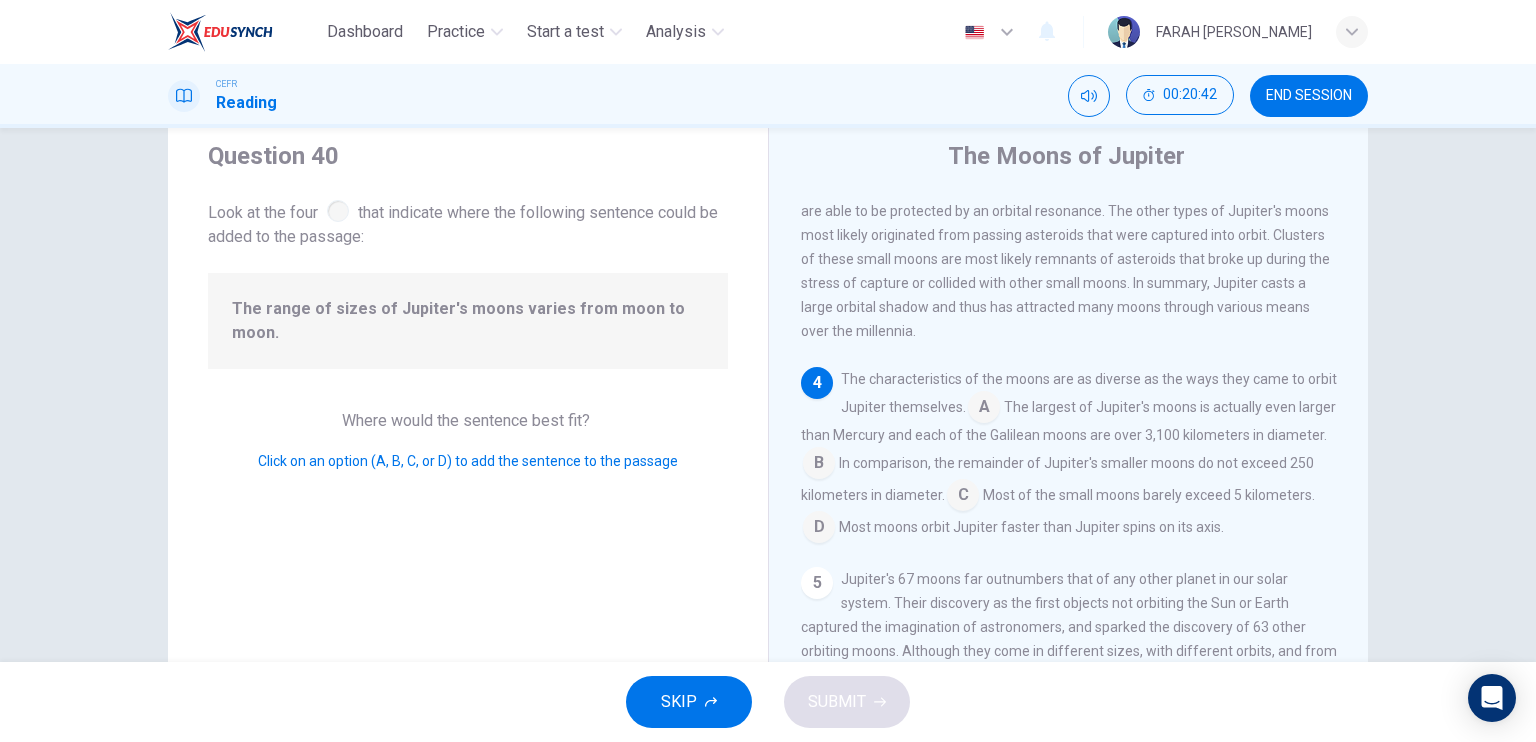 click at bounding box center (984, 409) 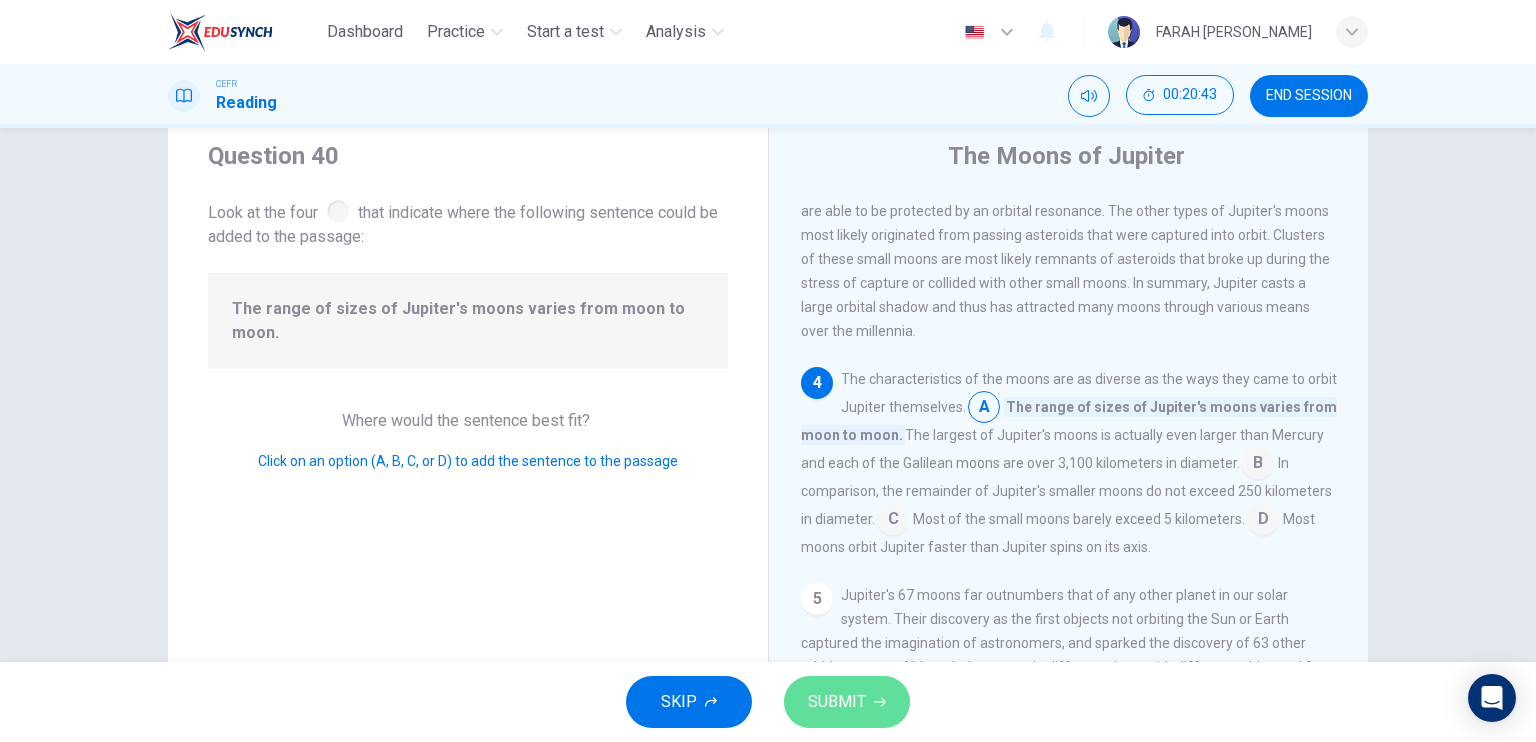click on "SUBMIT" at bounding box center (837, 702) 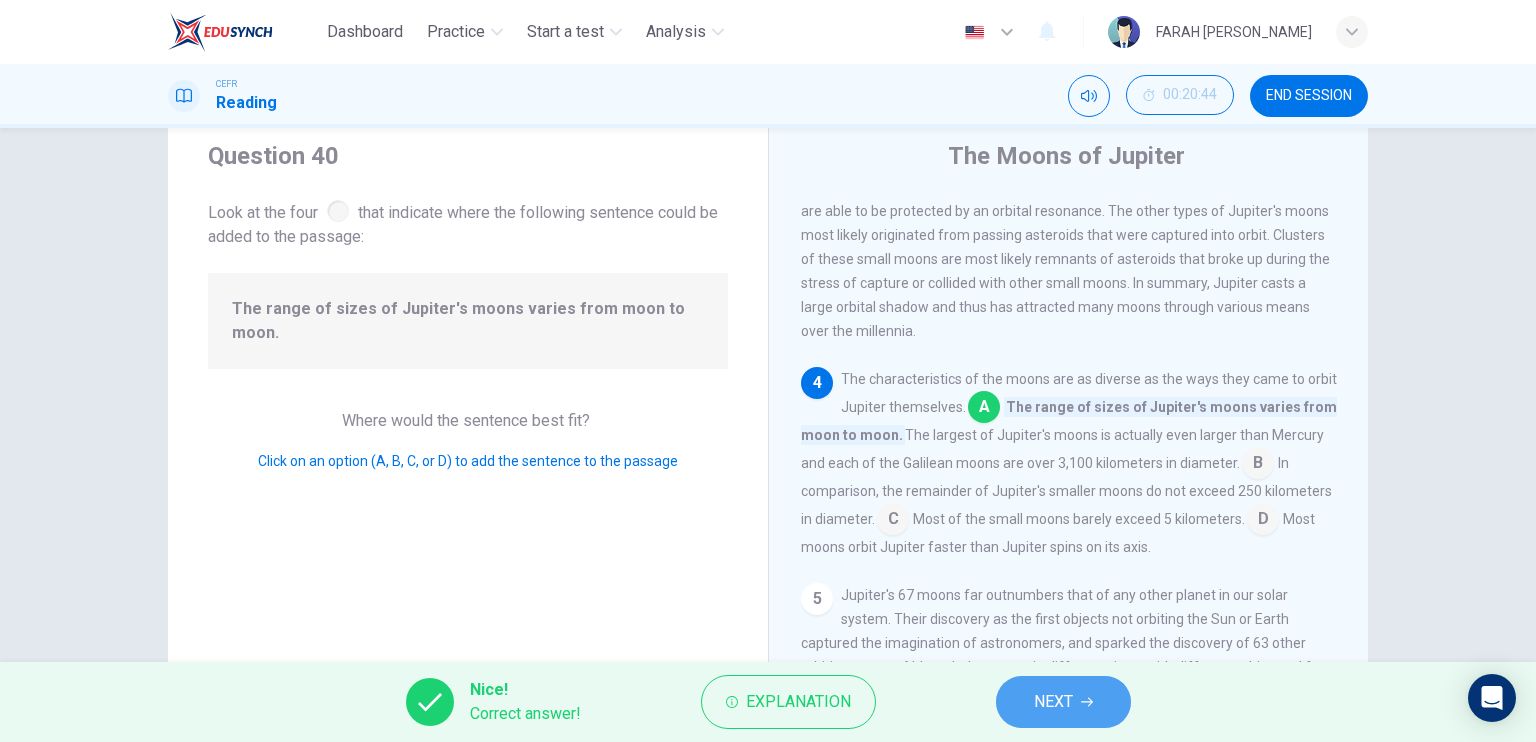 click on "NEXT" at bounding box center [1063, 702] 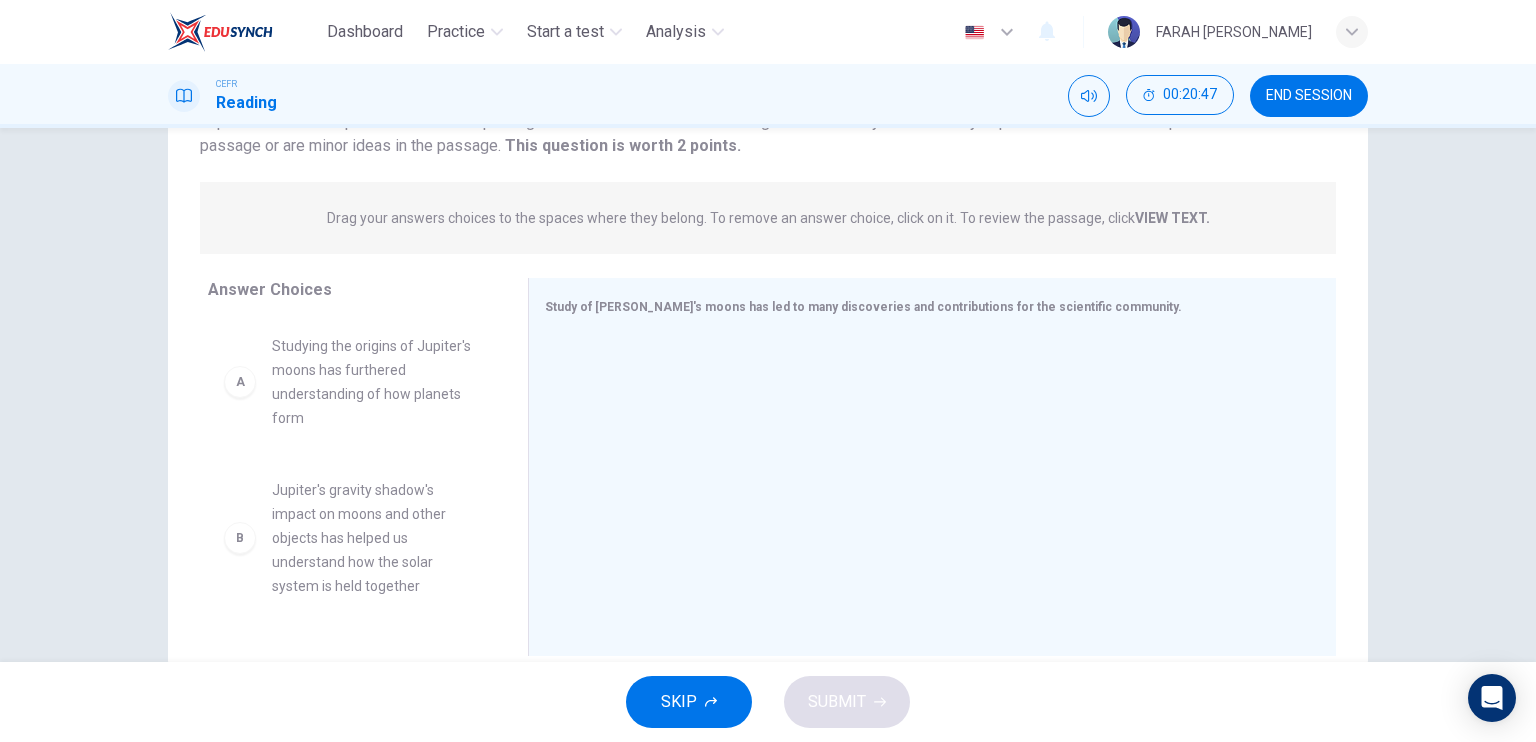 scroll, scrollTop: 209, scrollLeft: 0, axis: vertical 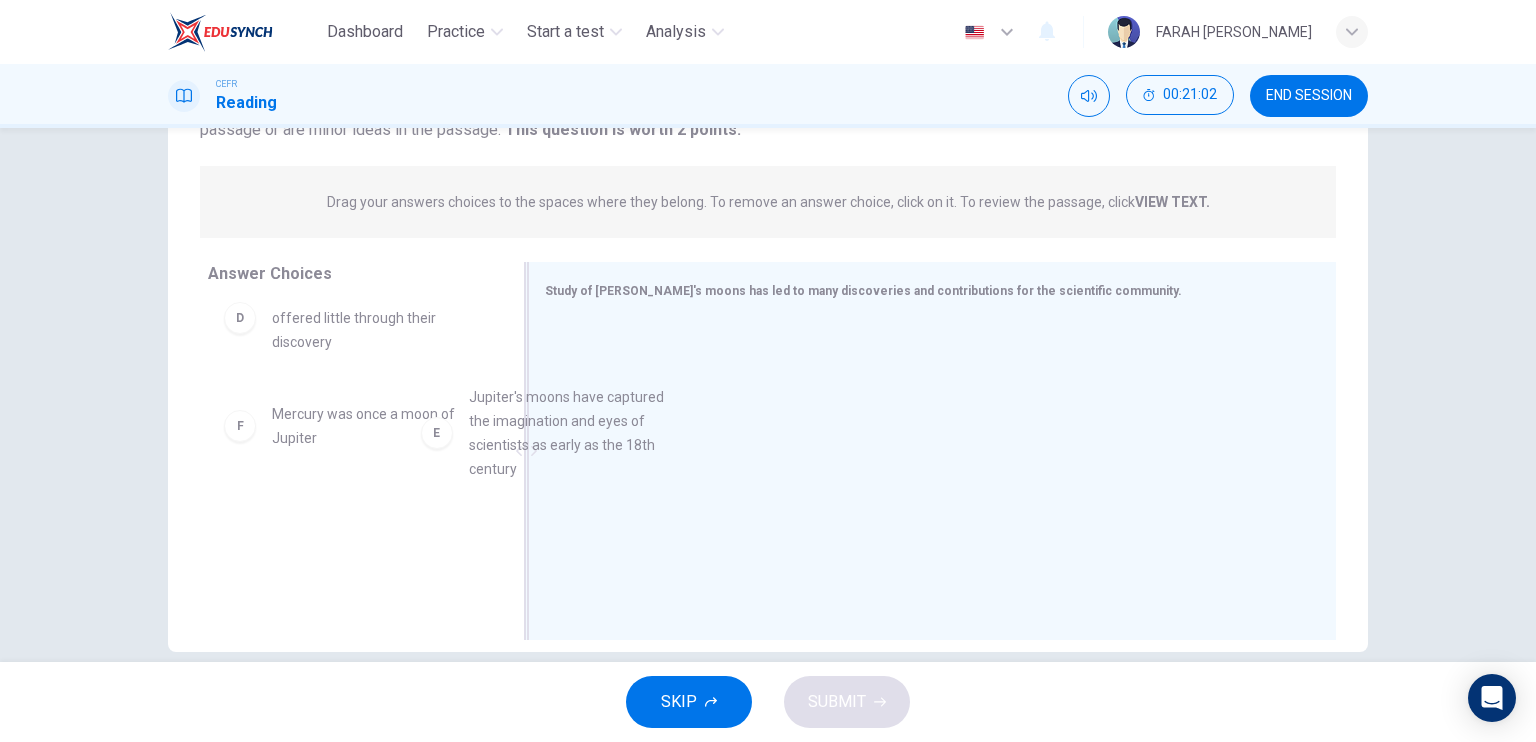 drag, startPoint x: 400, startPoint y: 472, endPoint x: 612, endPoint y: 456, distance: 212.60292 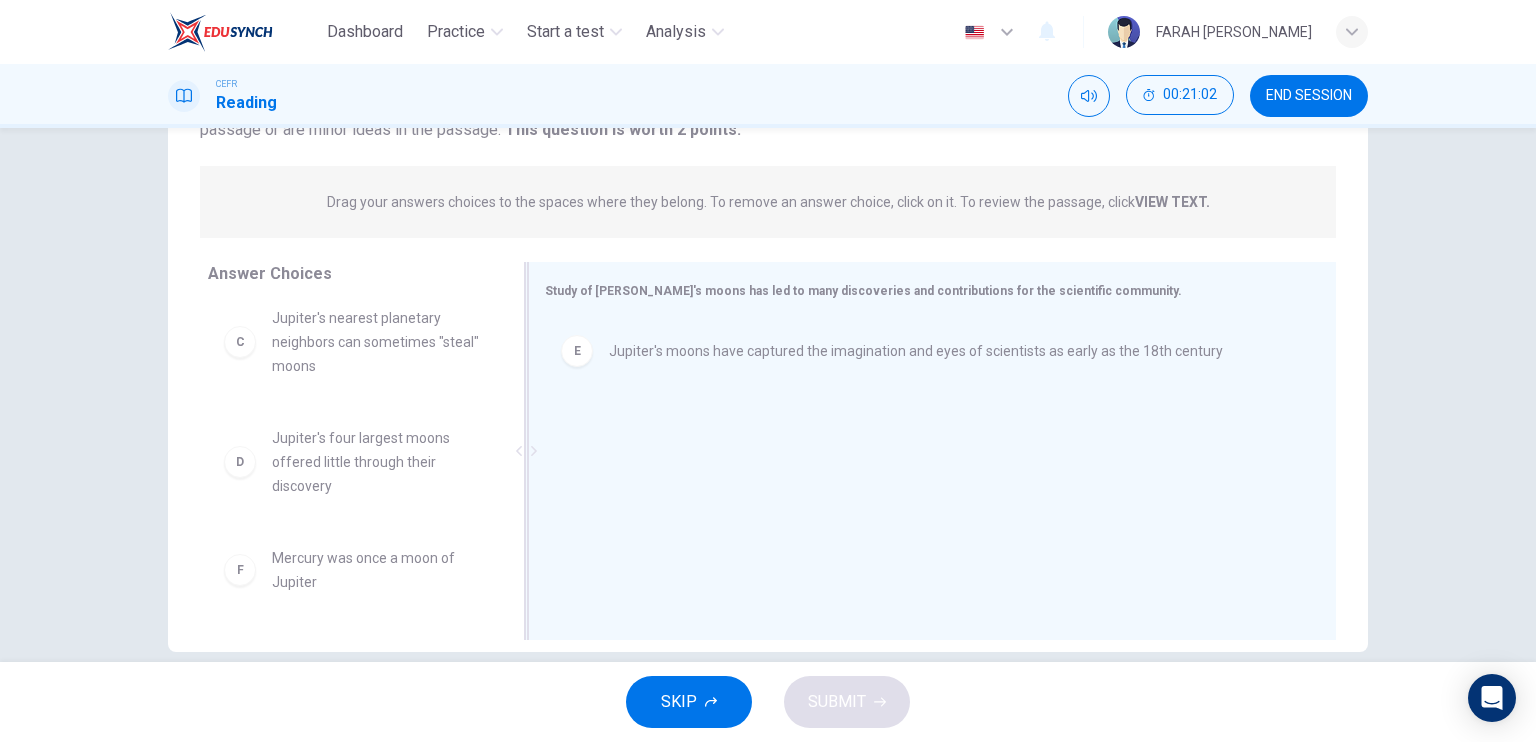 scroll, scrollTop: 324, scrollLeft: 0, axis: vertical 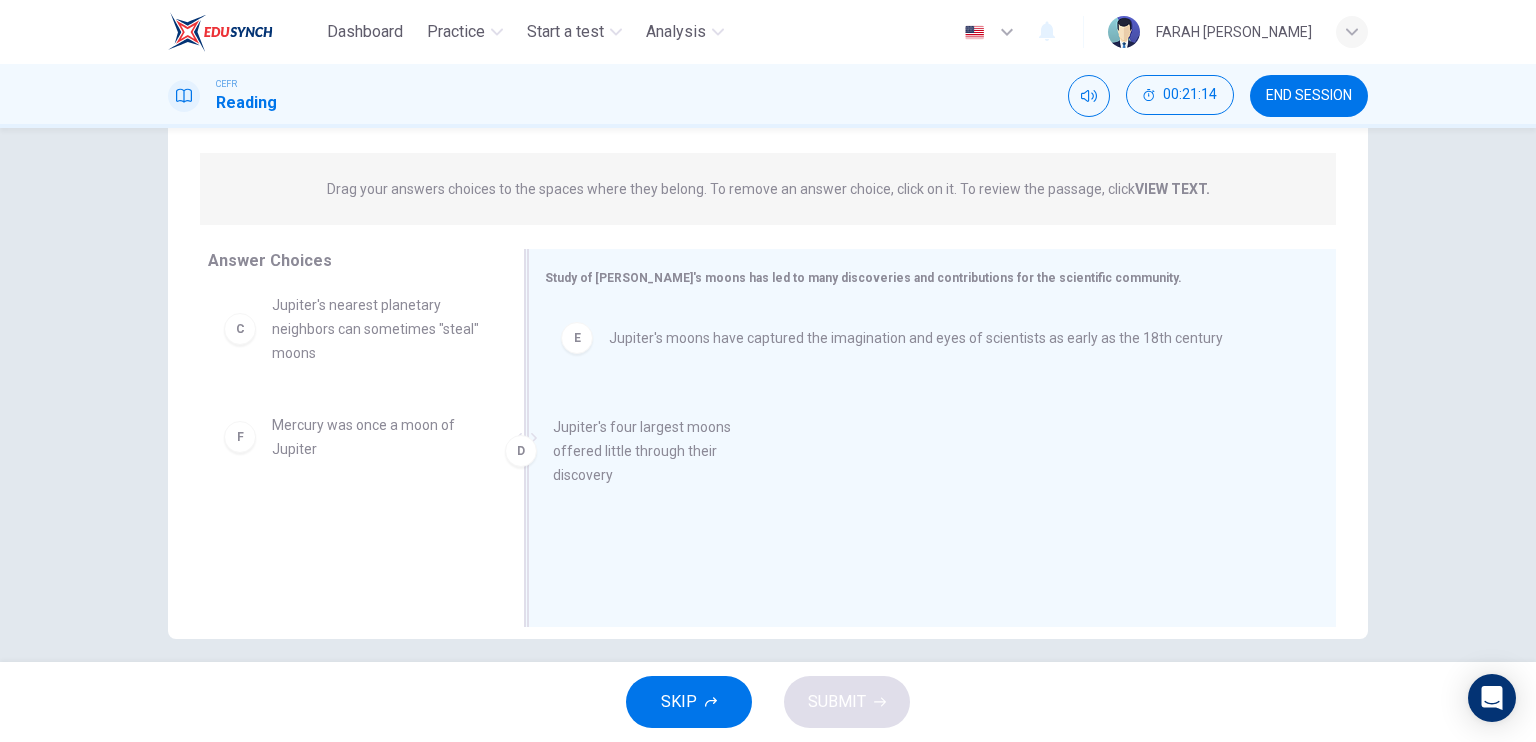drag, startPoint x: 376, startPoint y: 449, endPoint x: 684, endPoint y: 451, distance: 308.0065 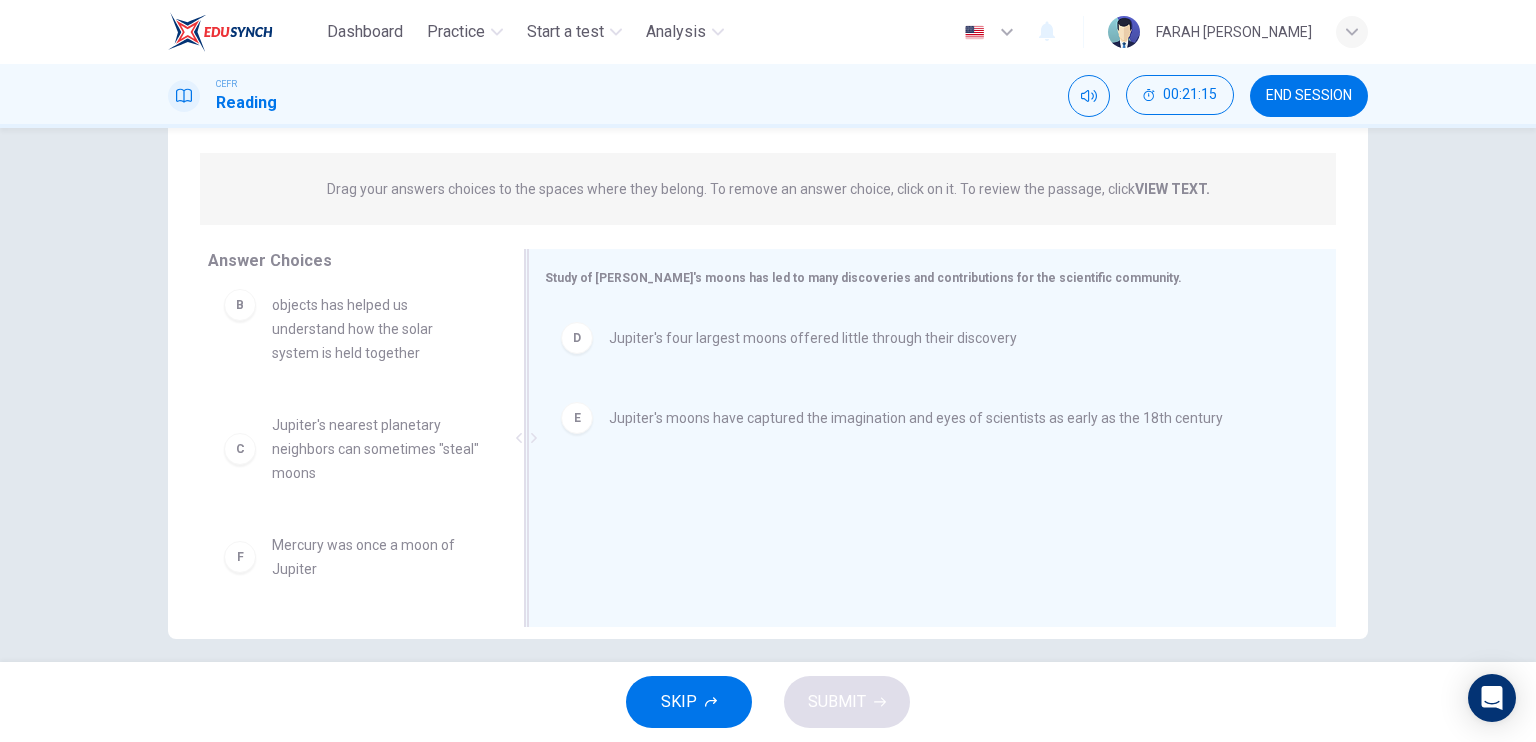 scroll, scrollTop: 204, scrollLeft: 0, axis: vertical 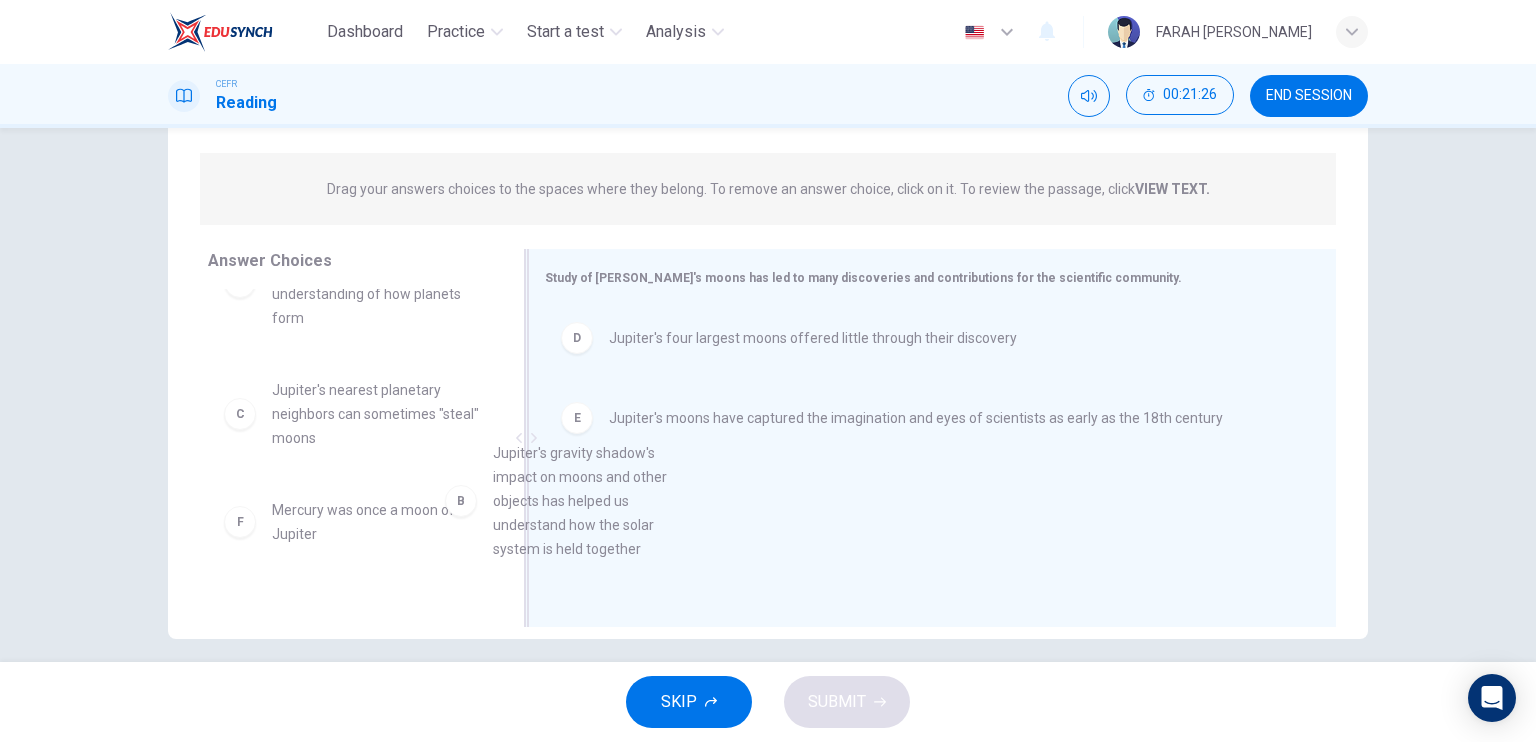 drag, startPoint x: 405, startPoint y: 435, endPoint x: 688, endPoint y: 501, distance: 290.5942 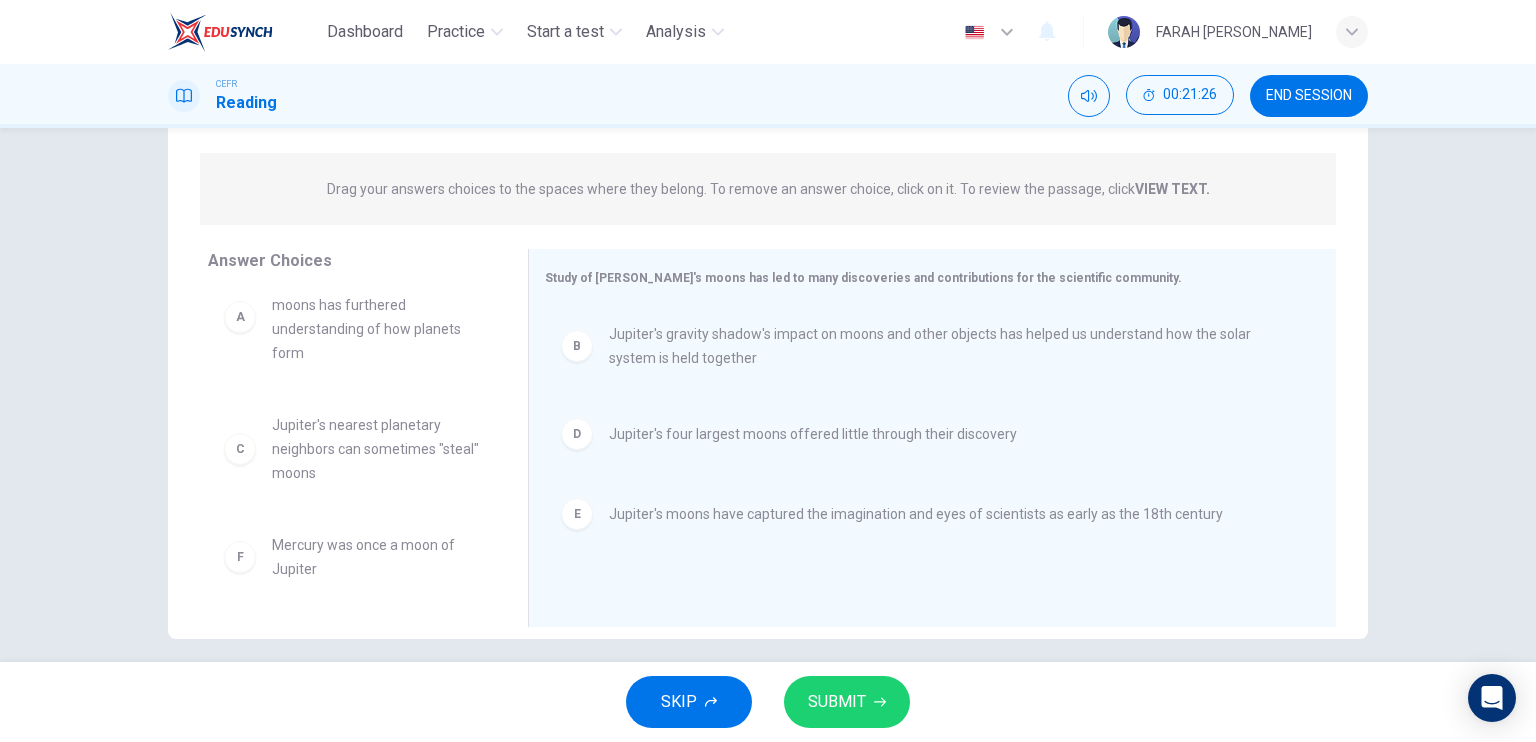 scroll, scrollTop: 36, scrollLeft: 0, axis: vertical 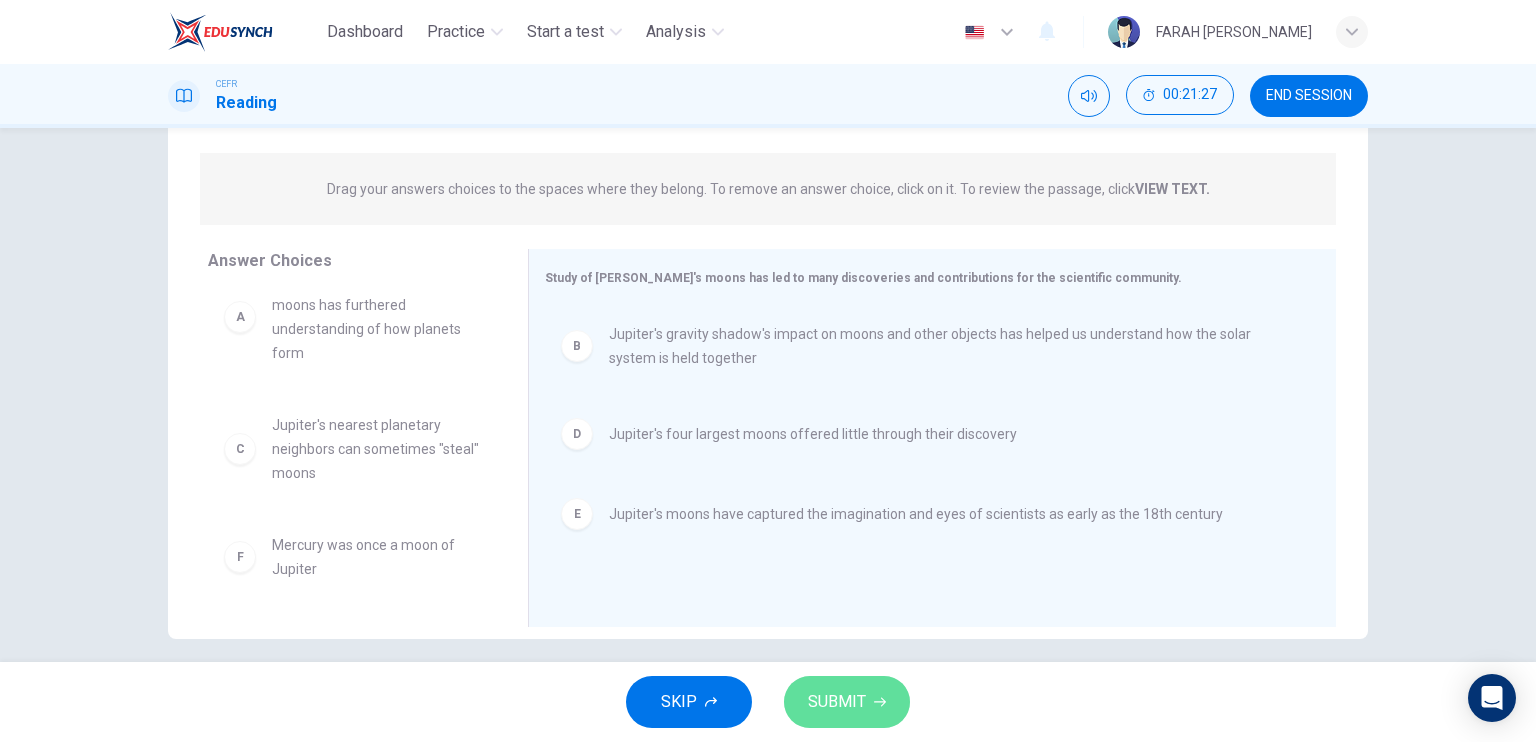 click 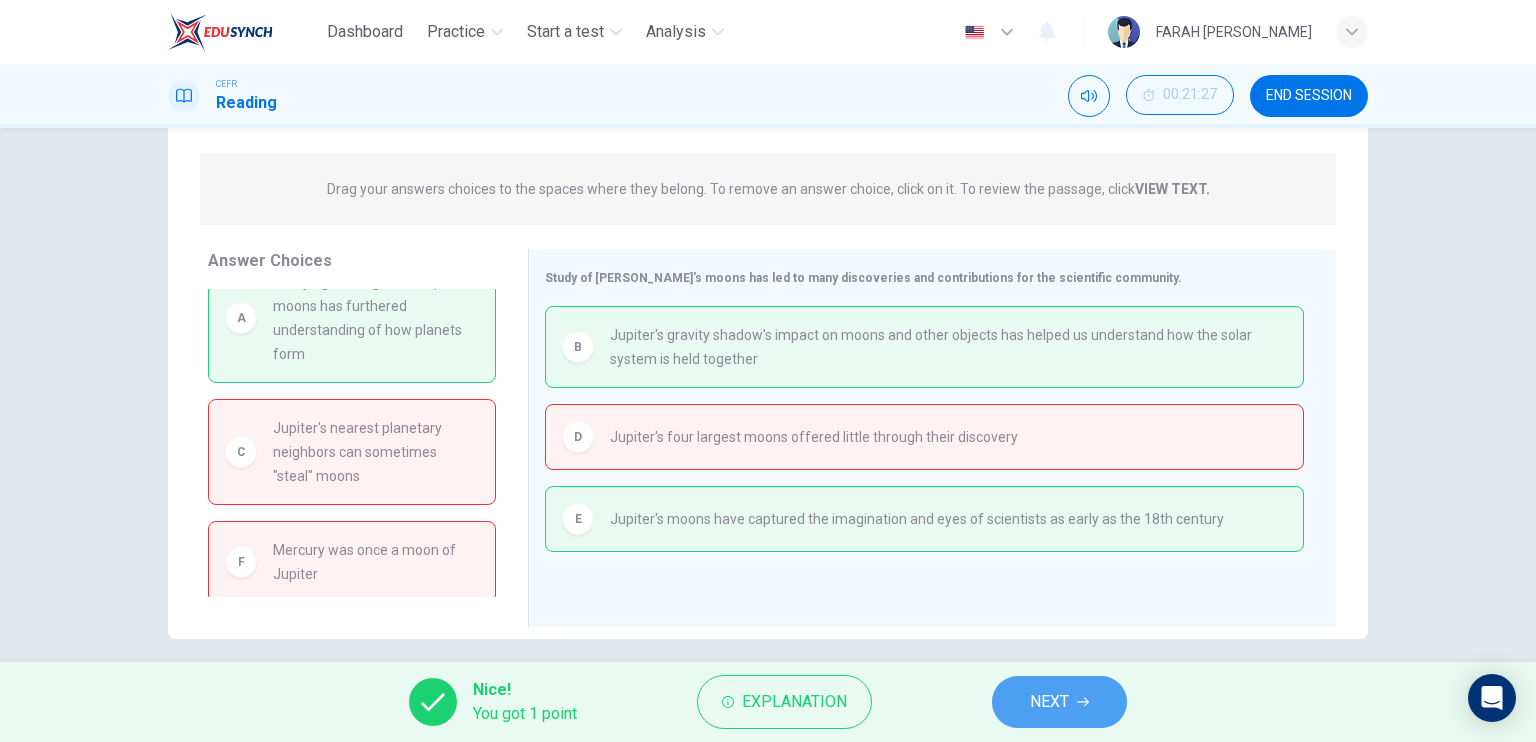 click on "NEXT" at bounding box center (1049, 702) 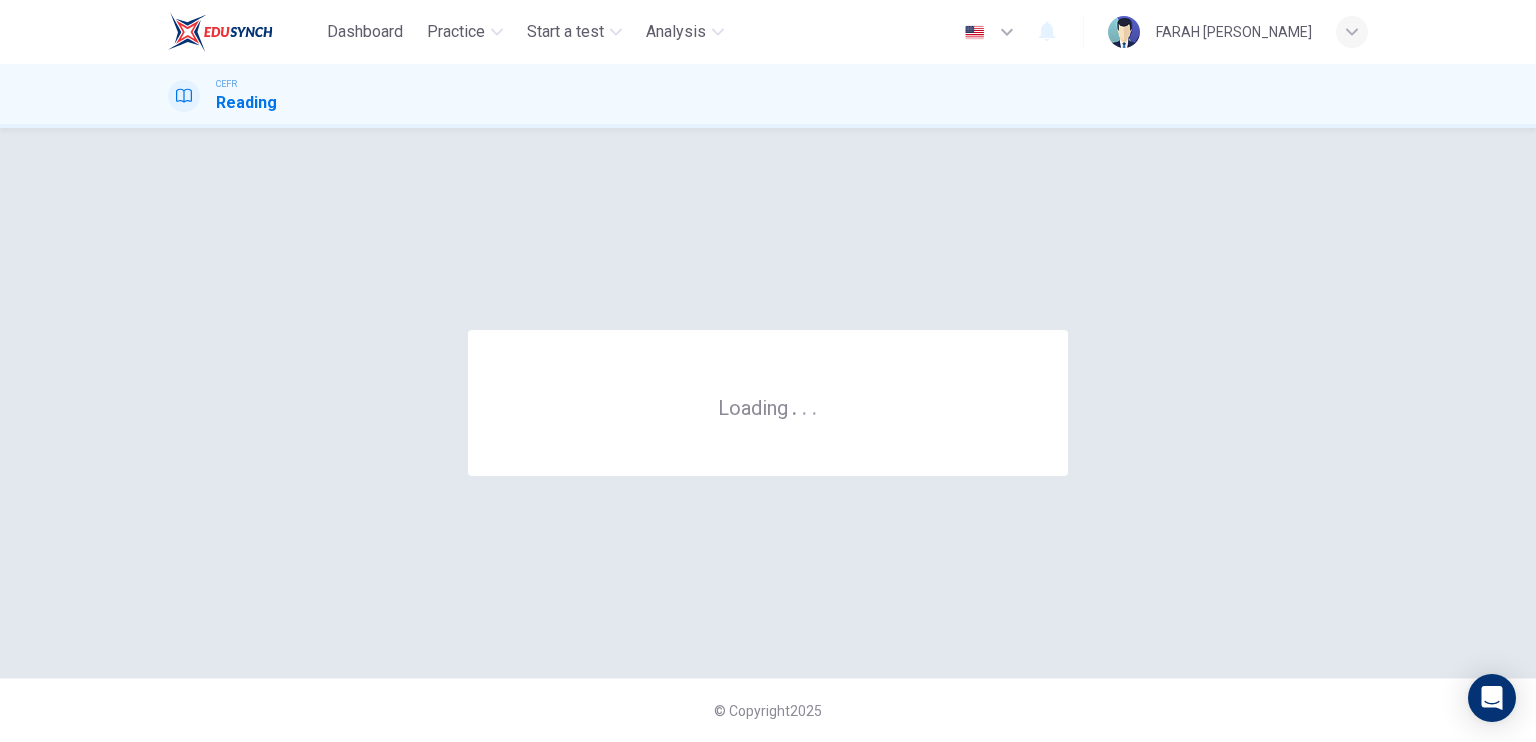 scroll, scrollTop: 0, scrollLeft: 0, axis: both 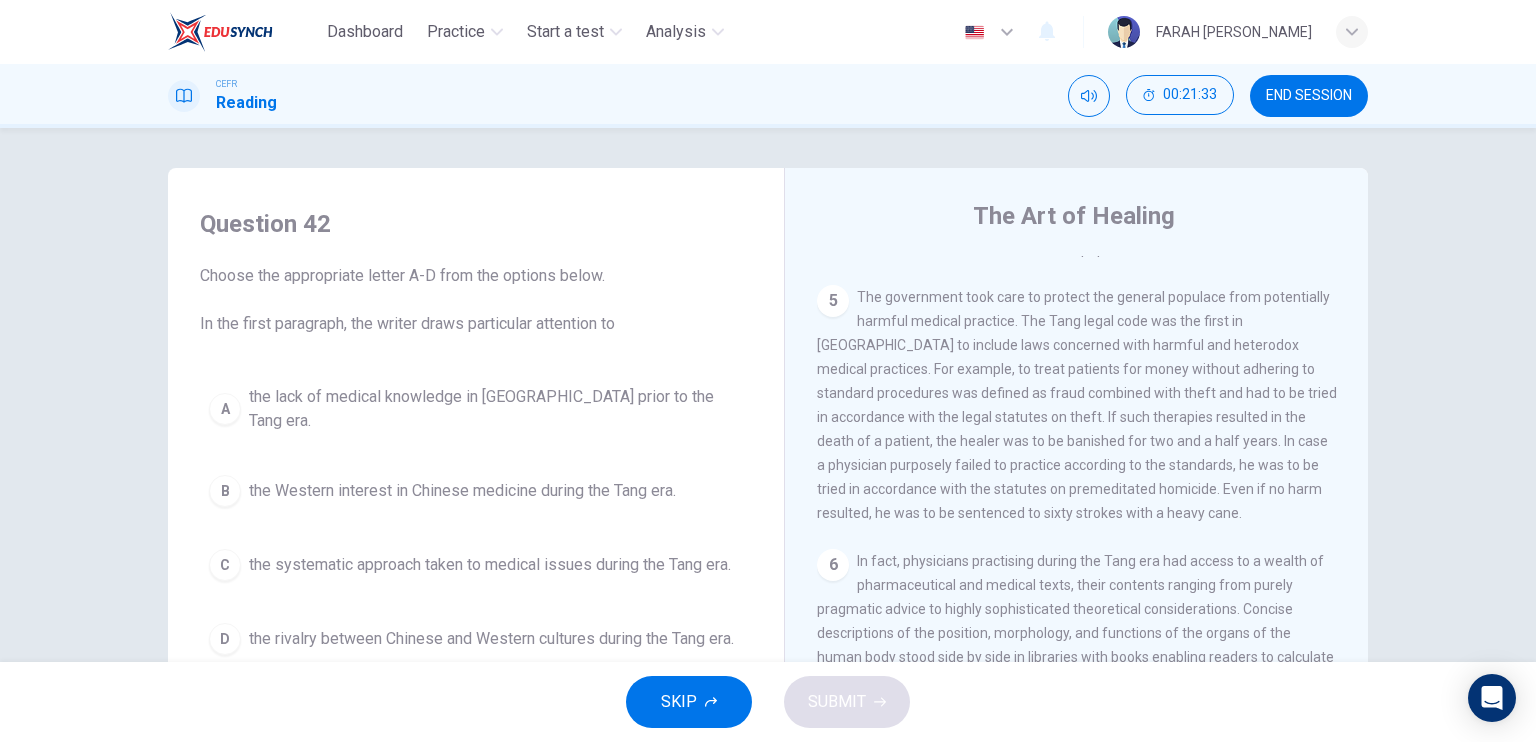 click on "END SESSION" at bounding box center [1309, 96] 